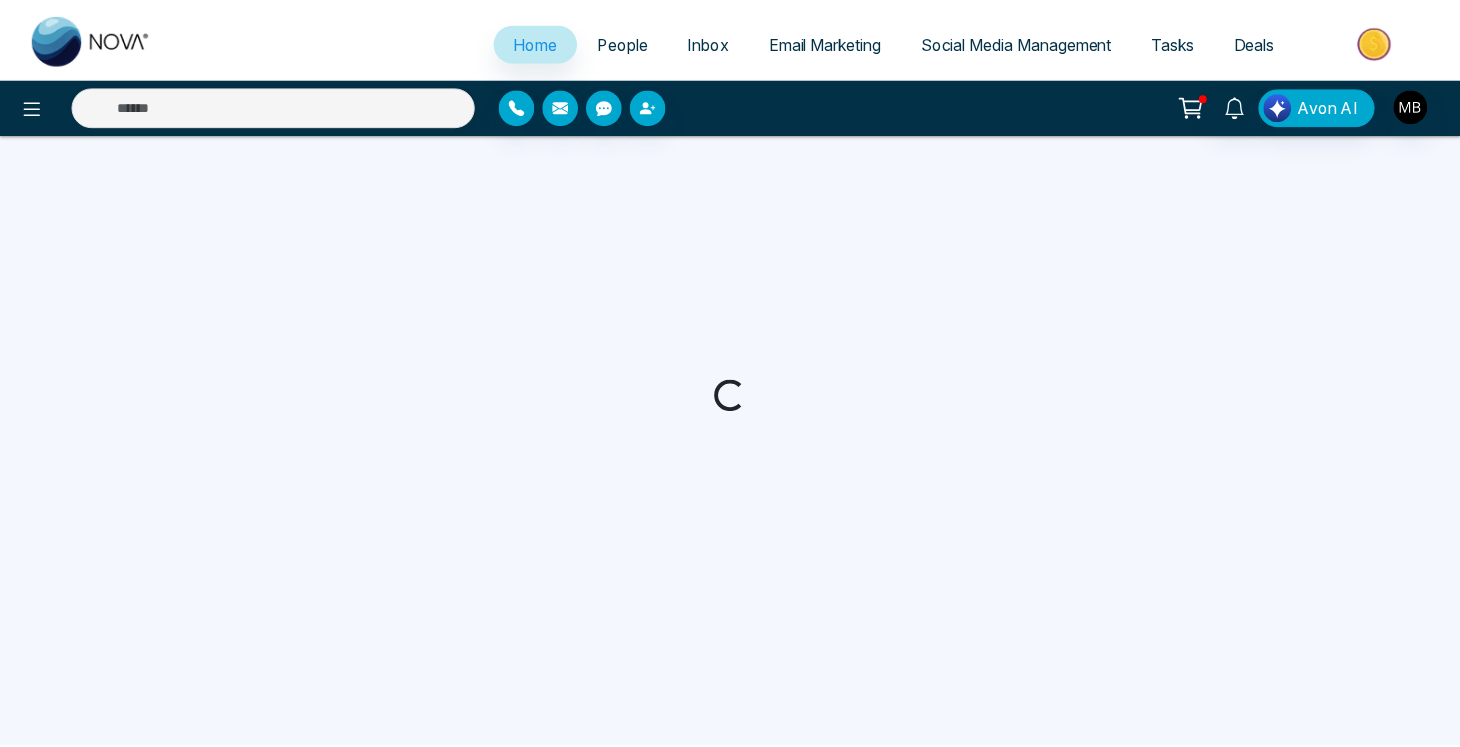scroll, scrollTop: 0, scrollLeft: 0, axis: both 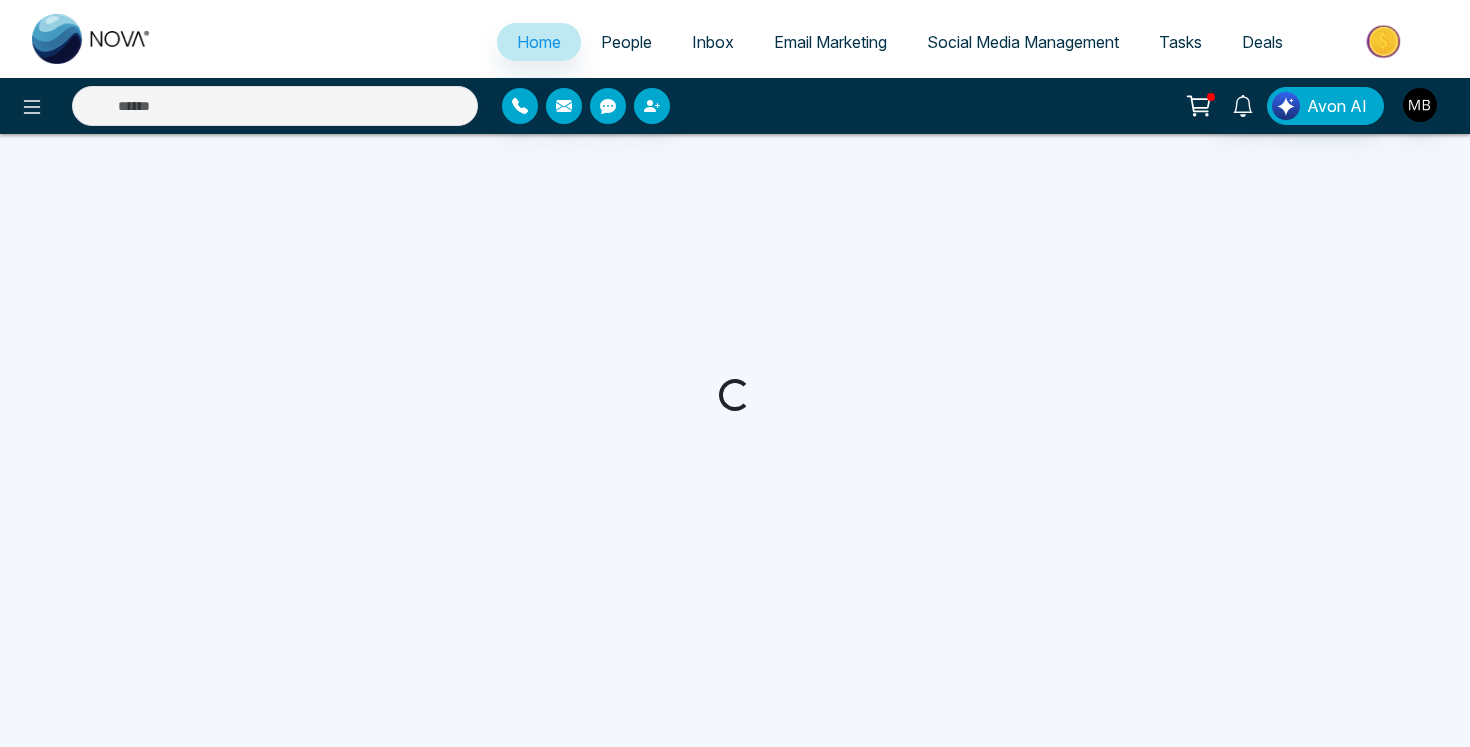 select on "*" 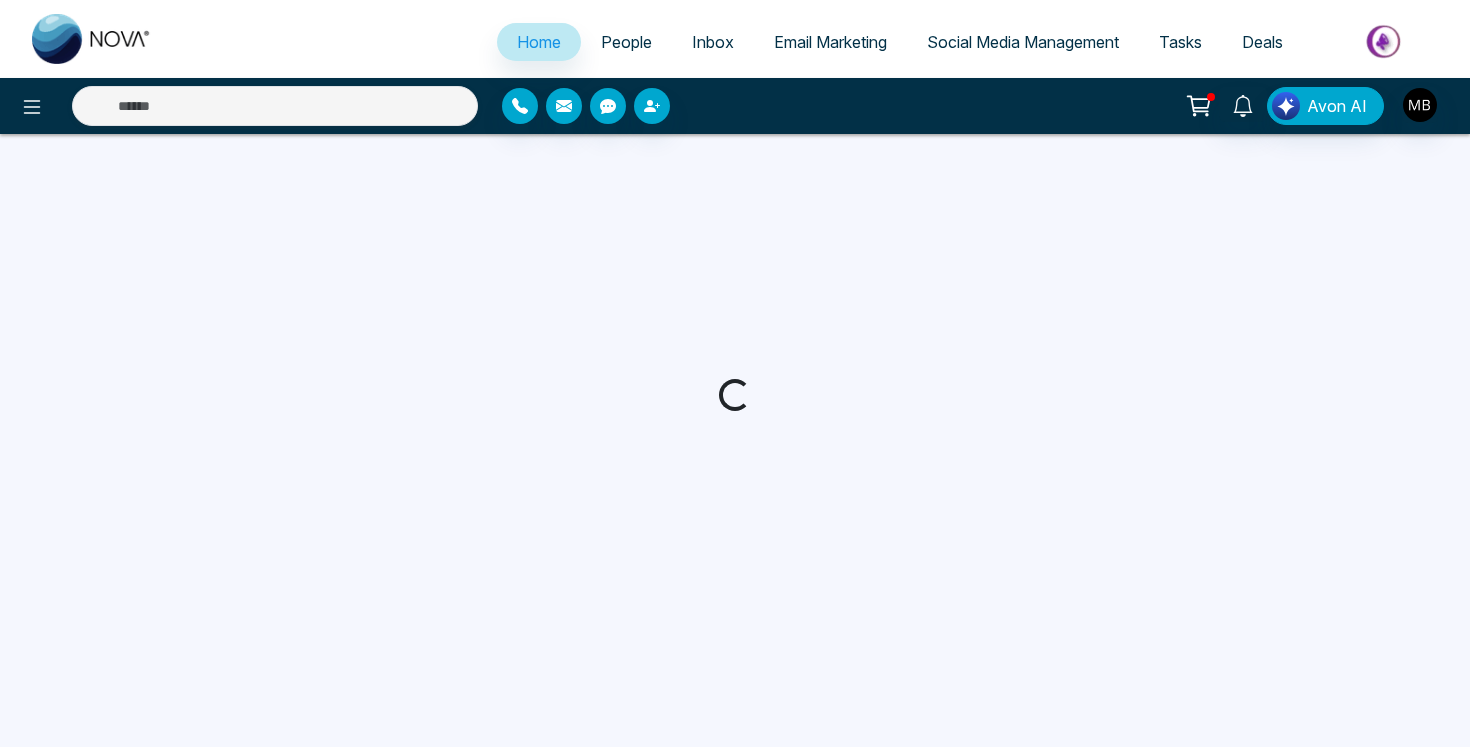 select on "*" 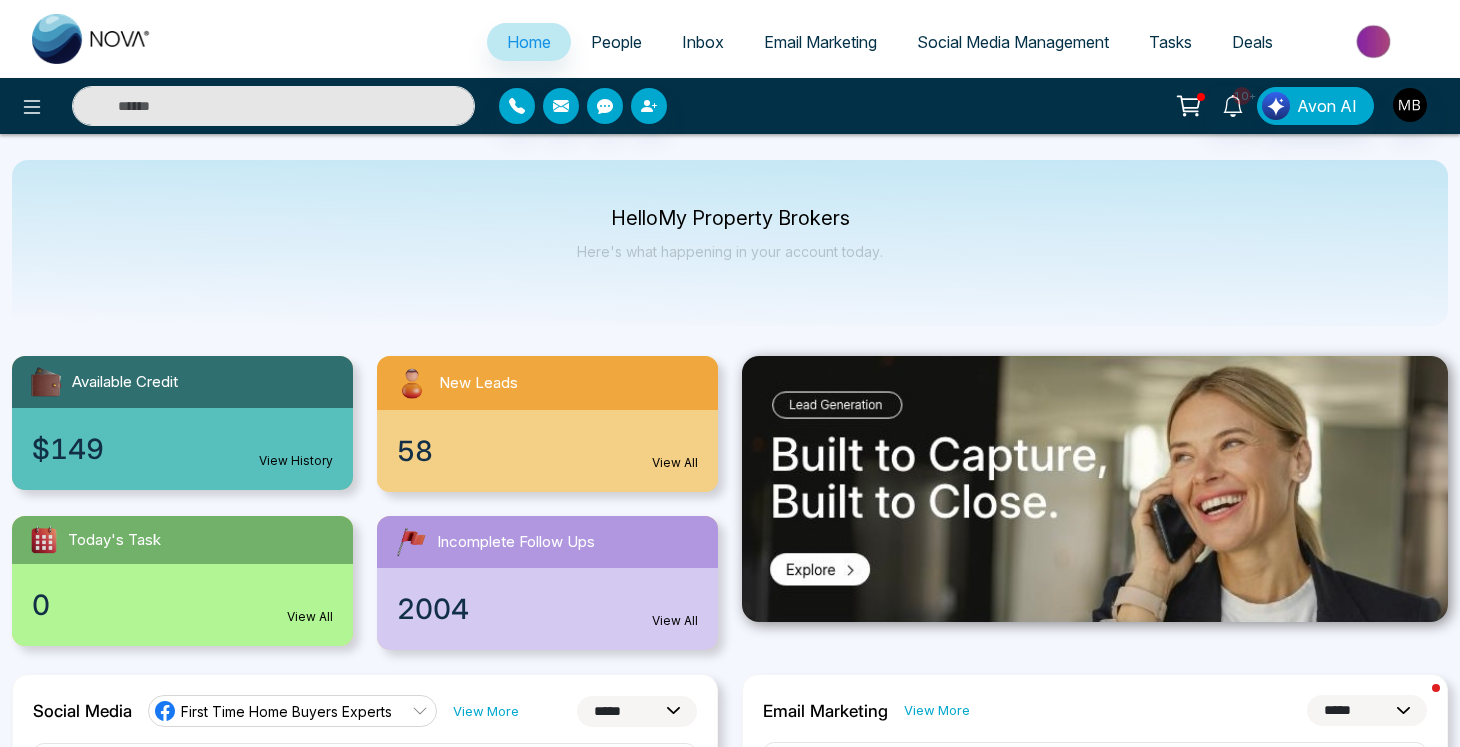 click at bounding box center (273, 106) 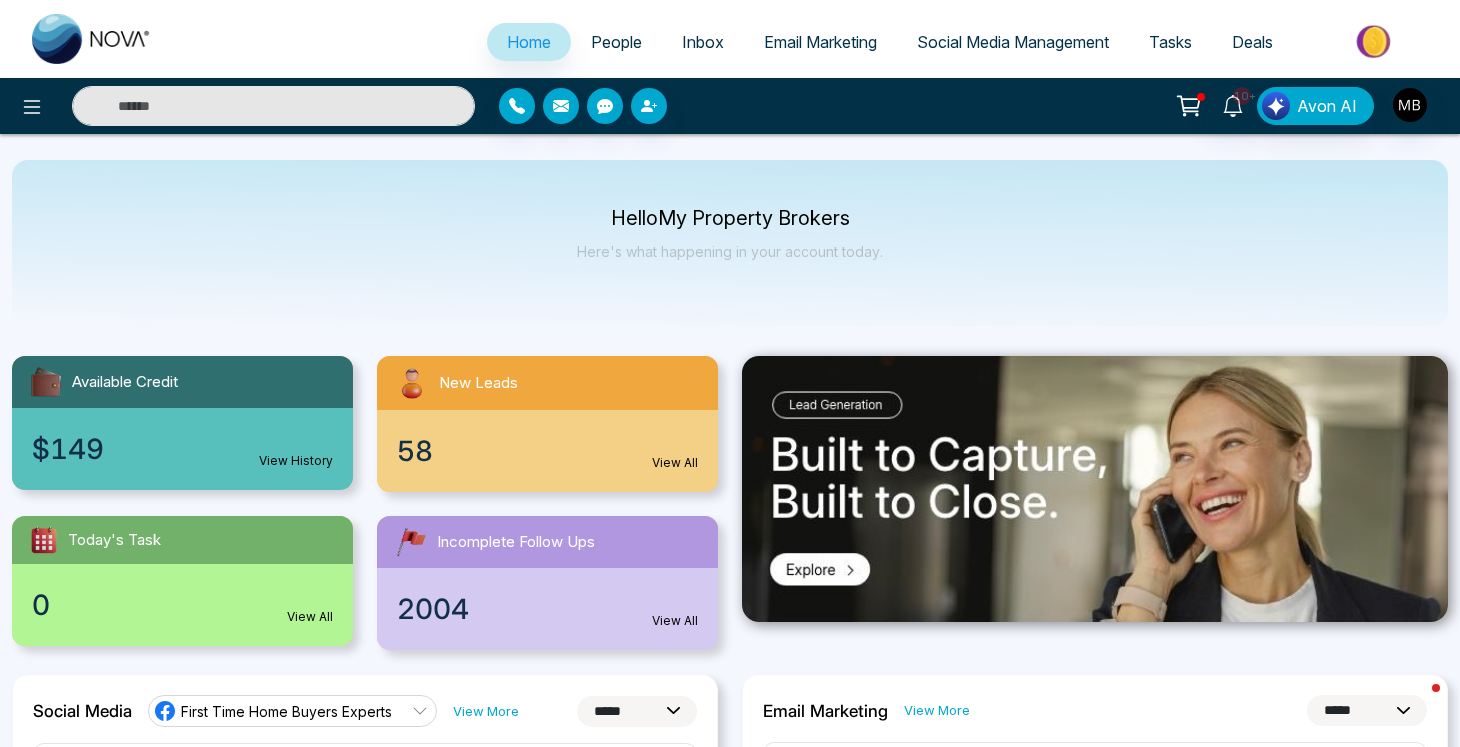 paste on "**********" 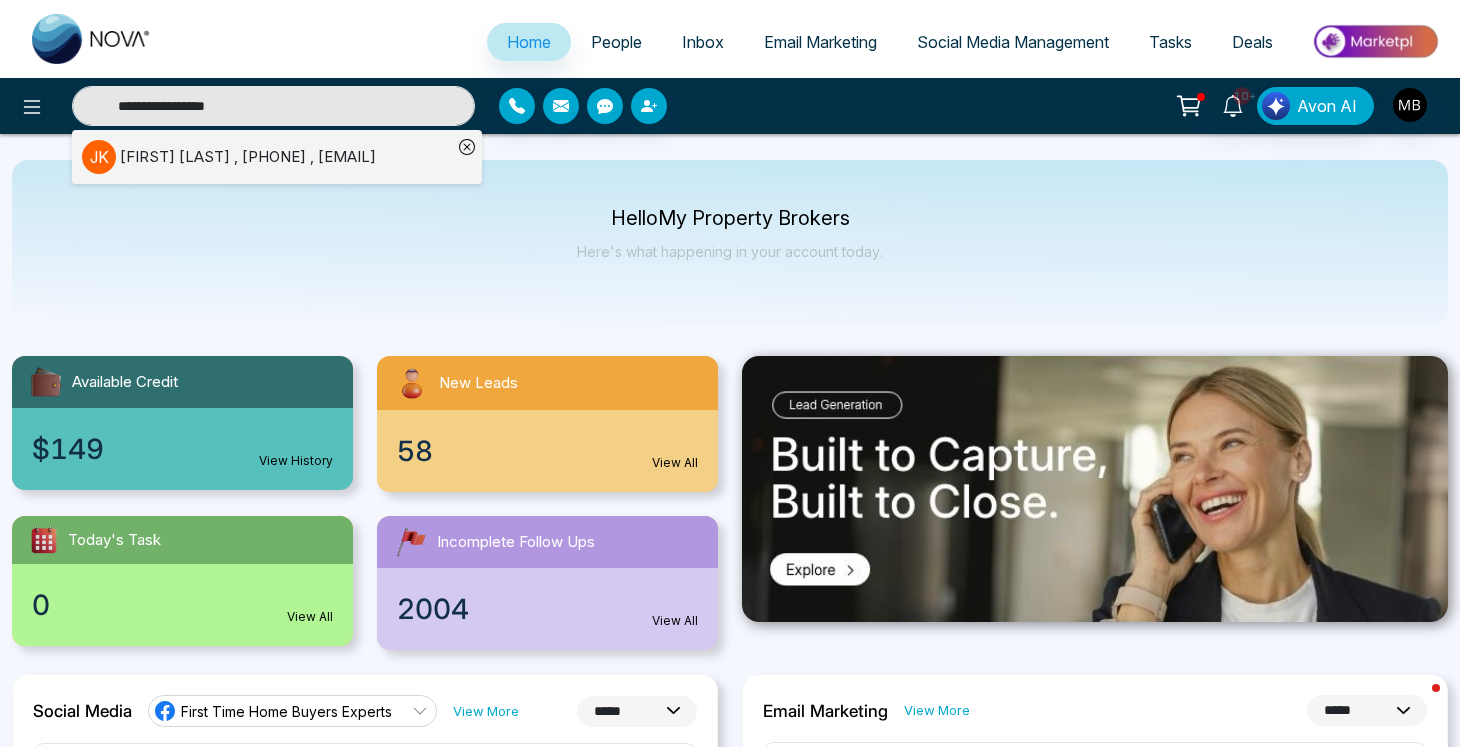 type on "**********" 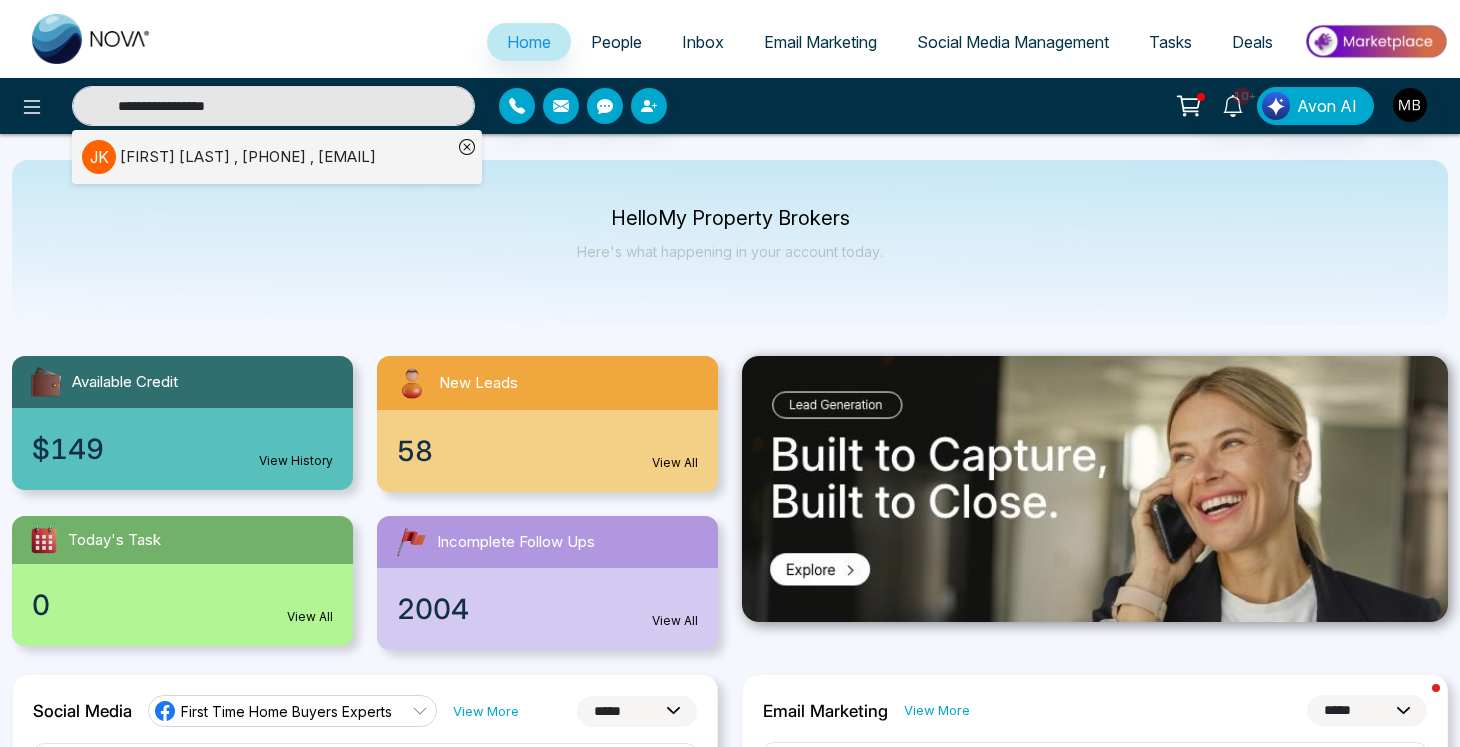 click on "[FIRST] [LAST]   , [PHONE]   , [EMAIL]" at bounding box center (248, 157) 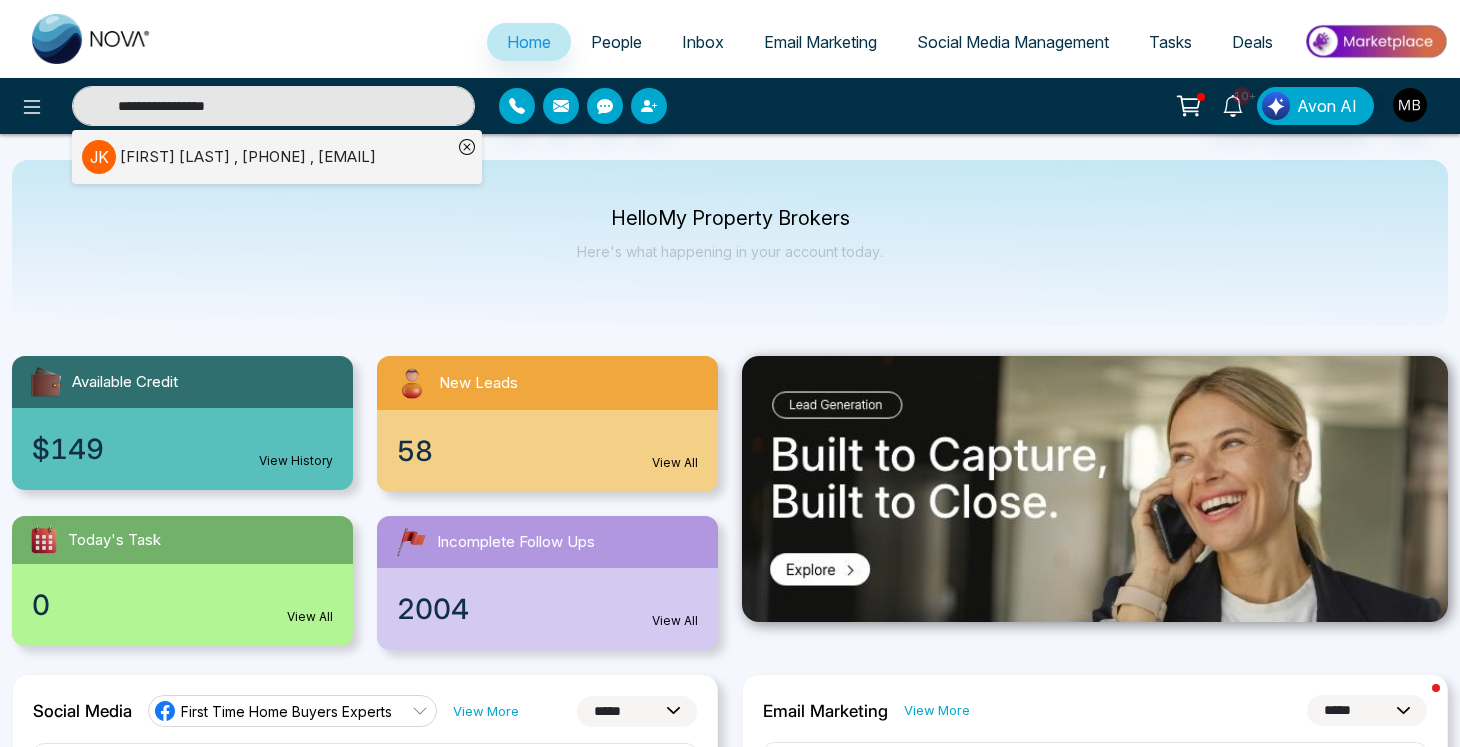 type 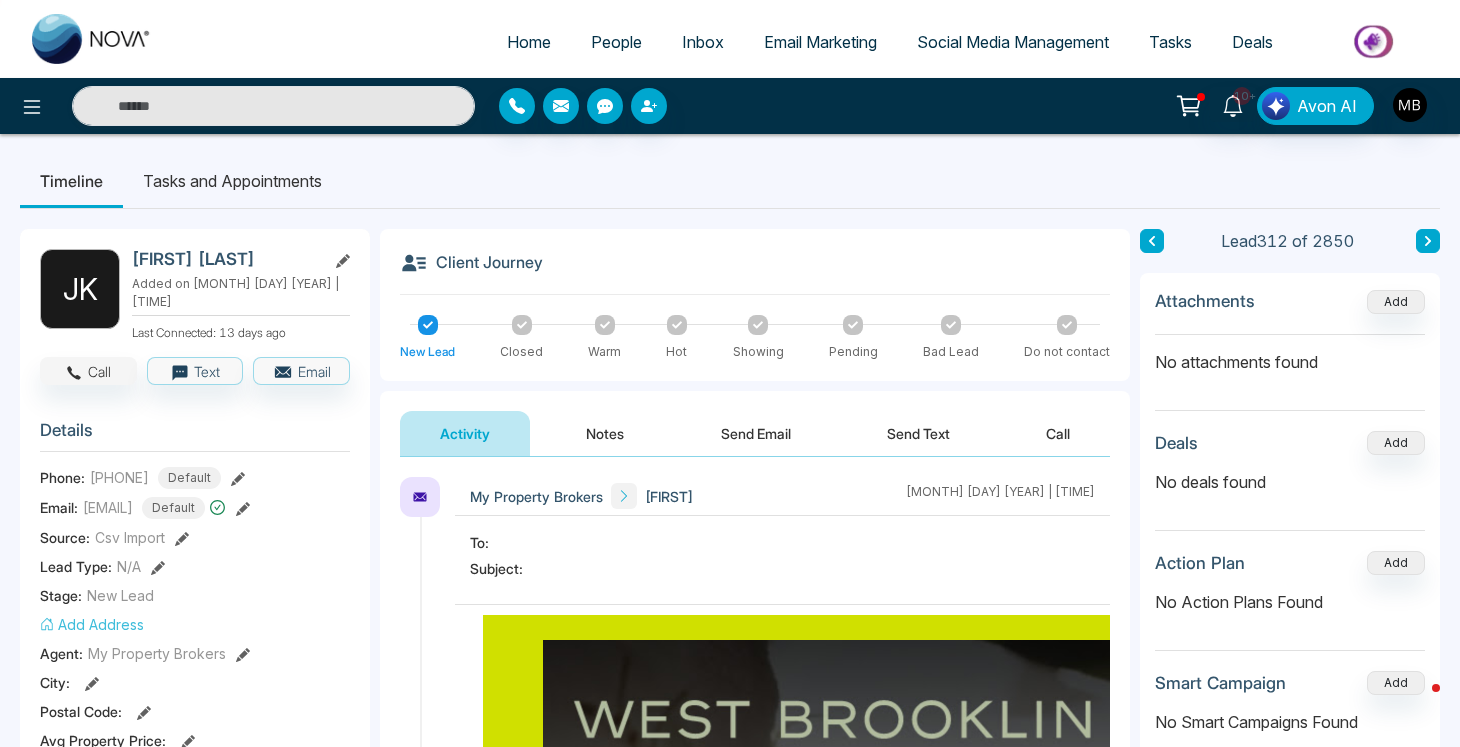 click on "Call" at bounding box center (88, 371) 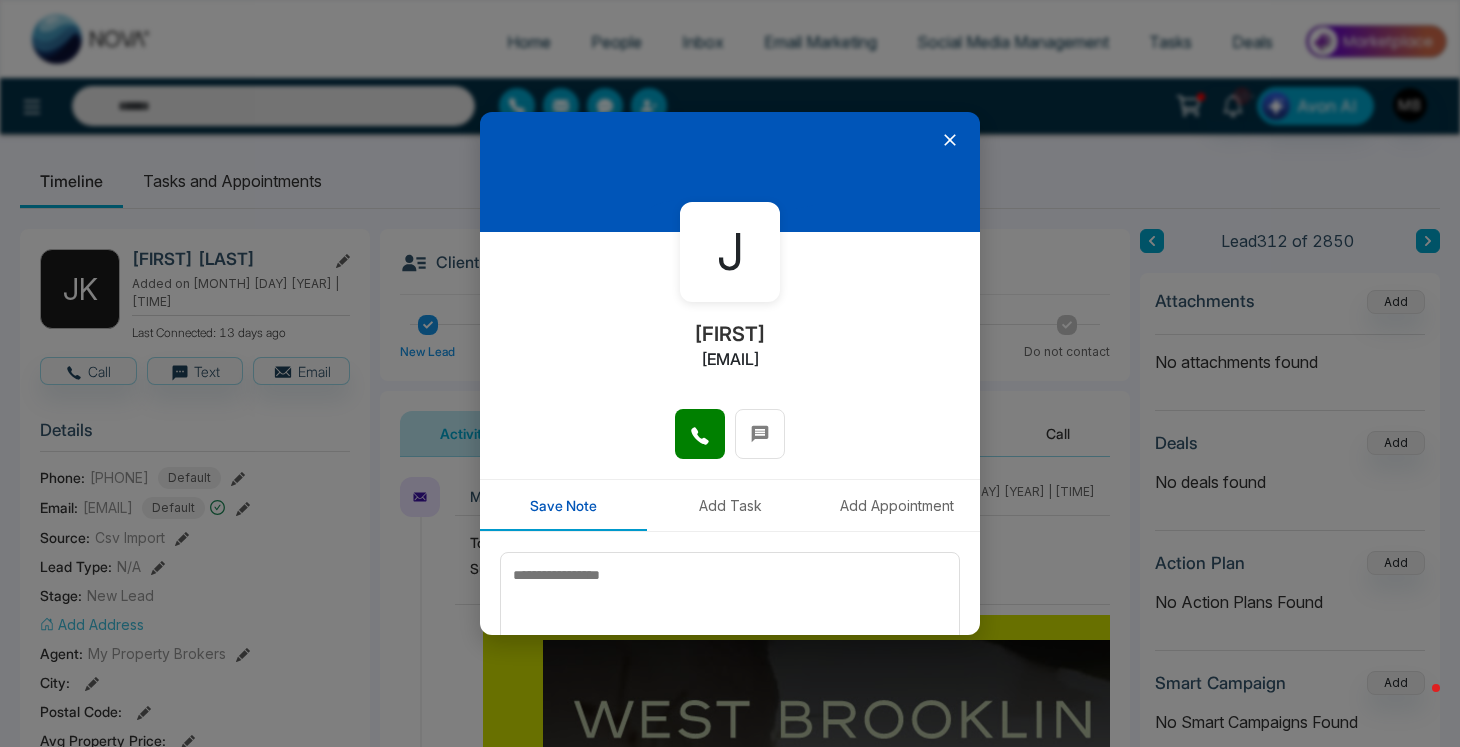 click 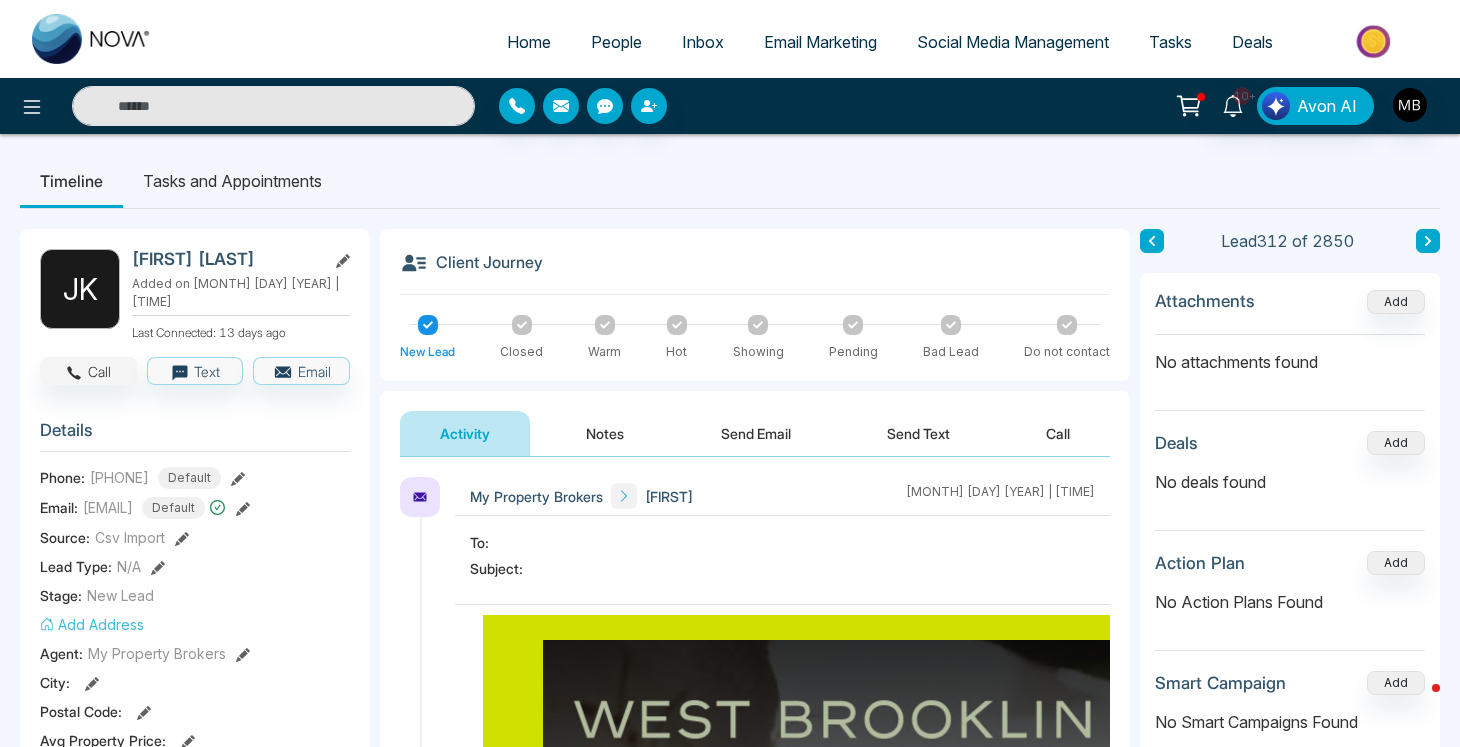 click on "Call" at bounding box center (88, 371) 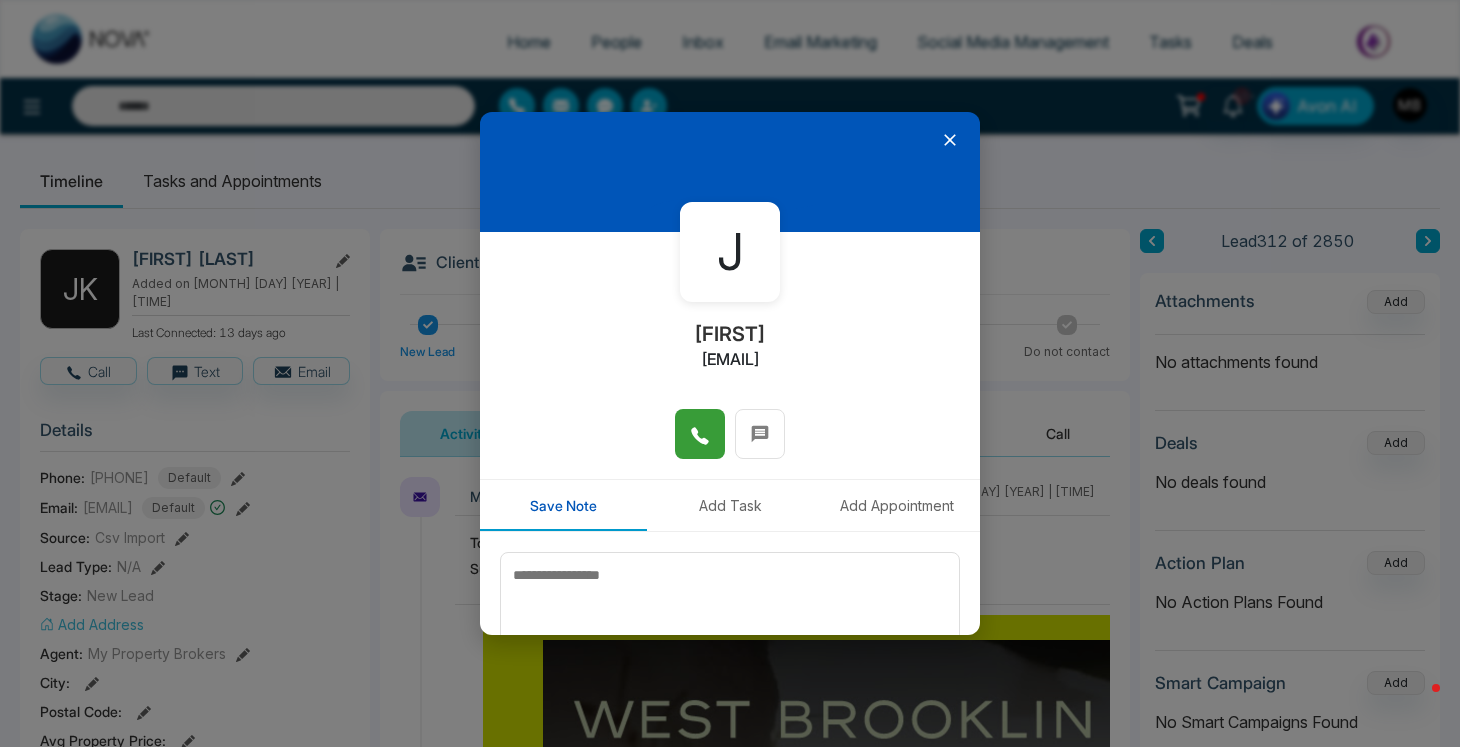 click at bounding box center [700, 434] 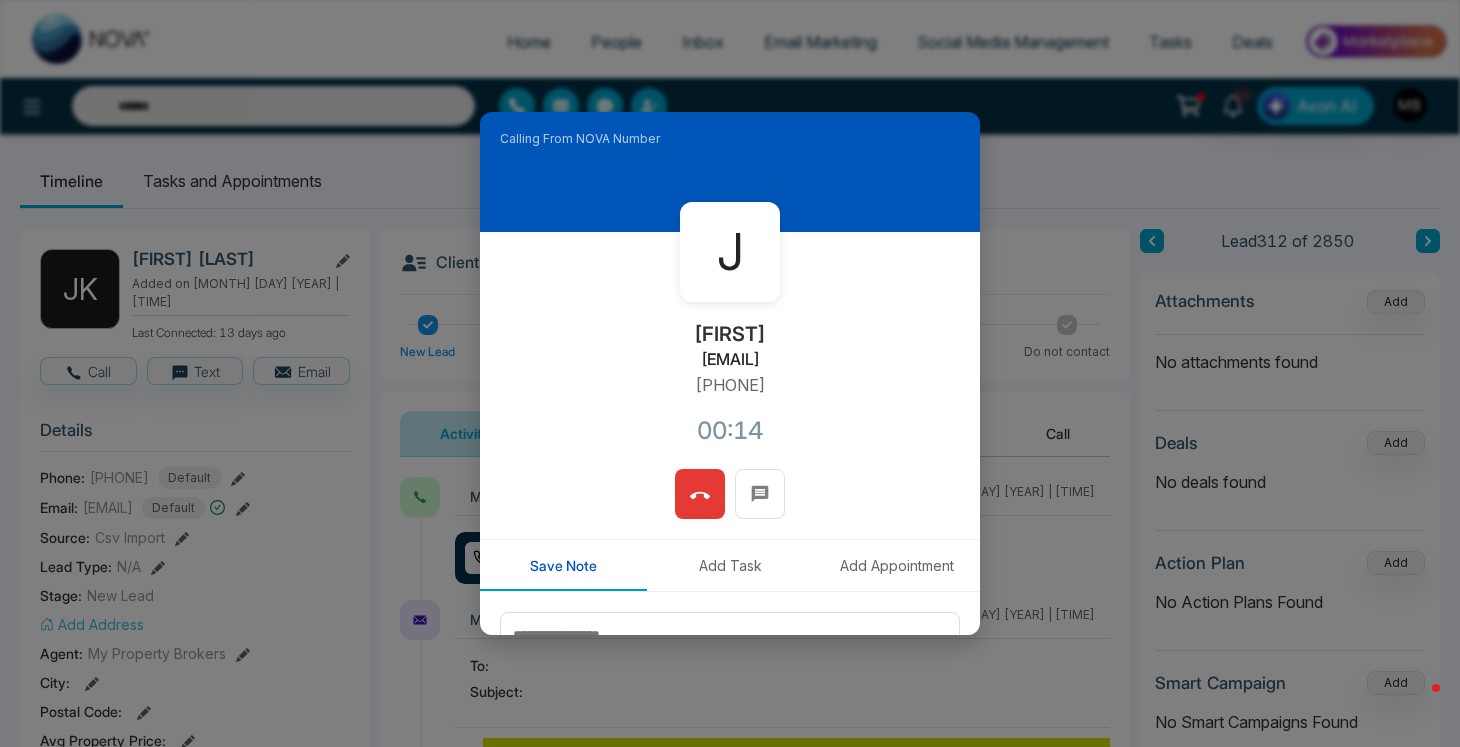 click 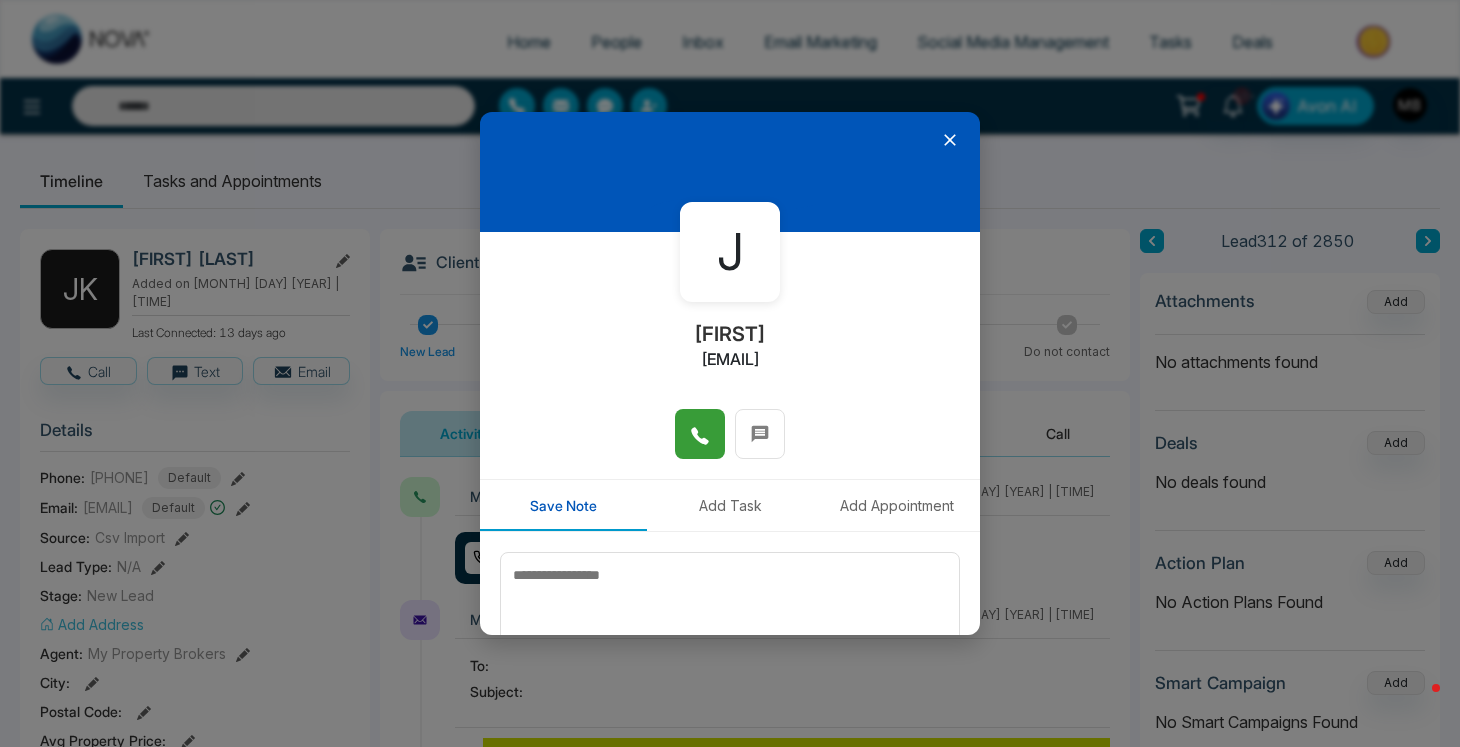 click 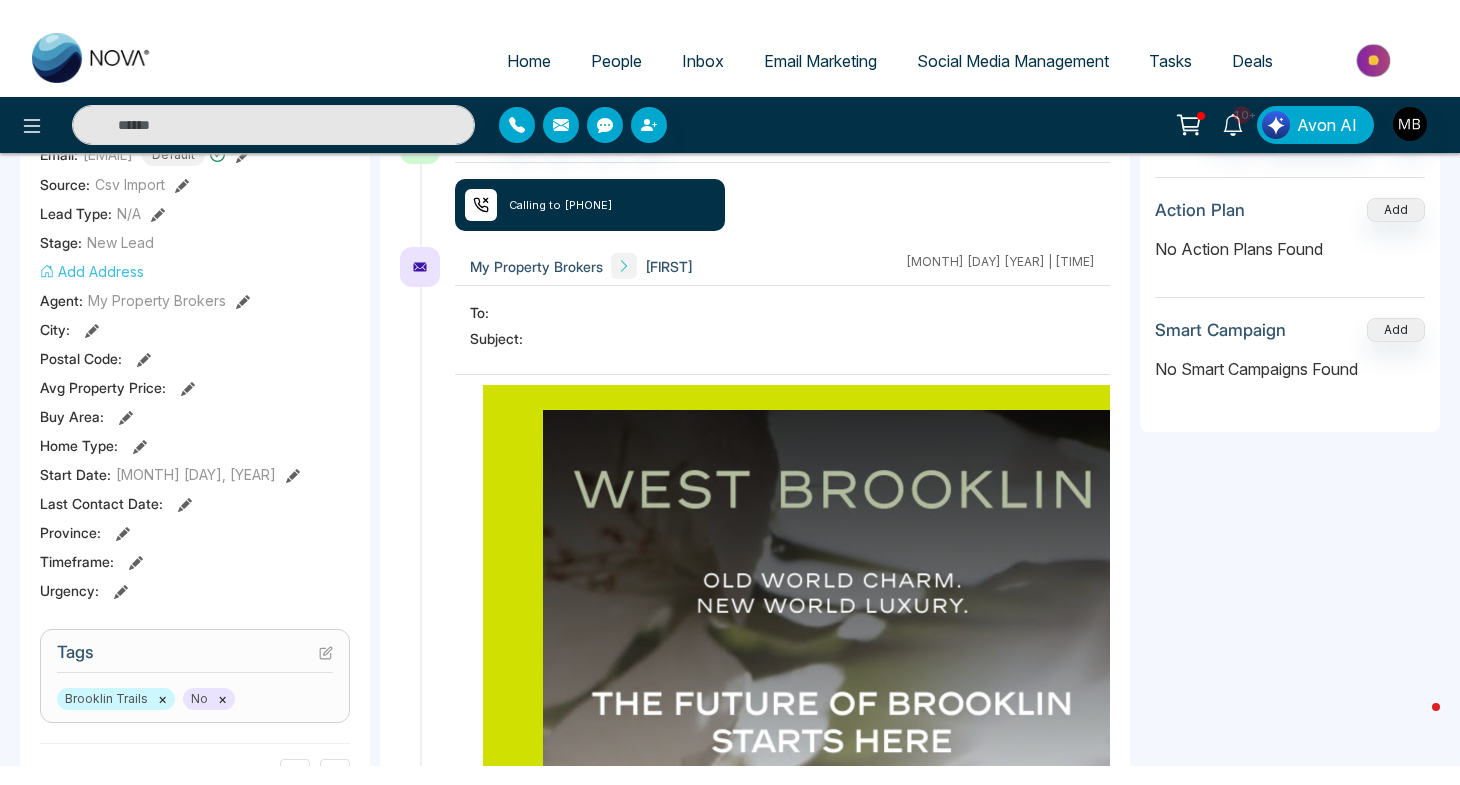 scroll, scrollTop: 392, scrollLeft: 0, axis: vertical 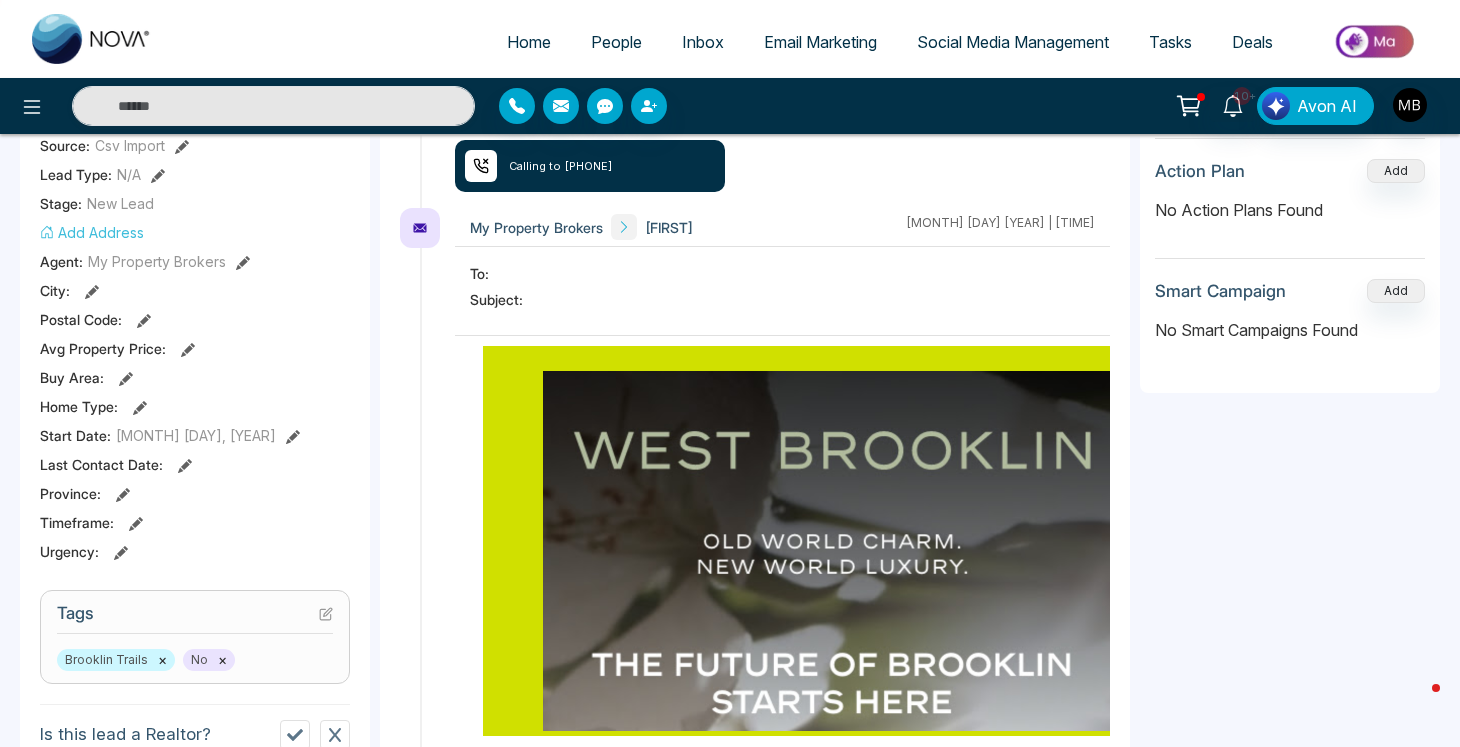 click 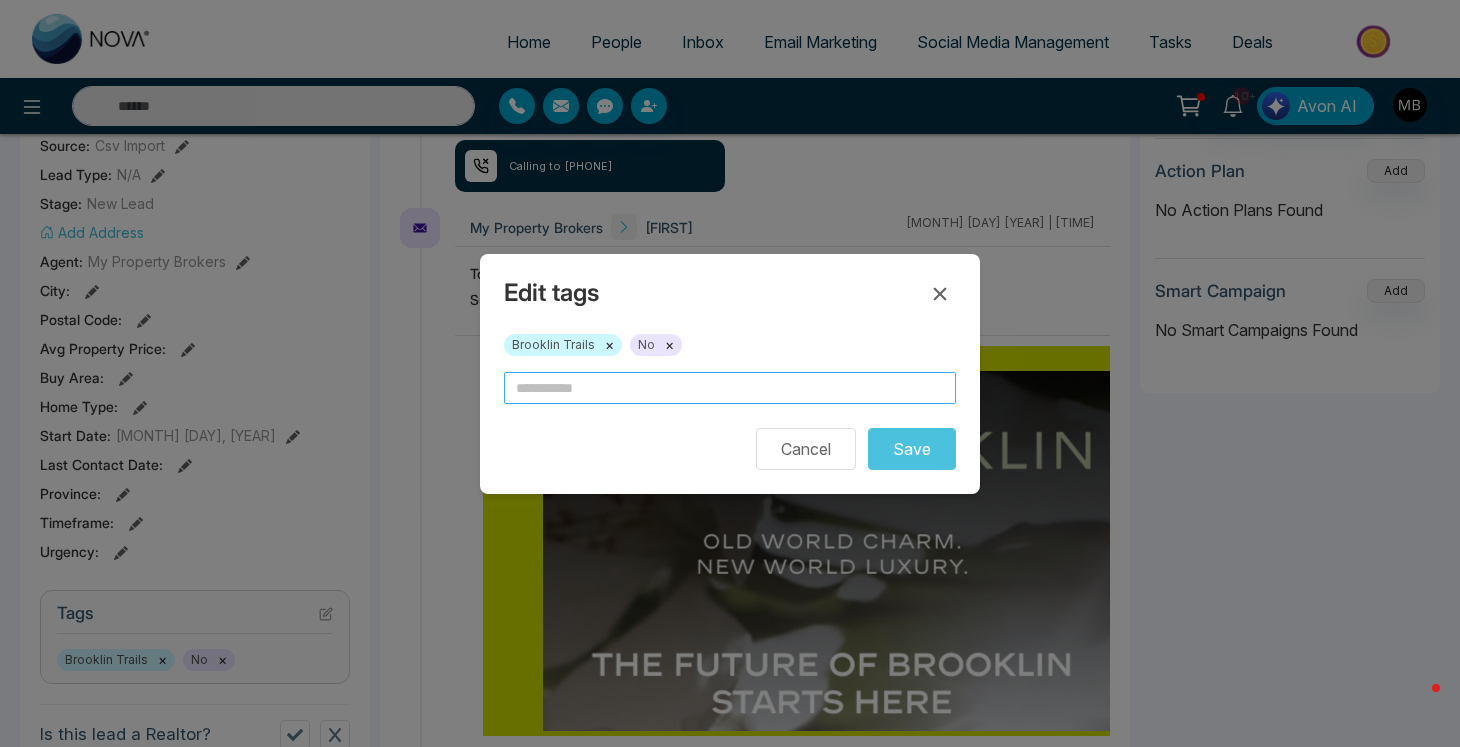 click at bounding box center [730, 388] 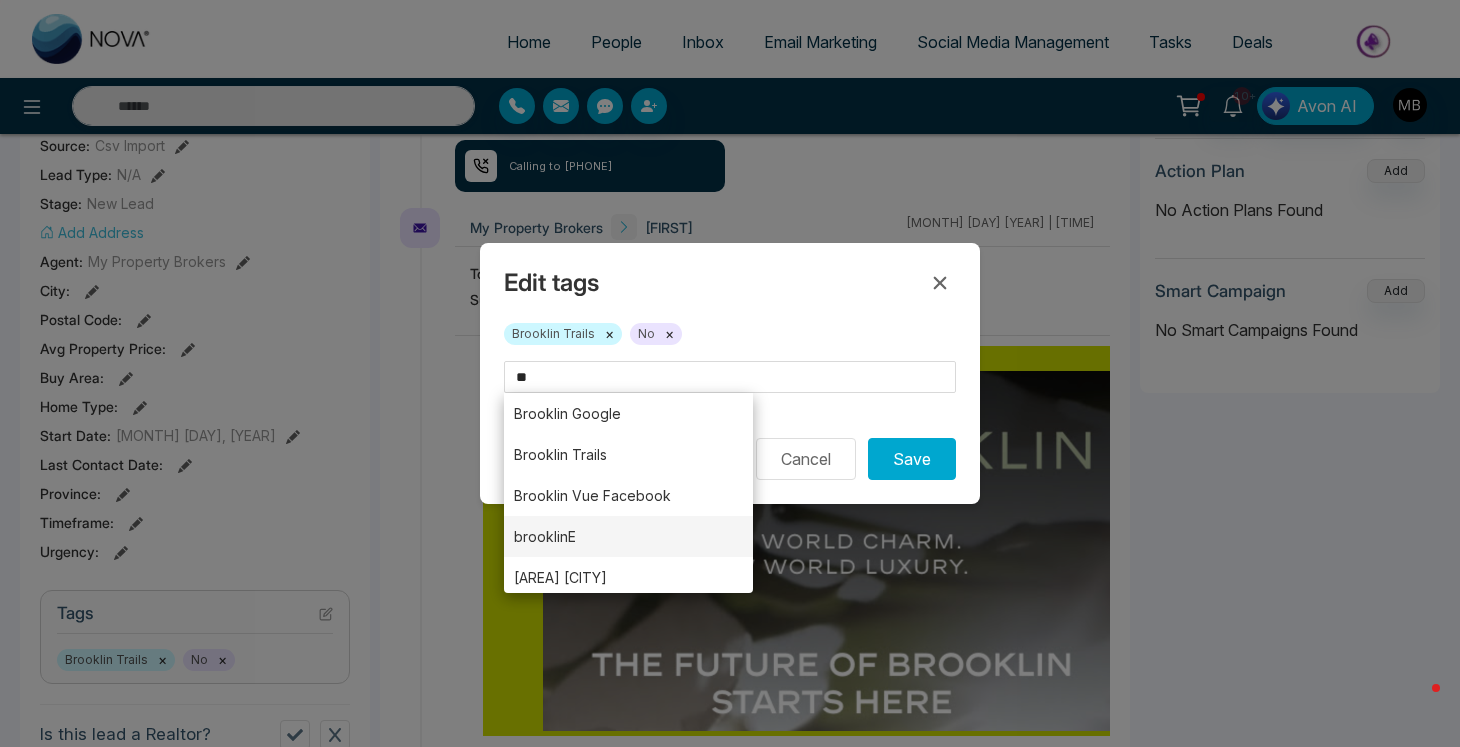 click on "brooklinE" at bounding box center (628, 536) 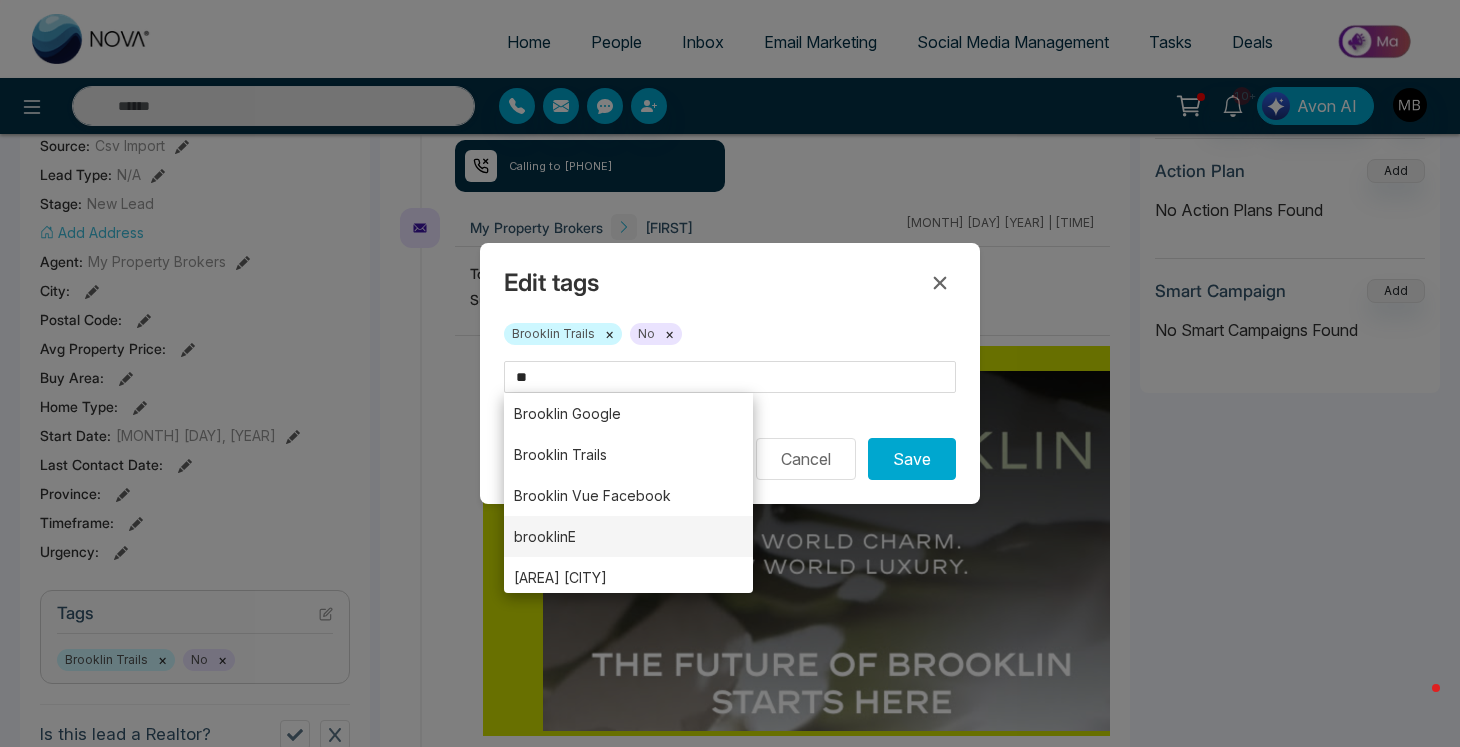 type on "*********" 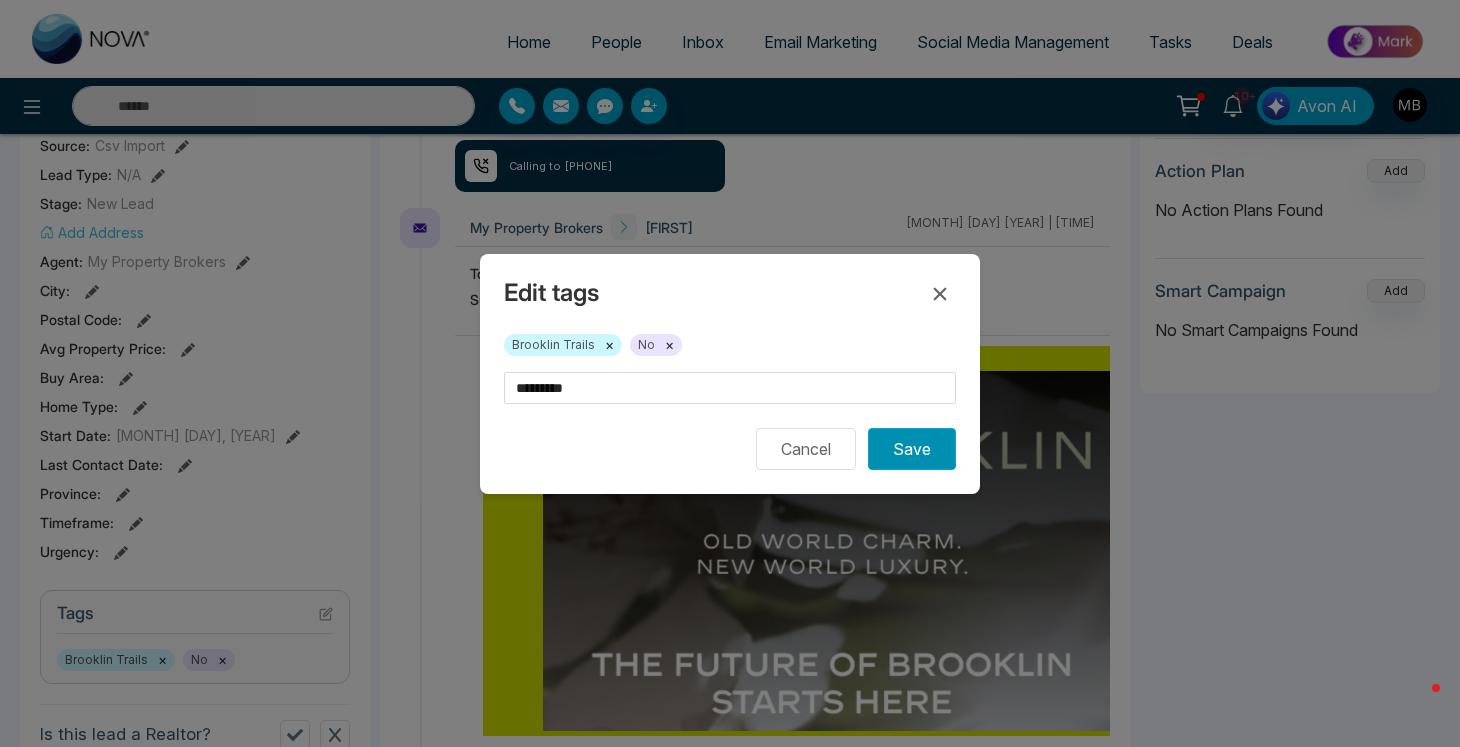 click on "Save" at bounding box center (912, 449) 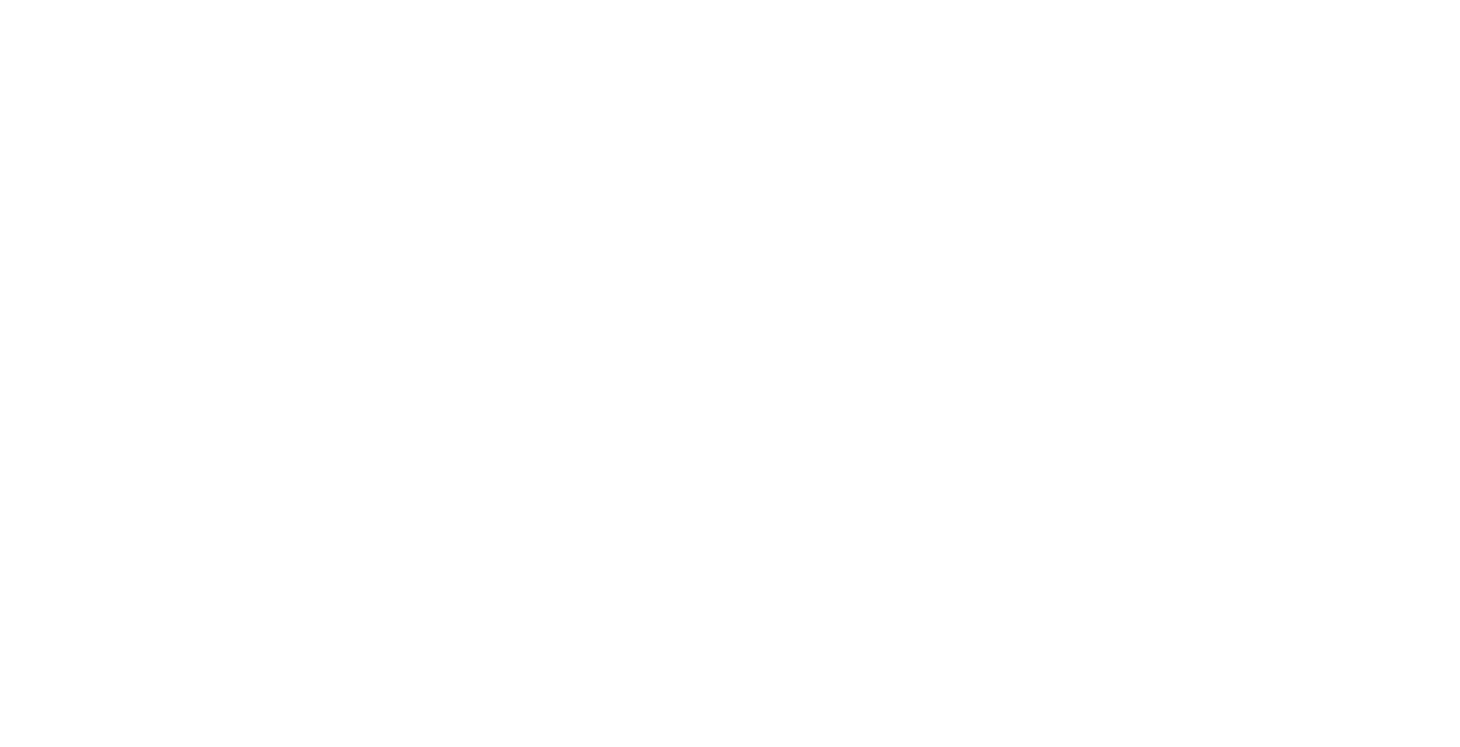 scroll, scrollTop: 0, scrollLeft: 0, axis: both 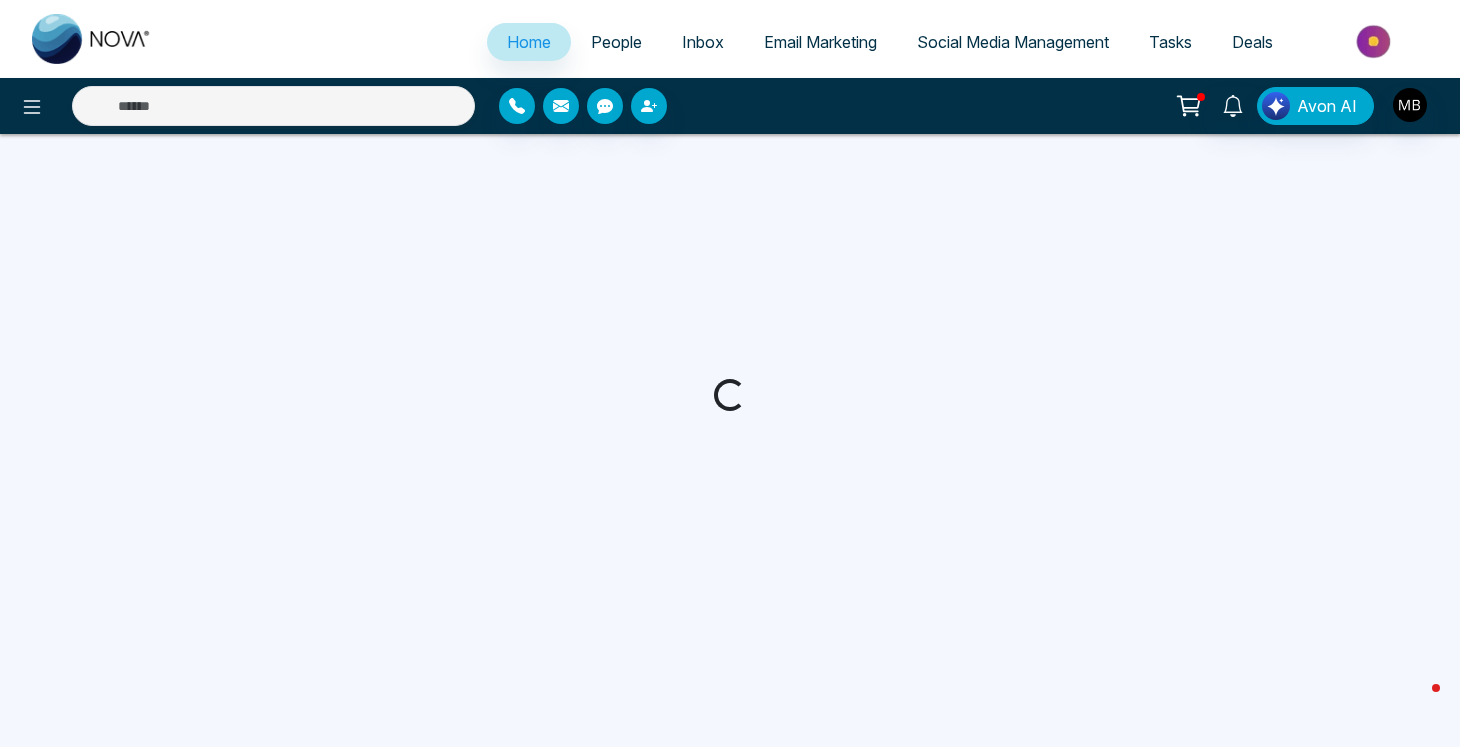 select on "*" 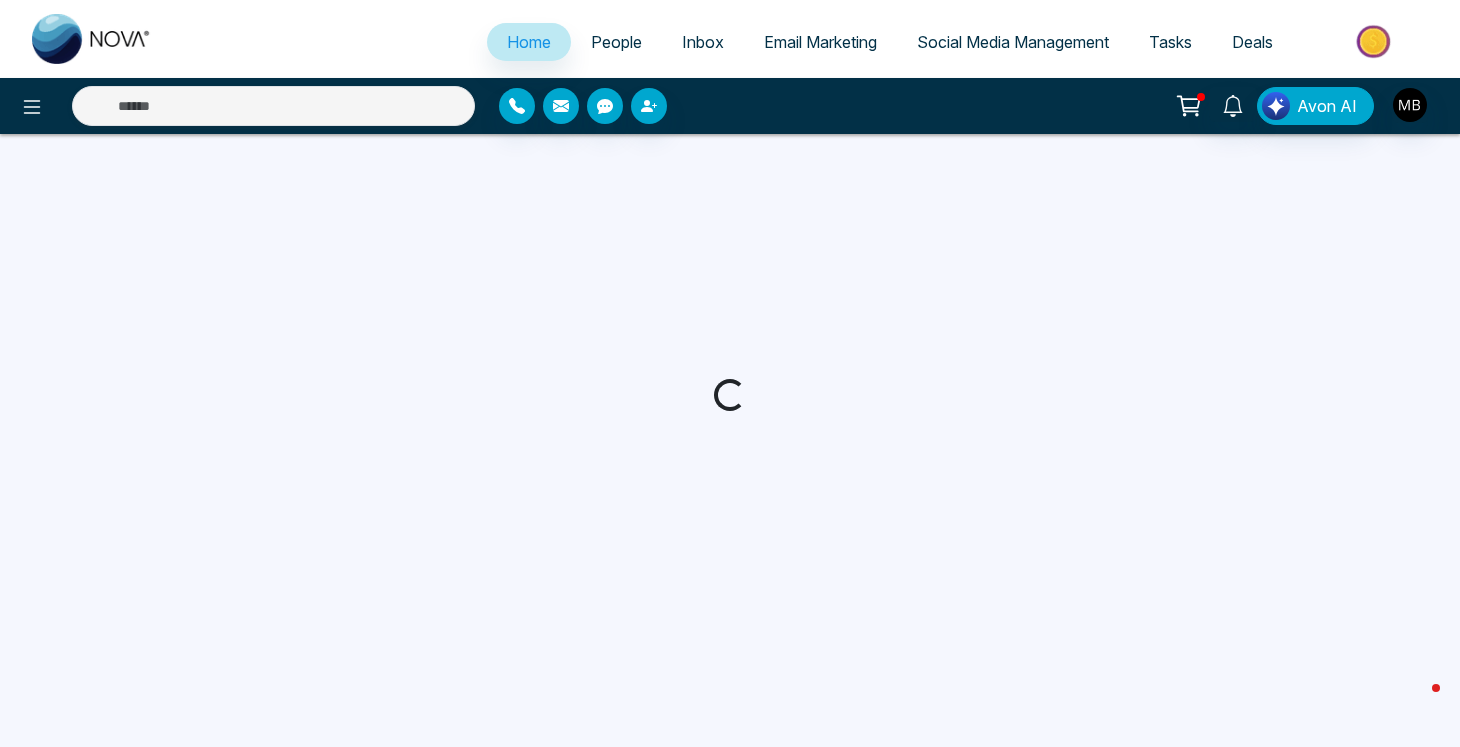 select on "*" 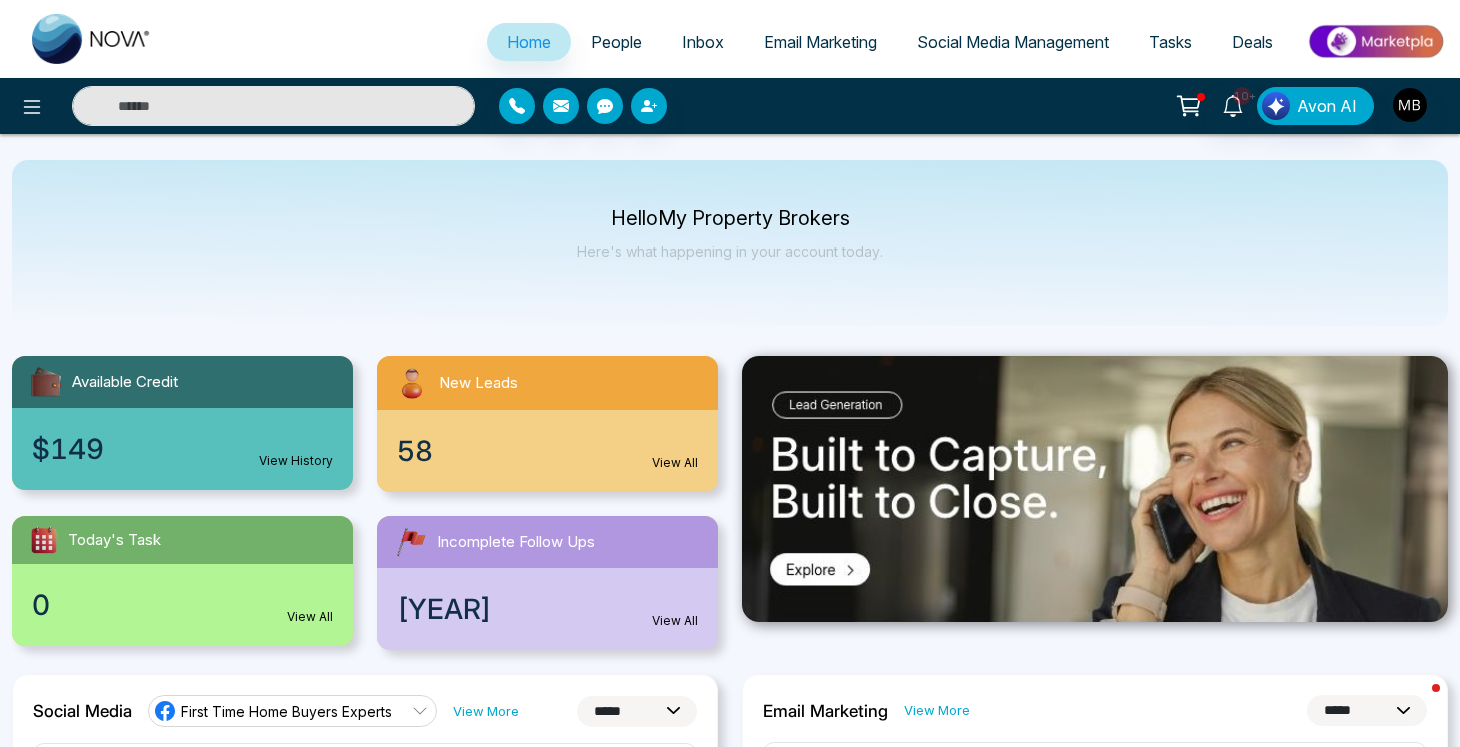 click at bounding box center [273, 106] 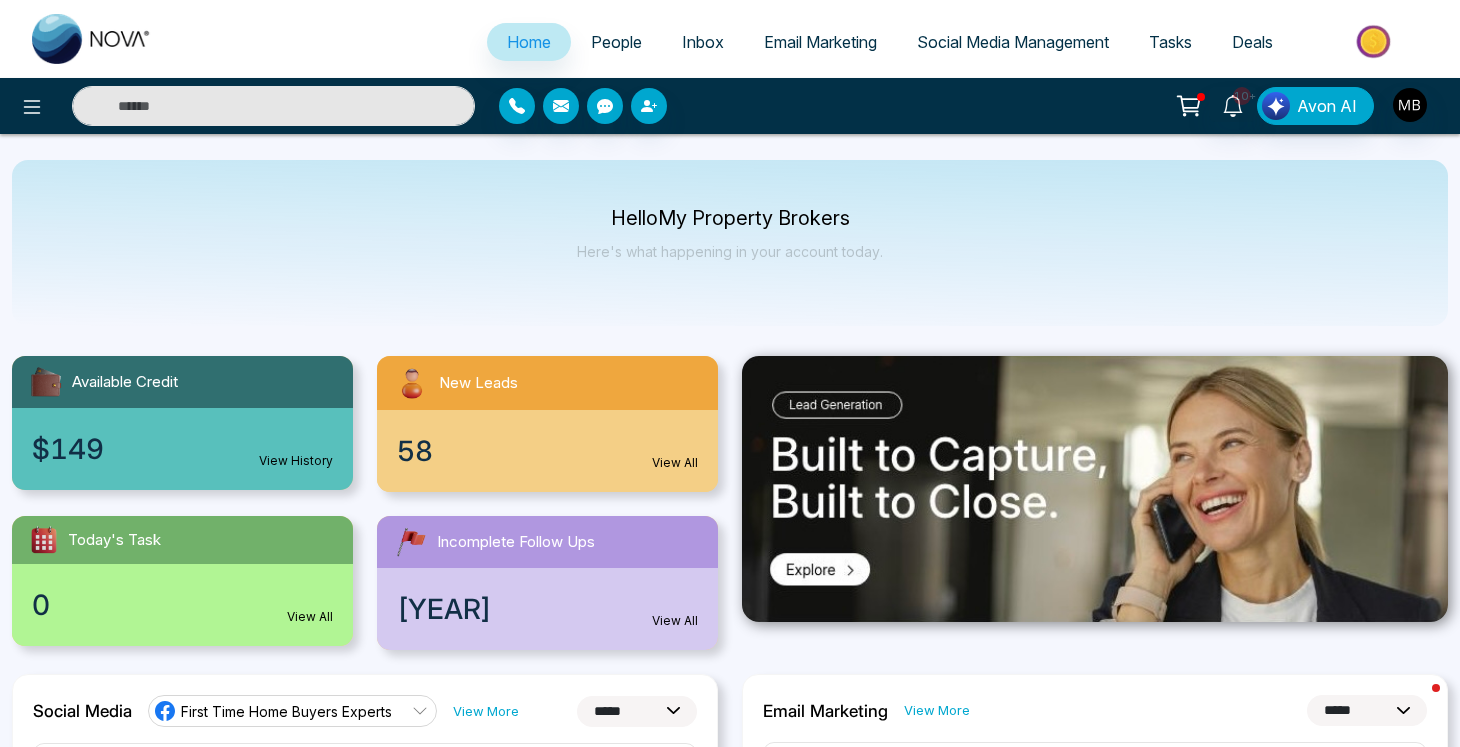 paste on "**********" 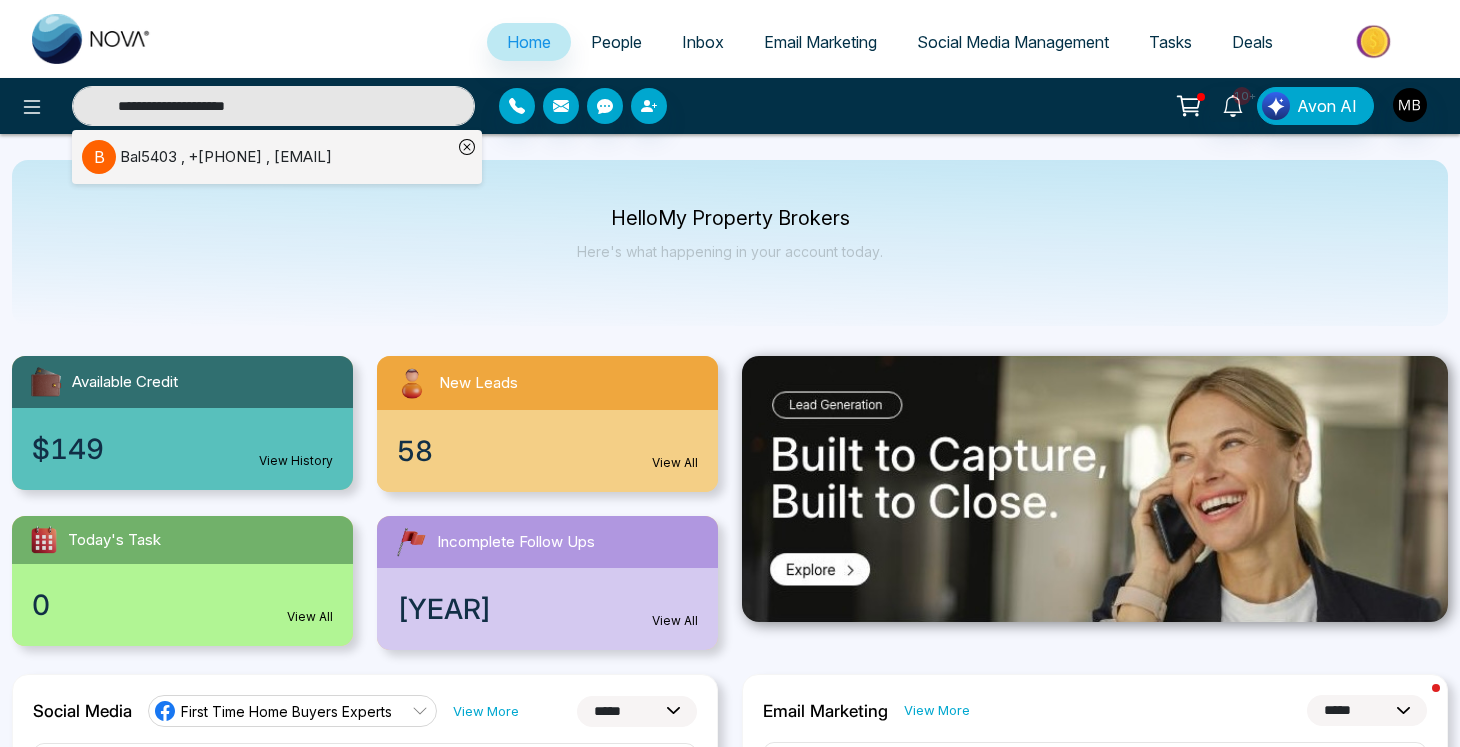 type on "**********" 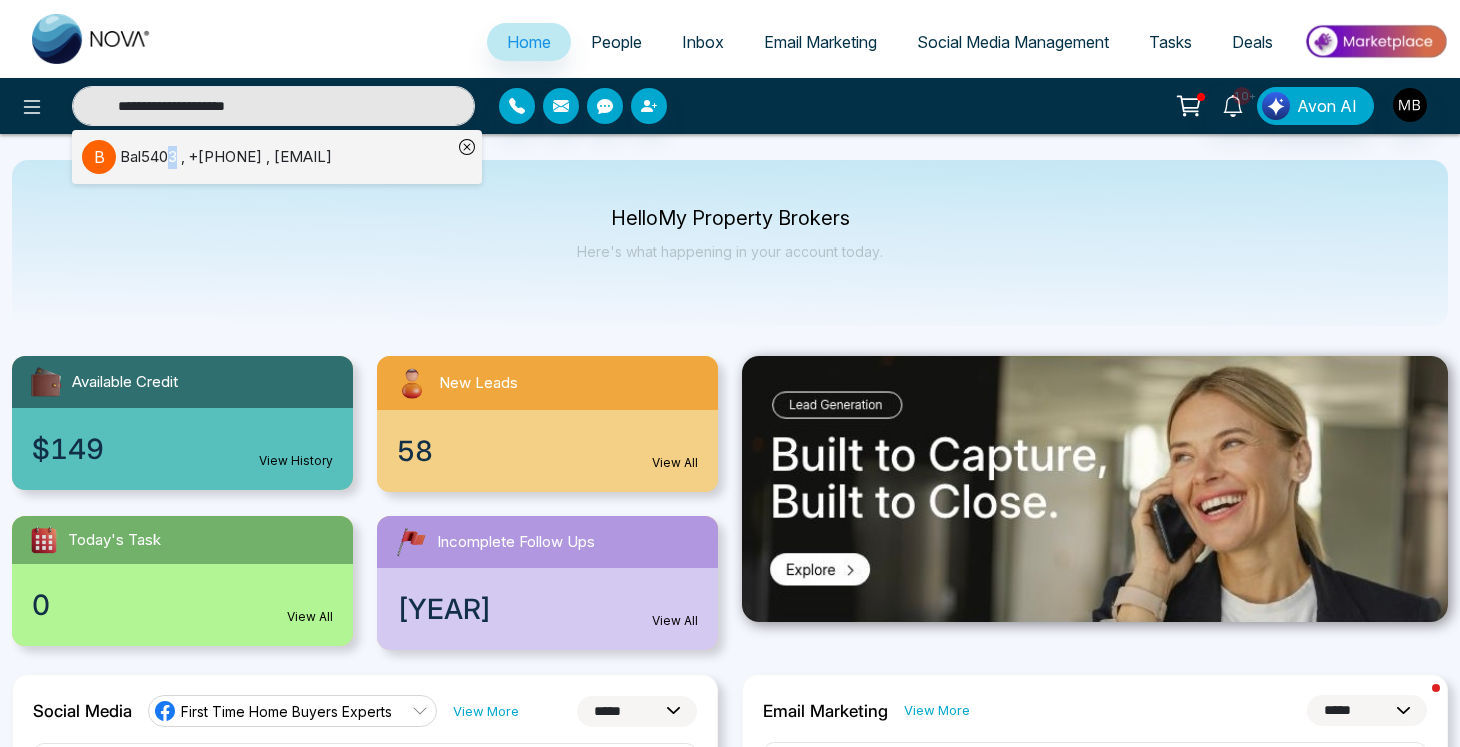 click on "[FIRST]     , +[PHONE]   , [EMAIL]" at bounding box center [226, 157] 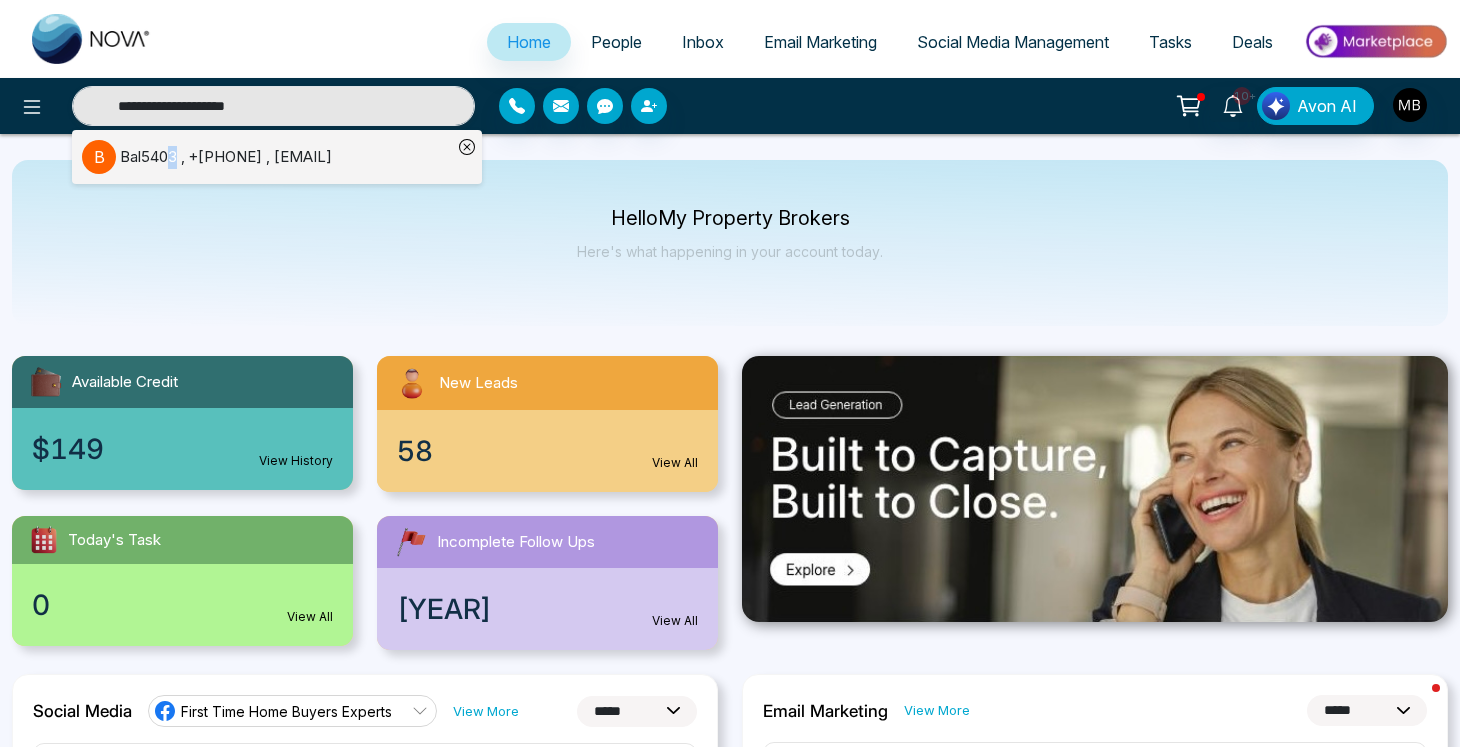 type 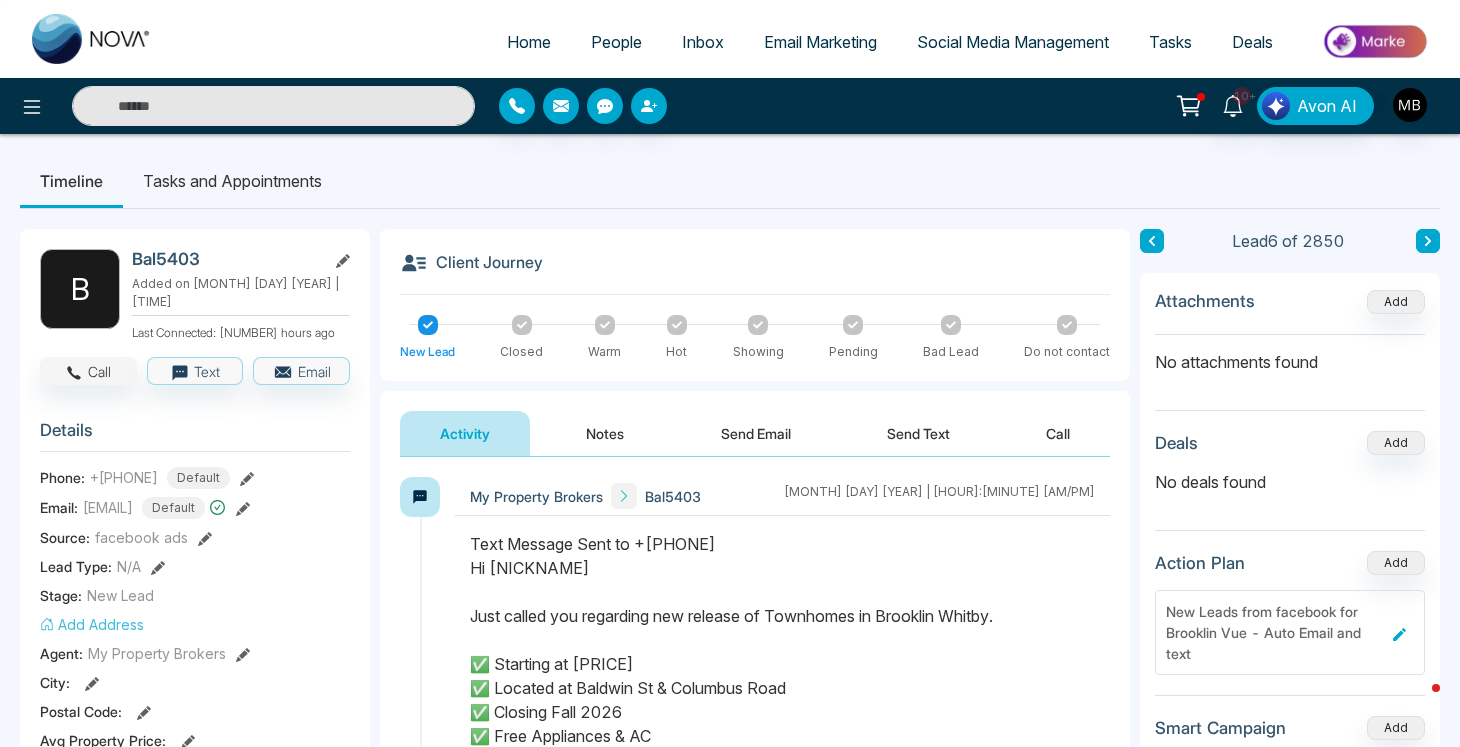 click on "Call" at bounding box center (88, 371) 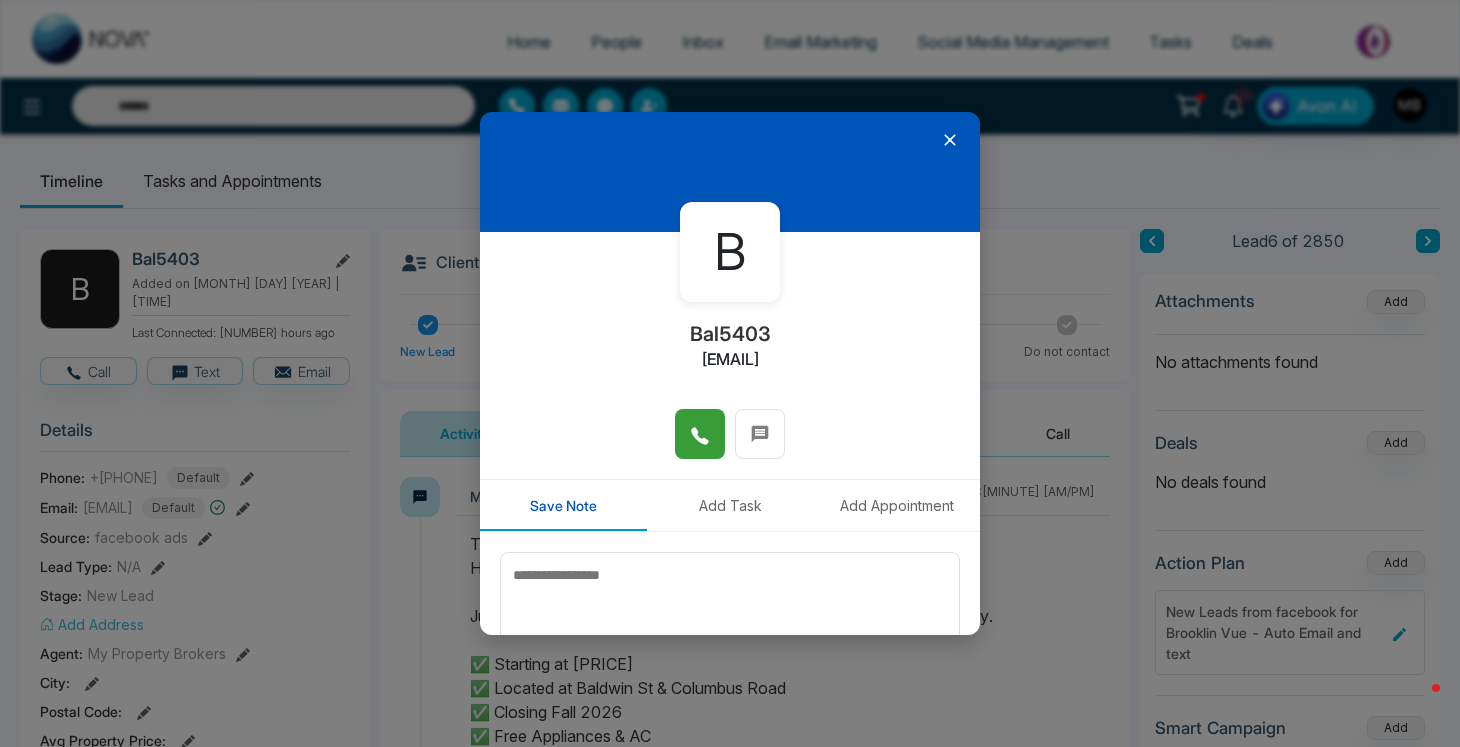 click at bounding box center [700, 434] 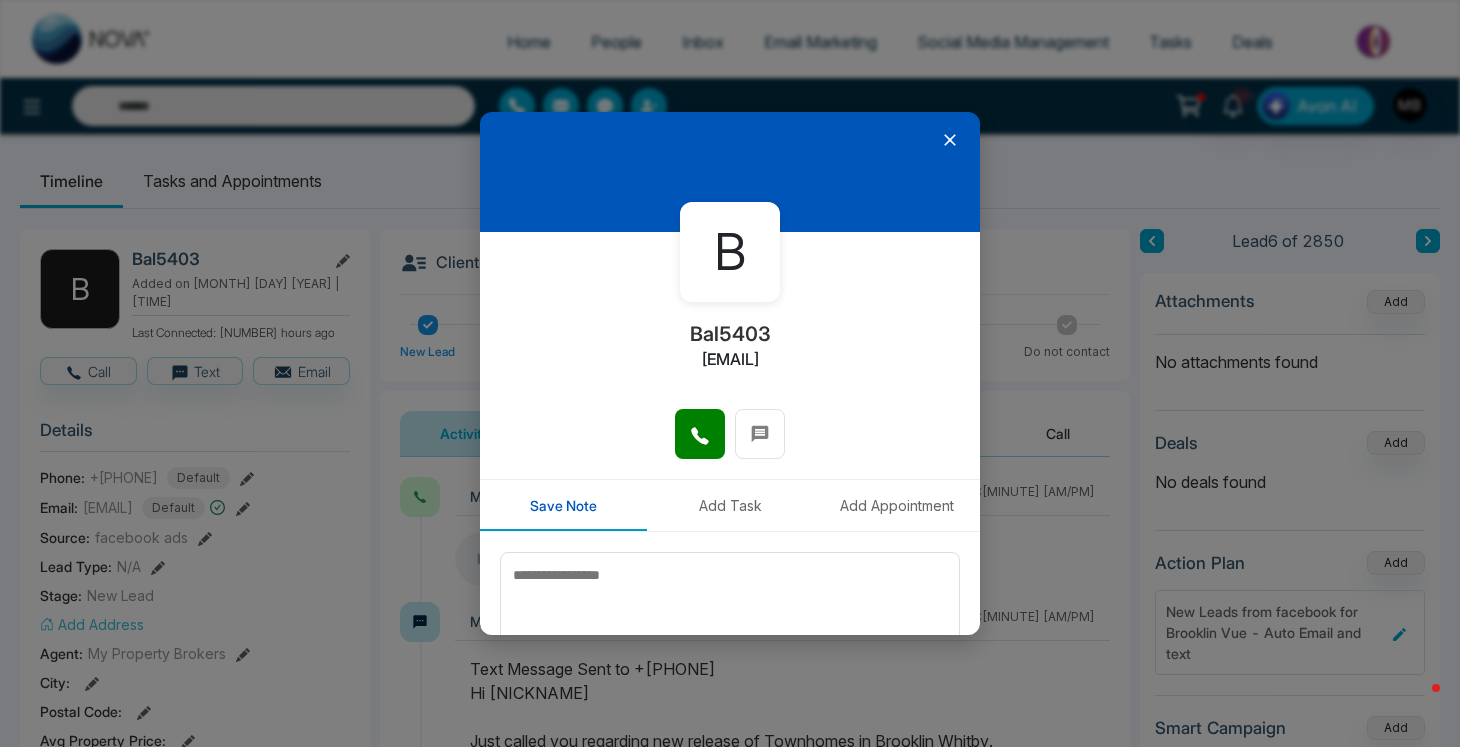 click 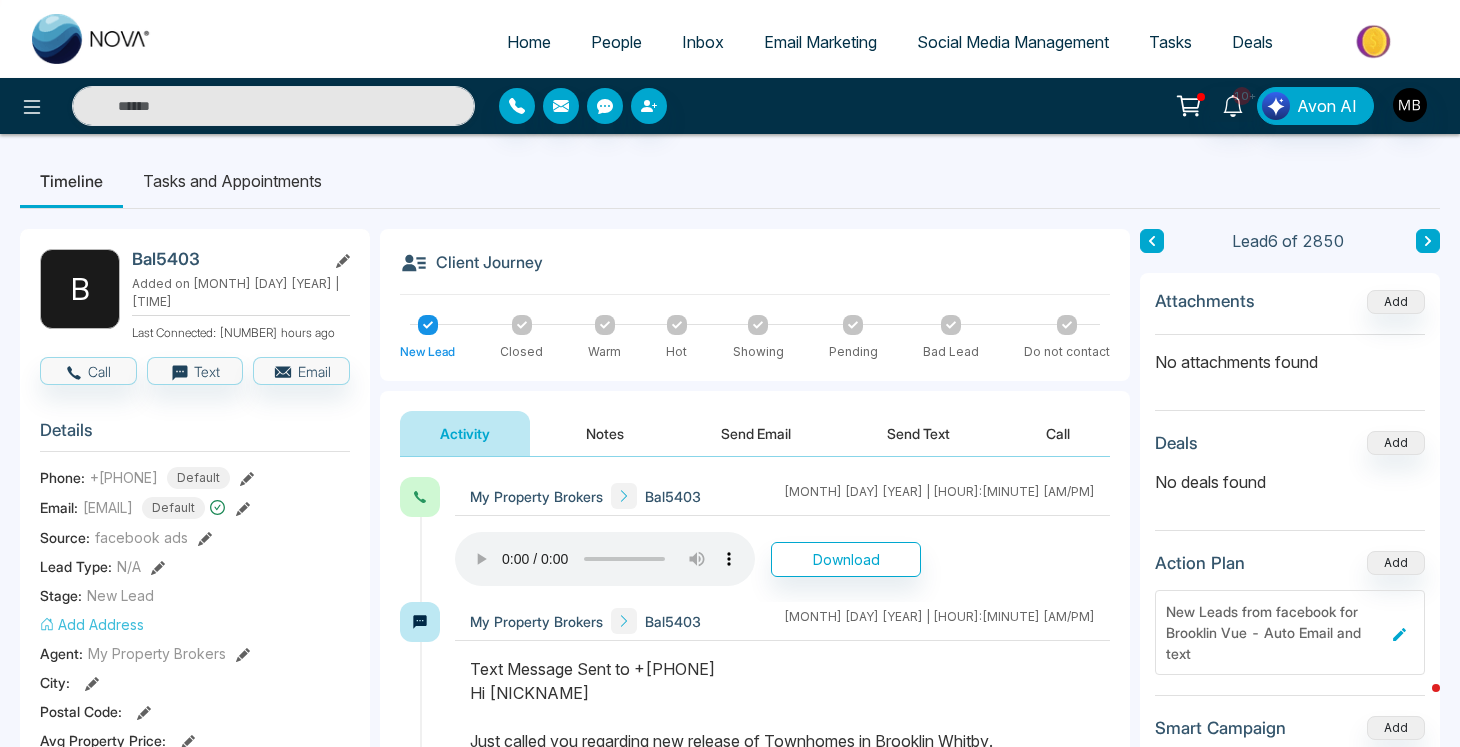 click at bounding box center [605, 559] 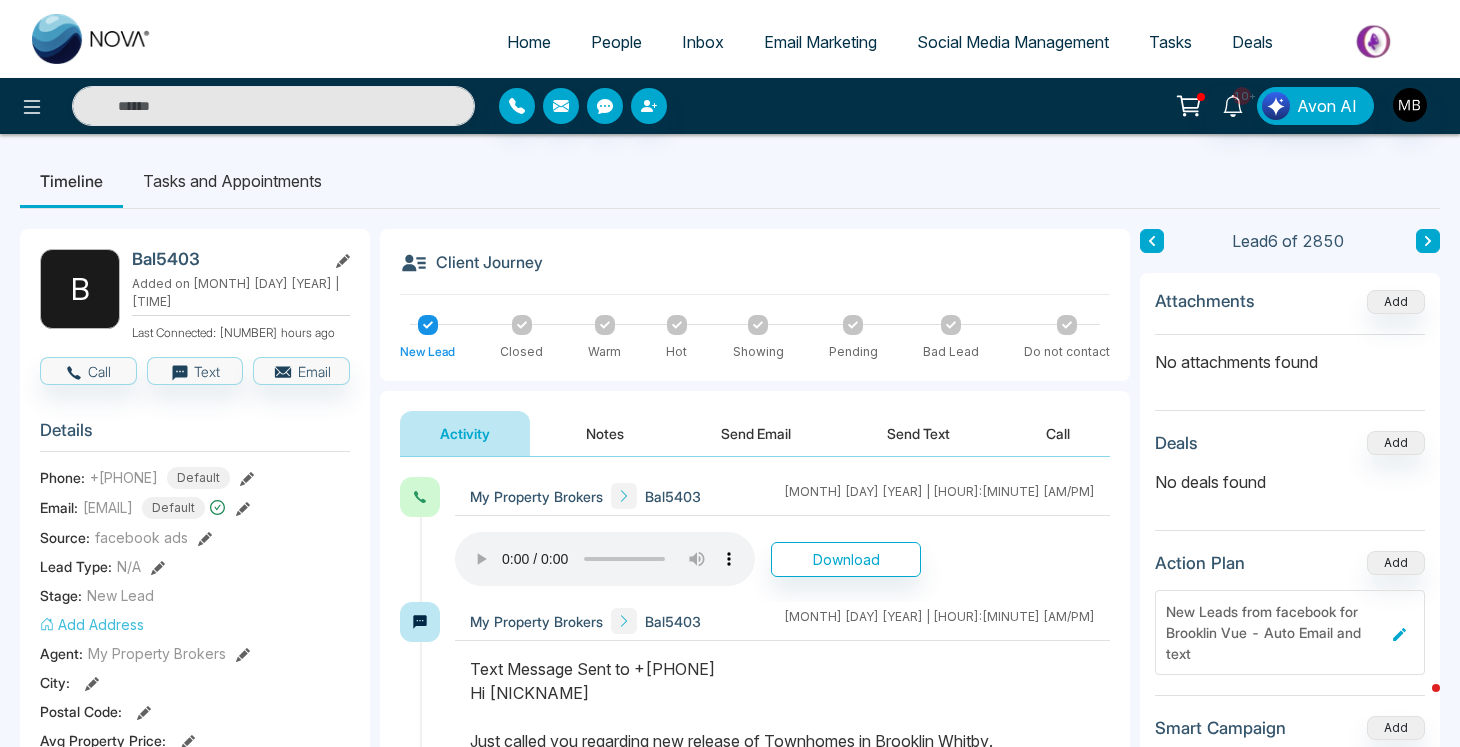 click at bounding box center (605, 559) 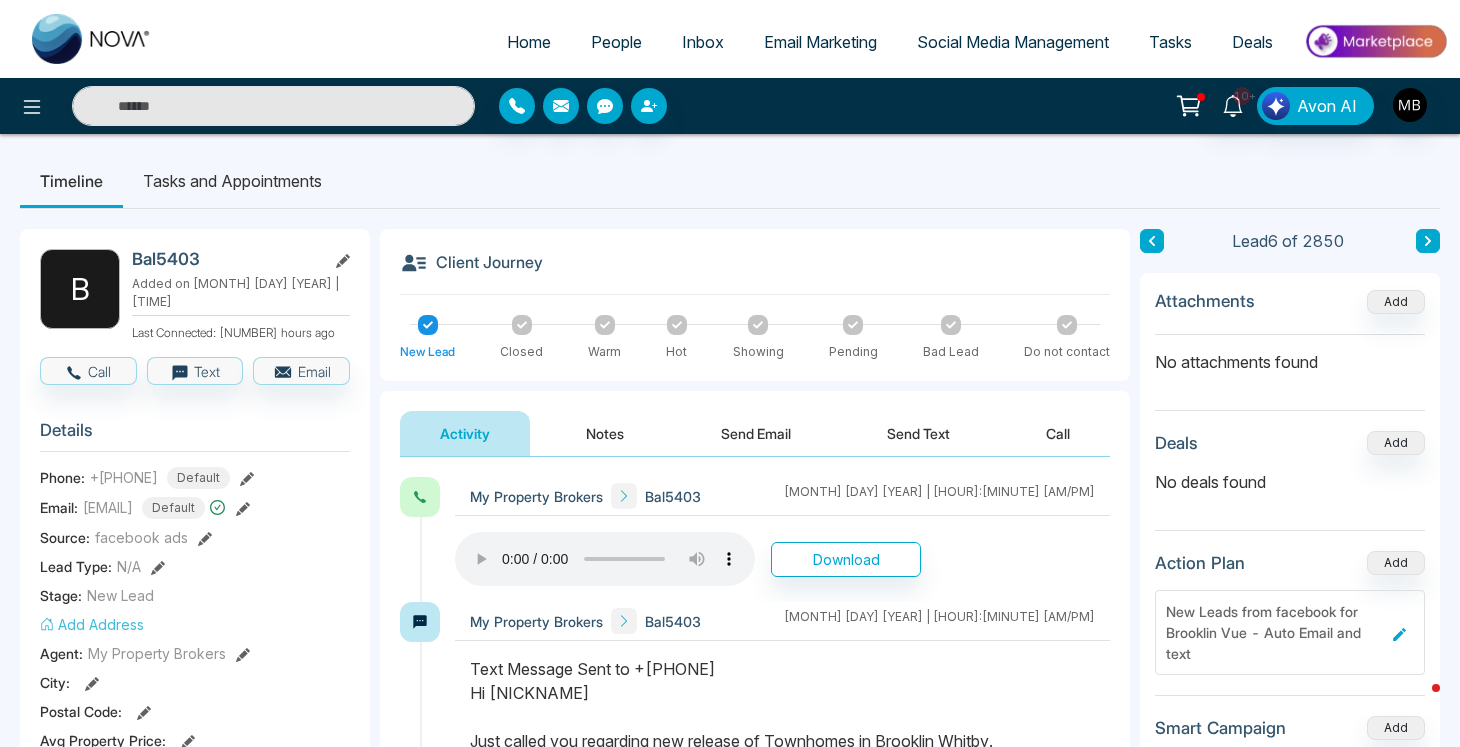 click at bounding box center (605, 559) 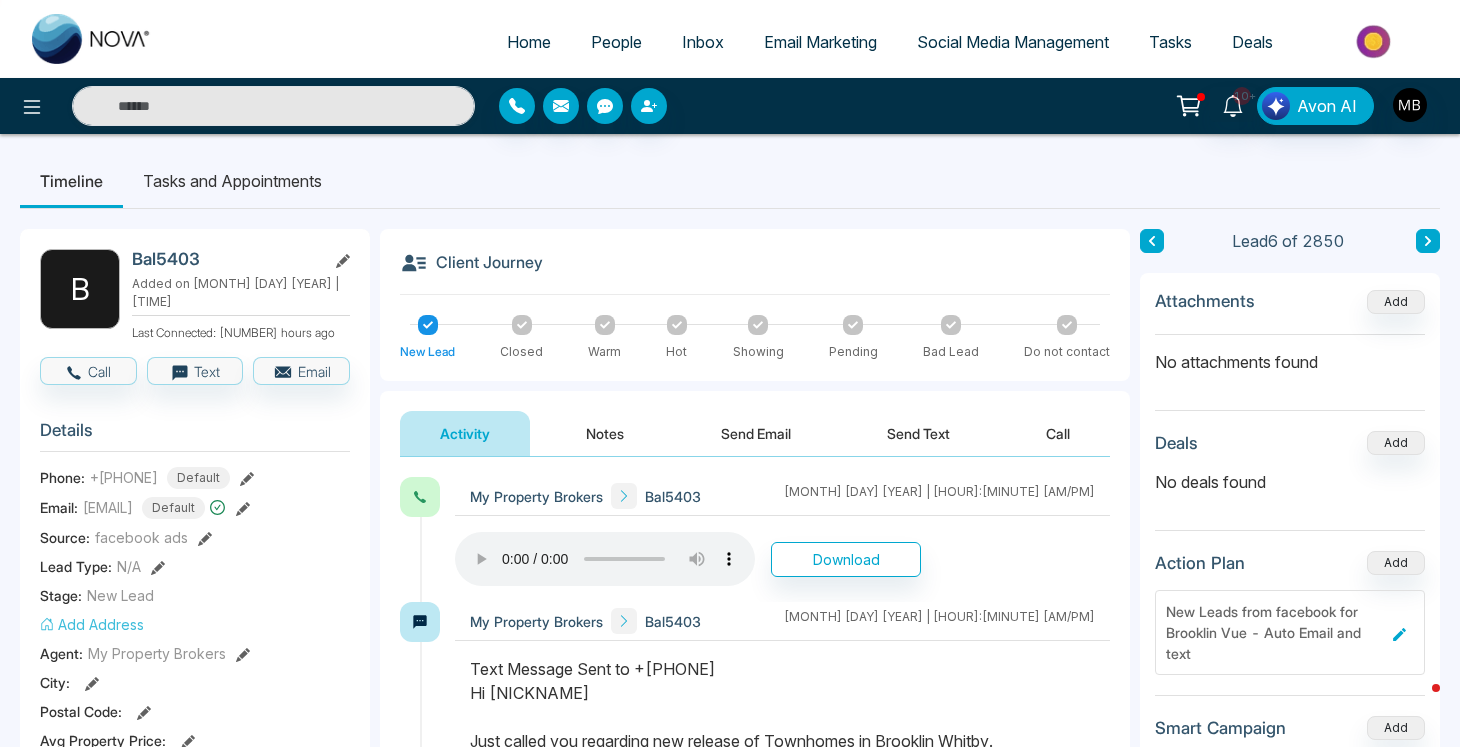 type 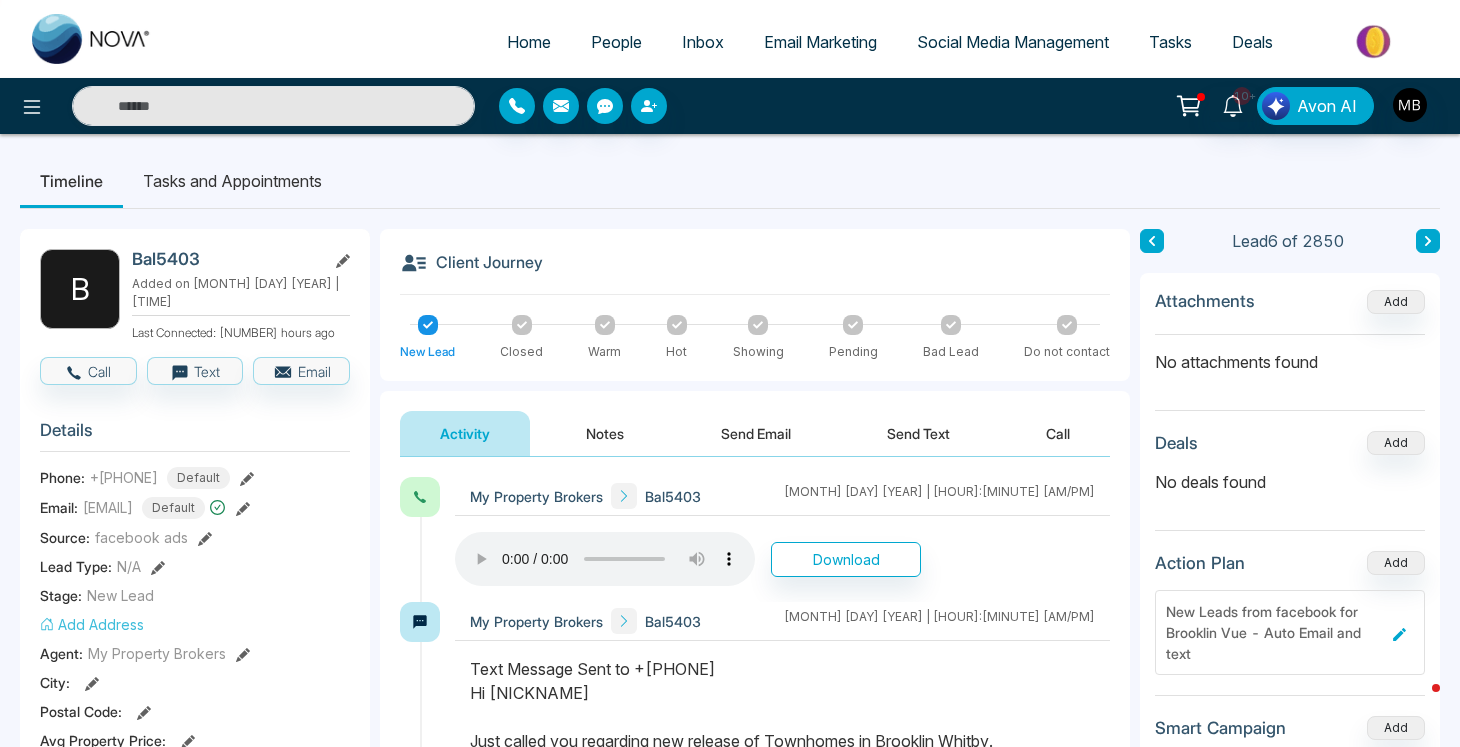 click at bounding box center [605, 559] 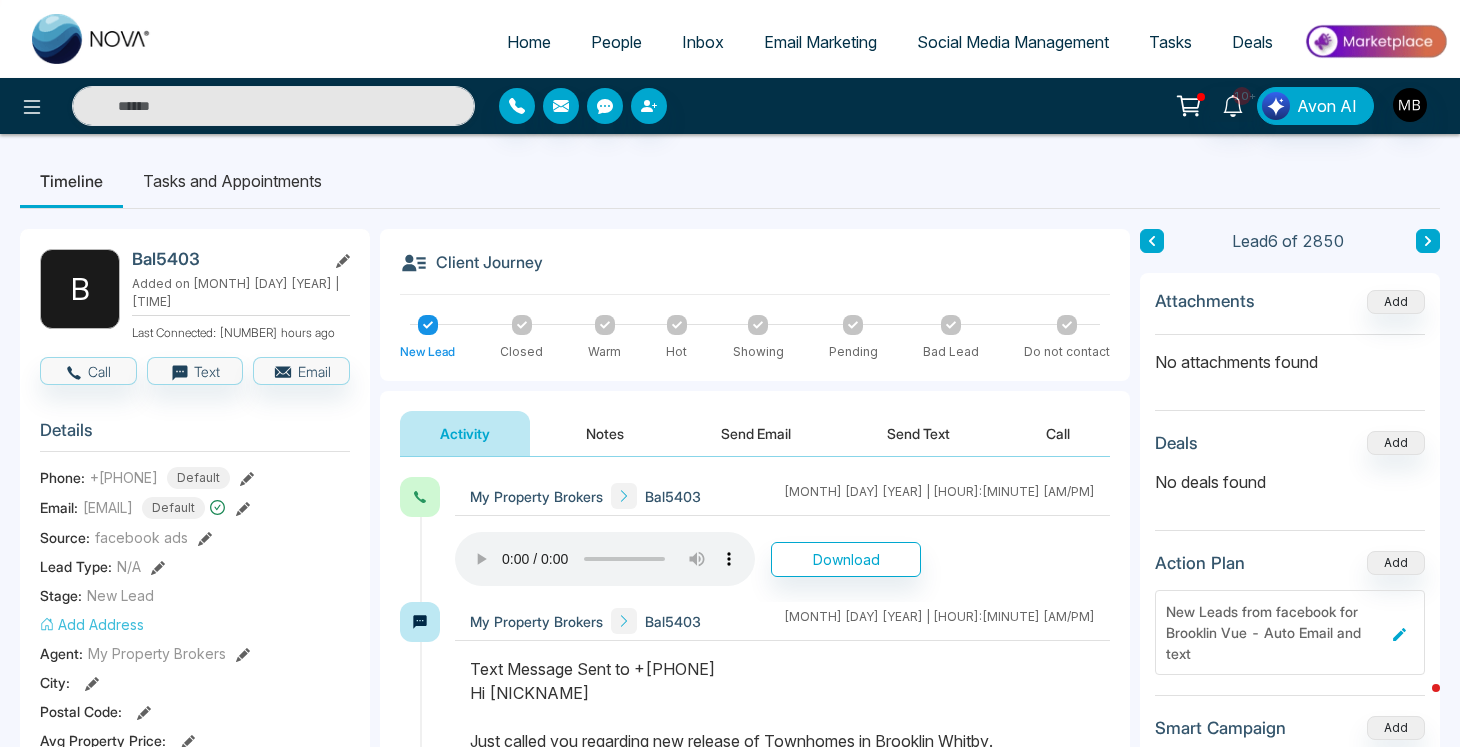 click at bounding box center (605, 559) 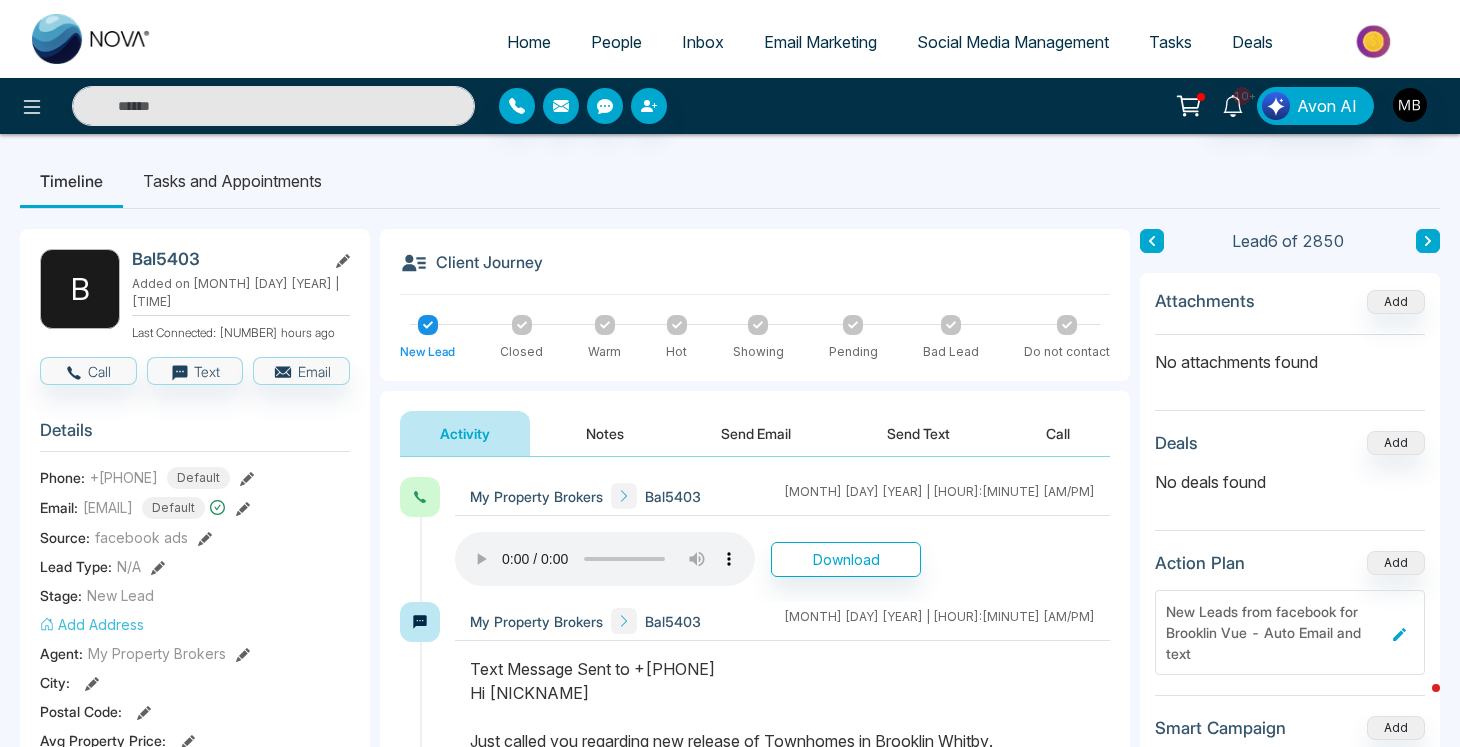 click at bounding box center [605, 559] 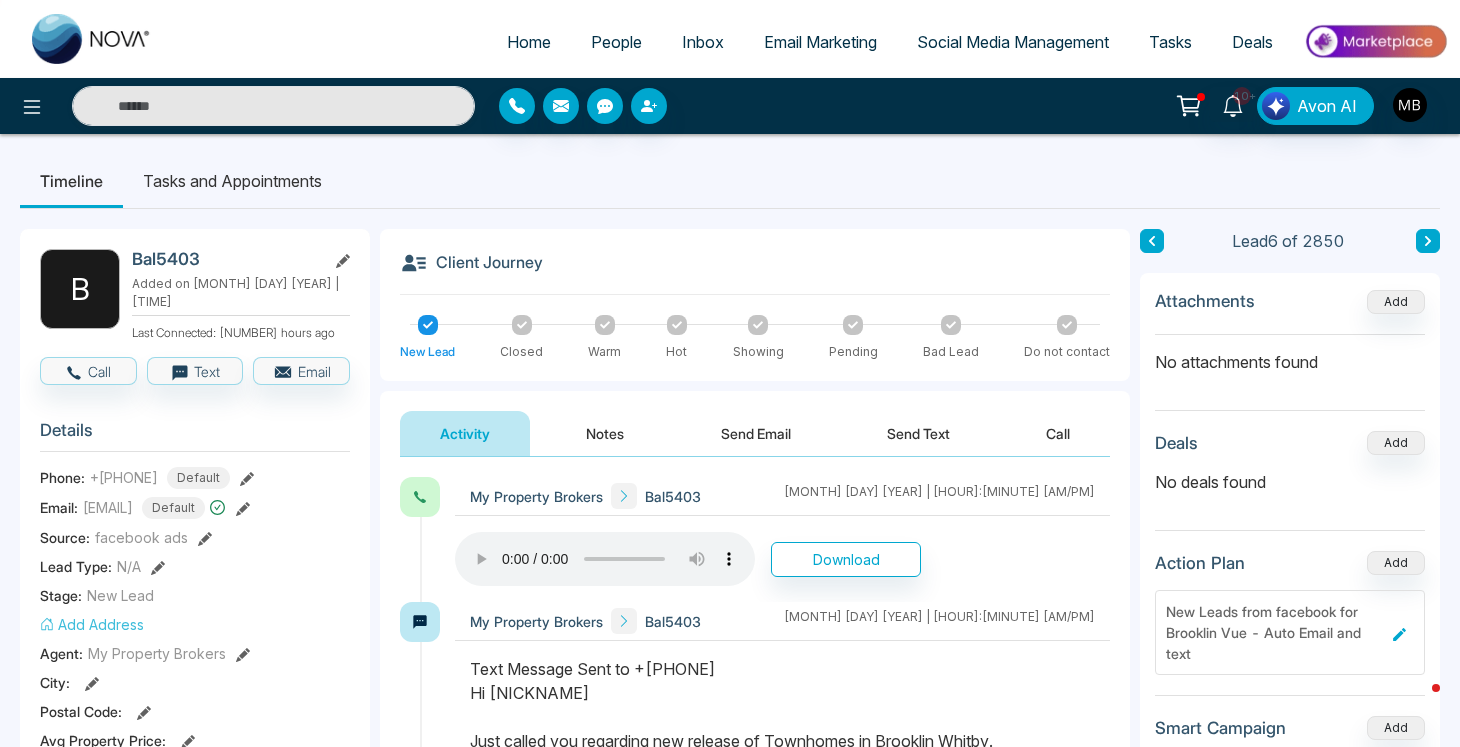 click at bounding box center (605, 559) 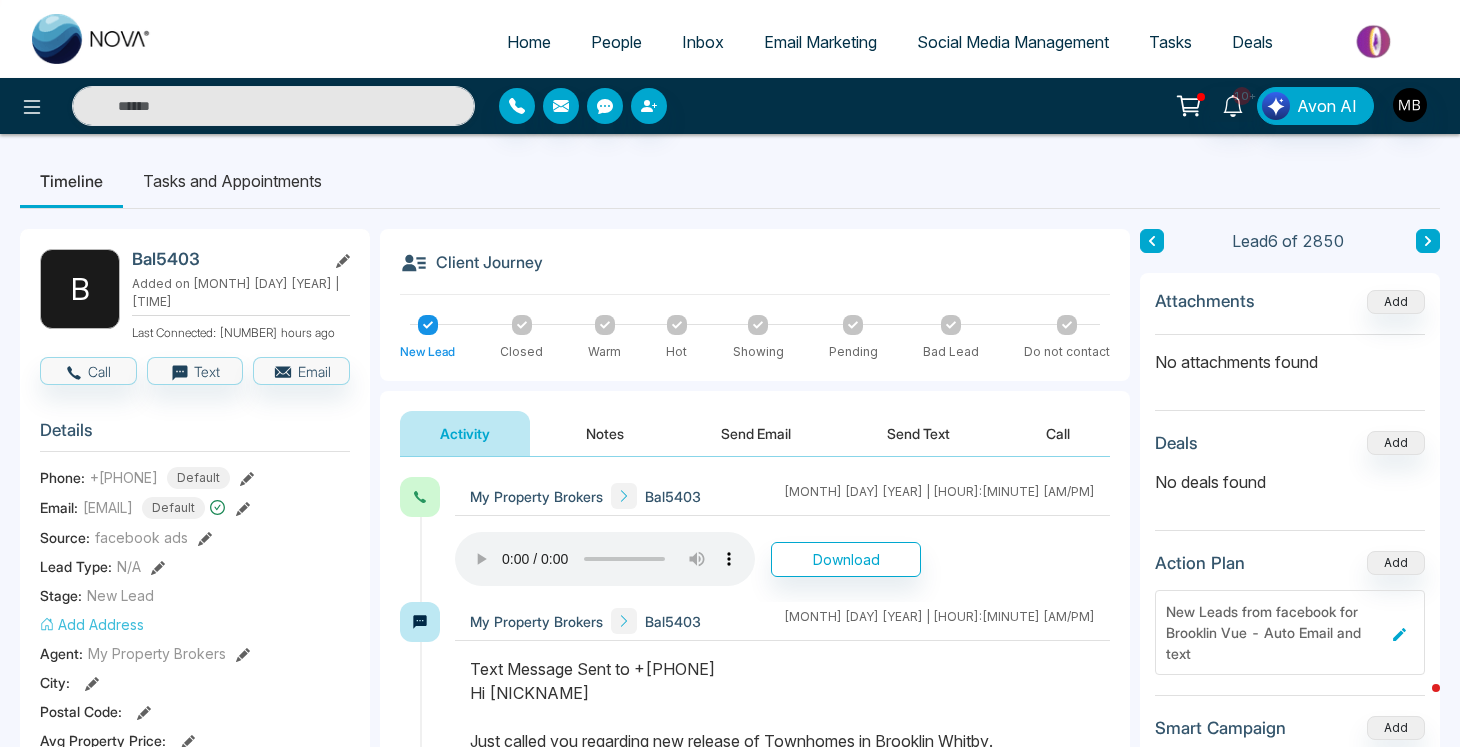click at bounding box center (605, 559) 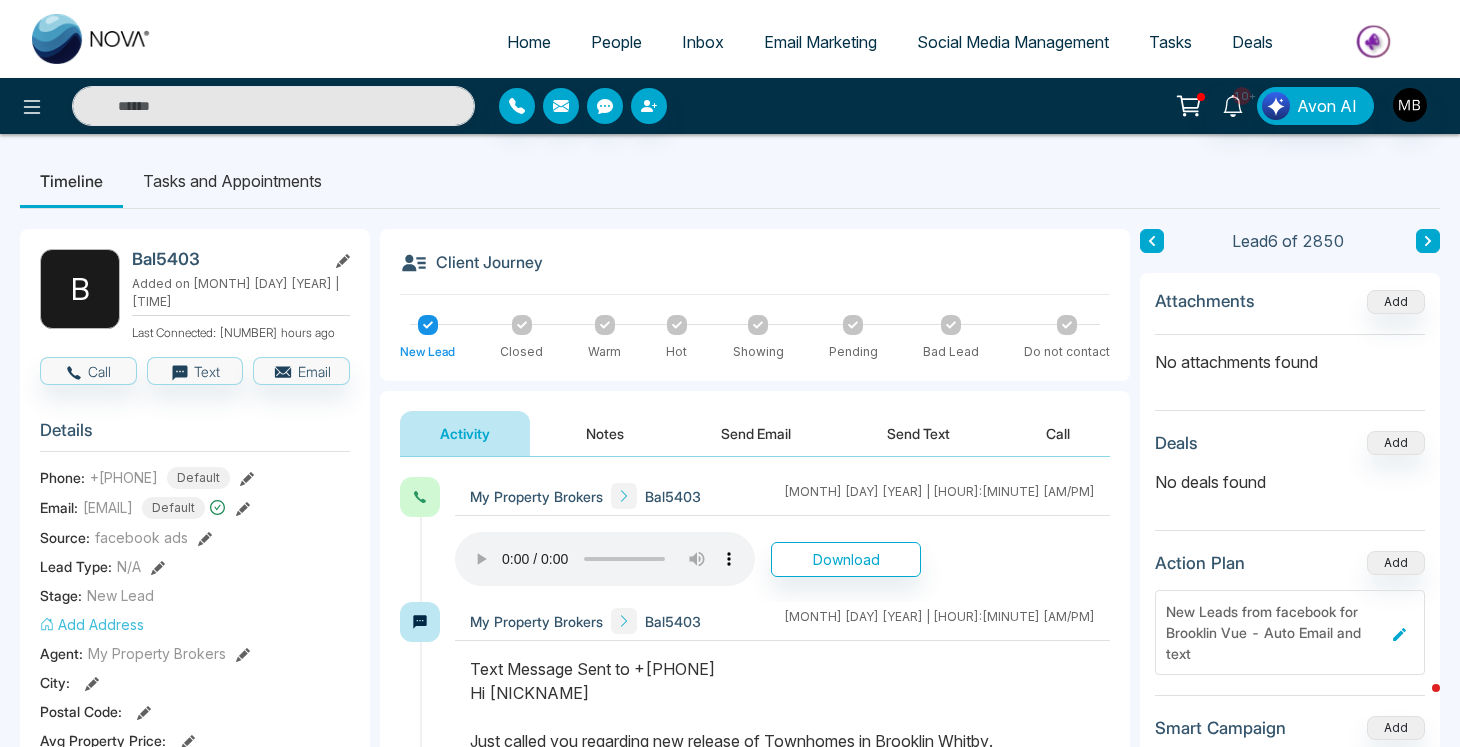 click at bounding box center [605, 559] 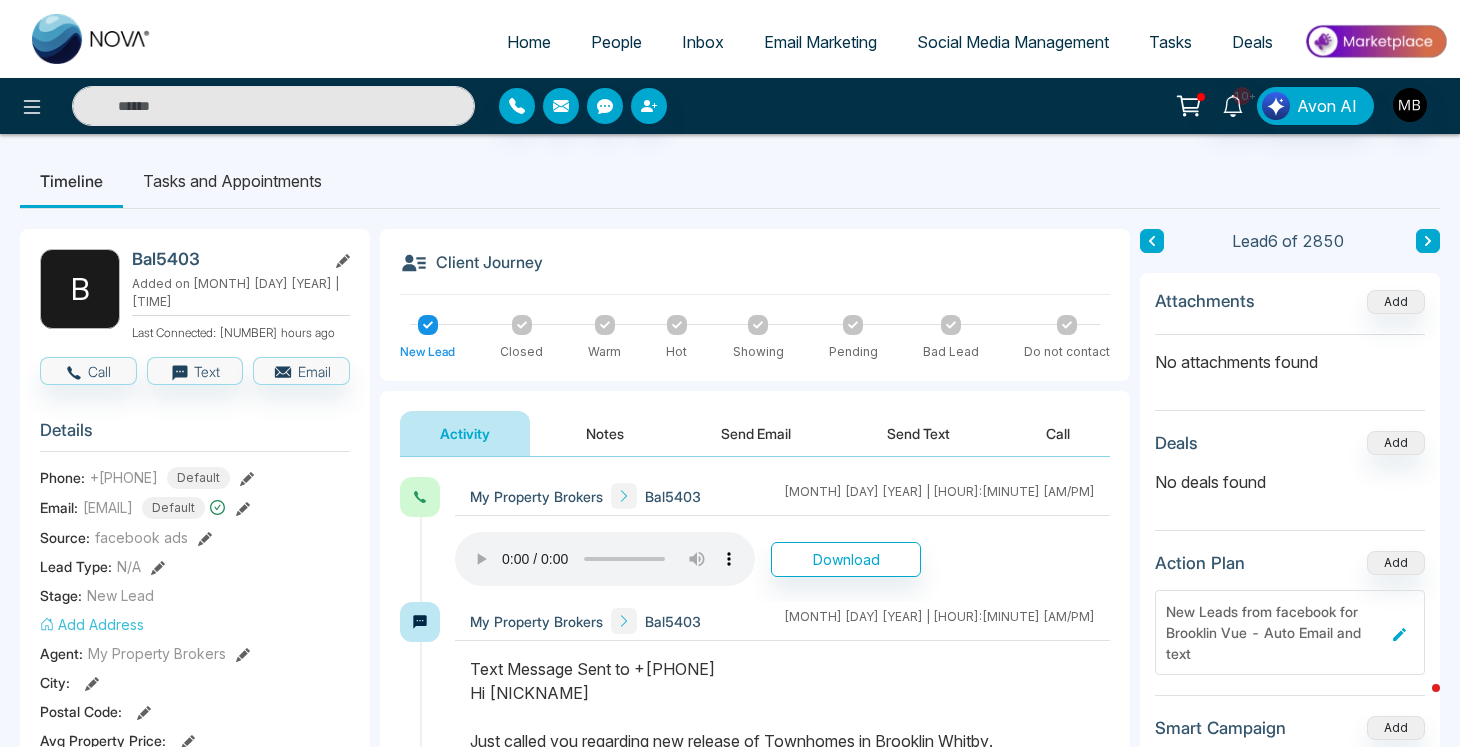 click at bounding box center (605, 559) 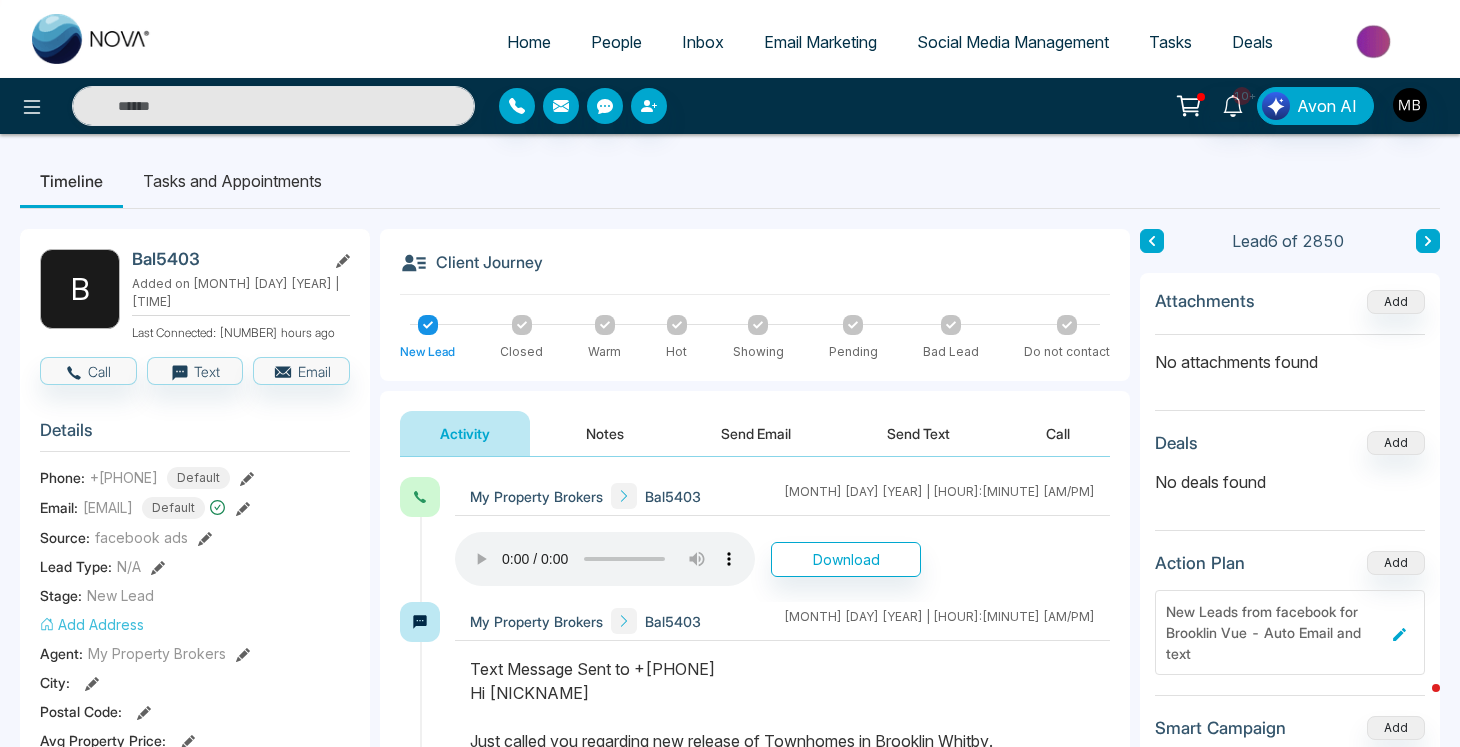 click at bounding box center (605, 559) 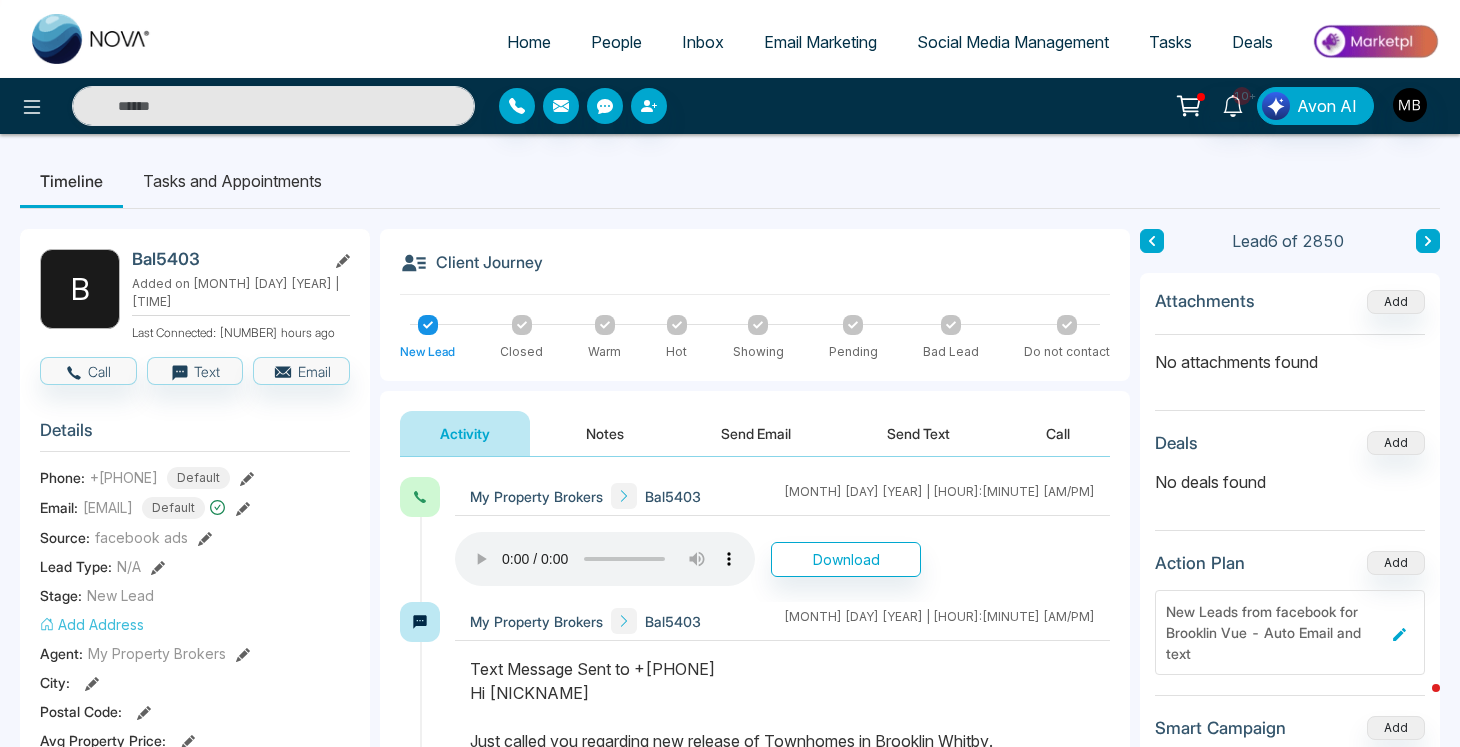 click at bounding box center (605, 559) 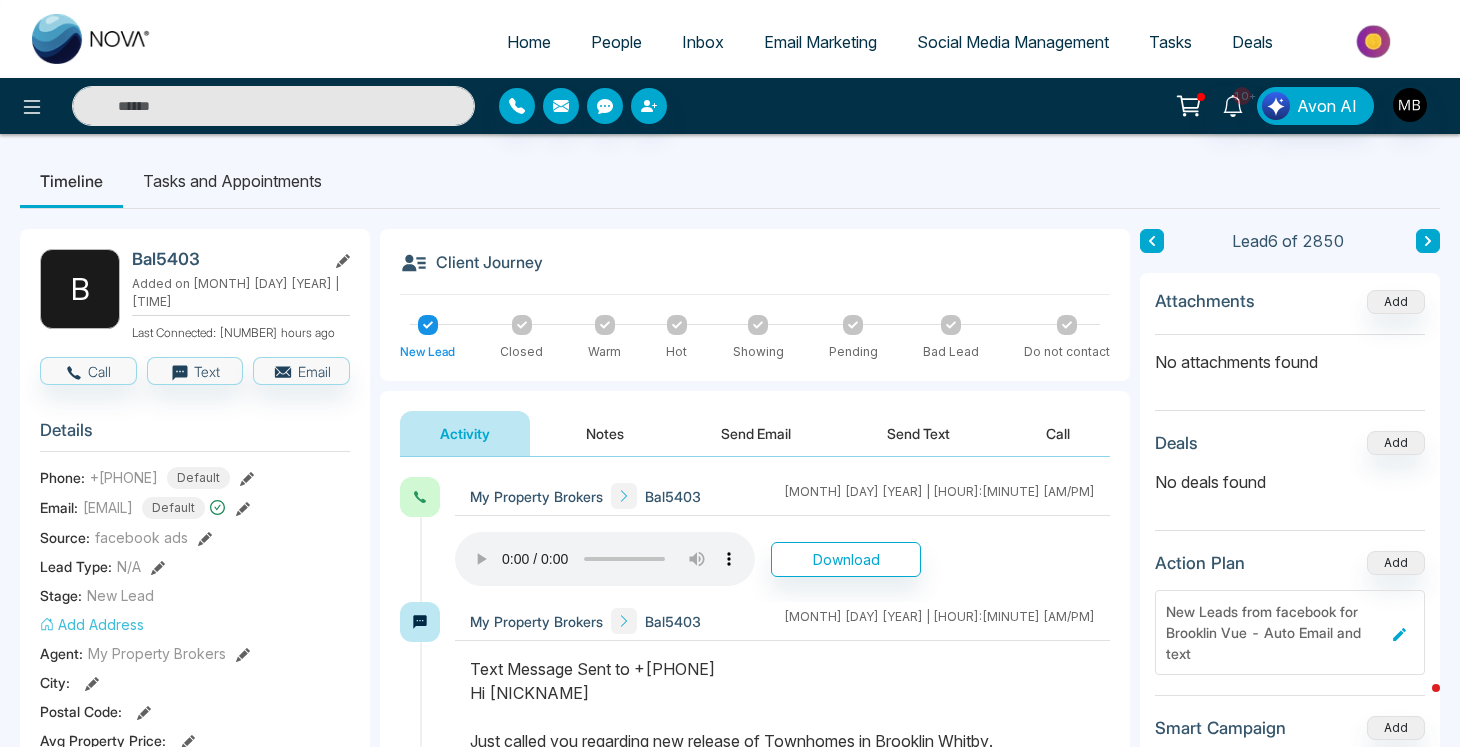click at bounding box center [273, 106] 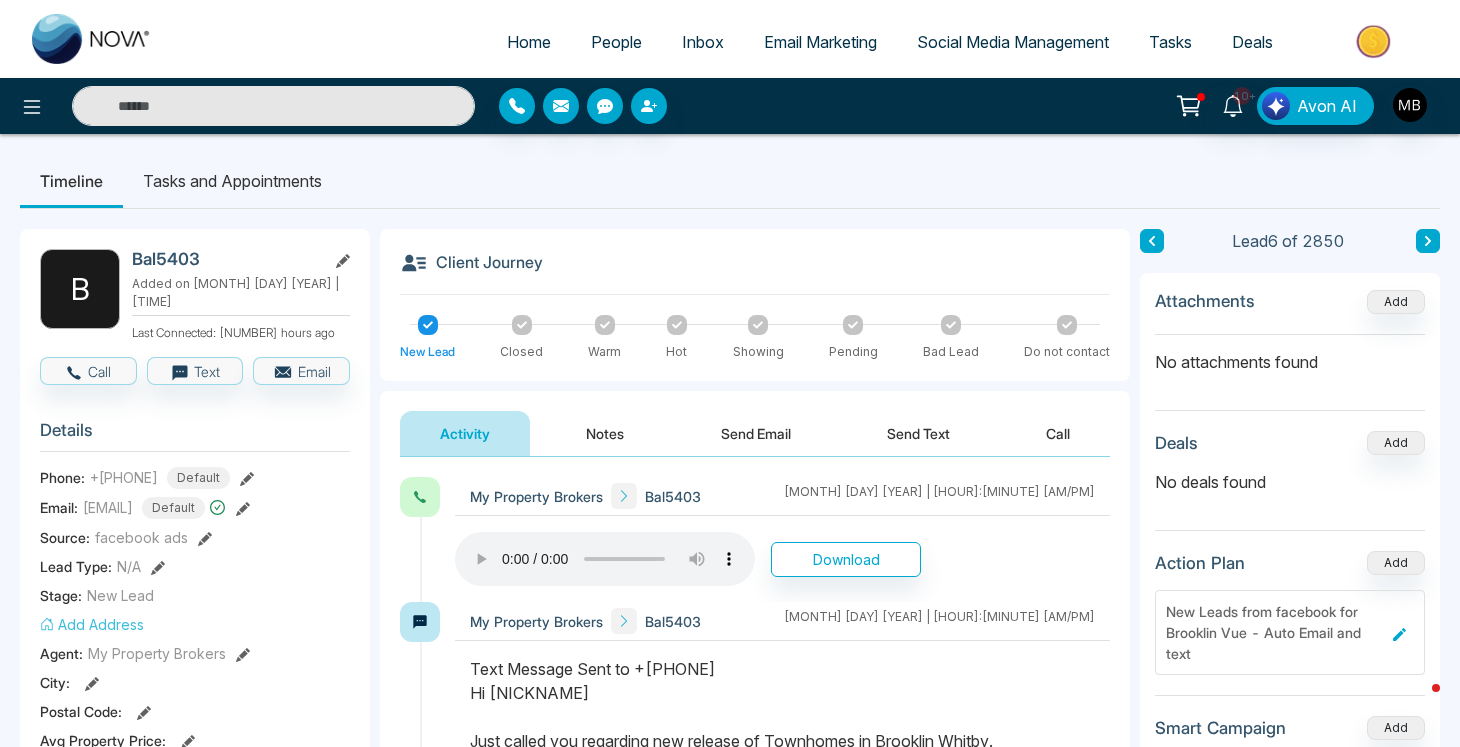 paste on "**********" 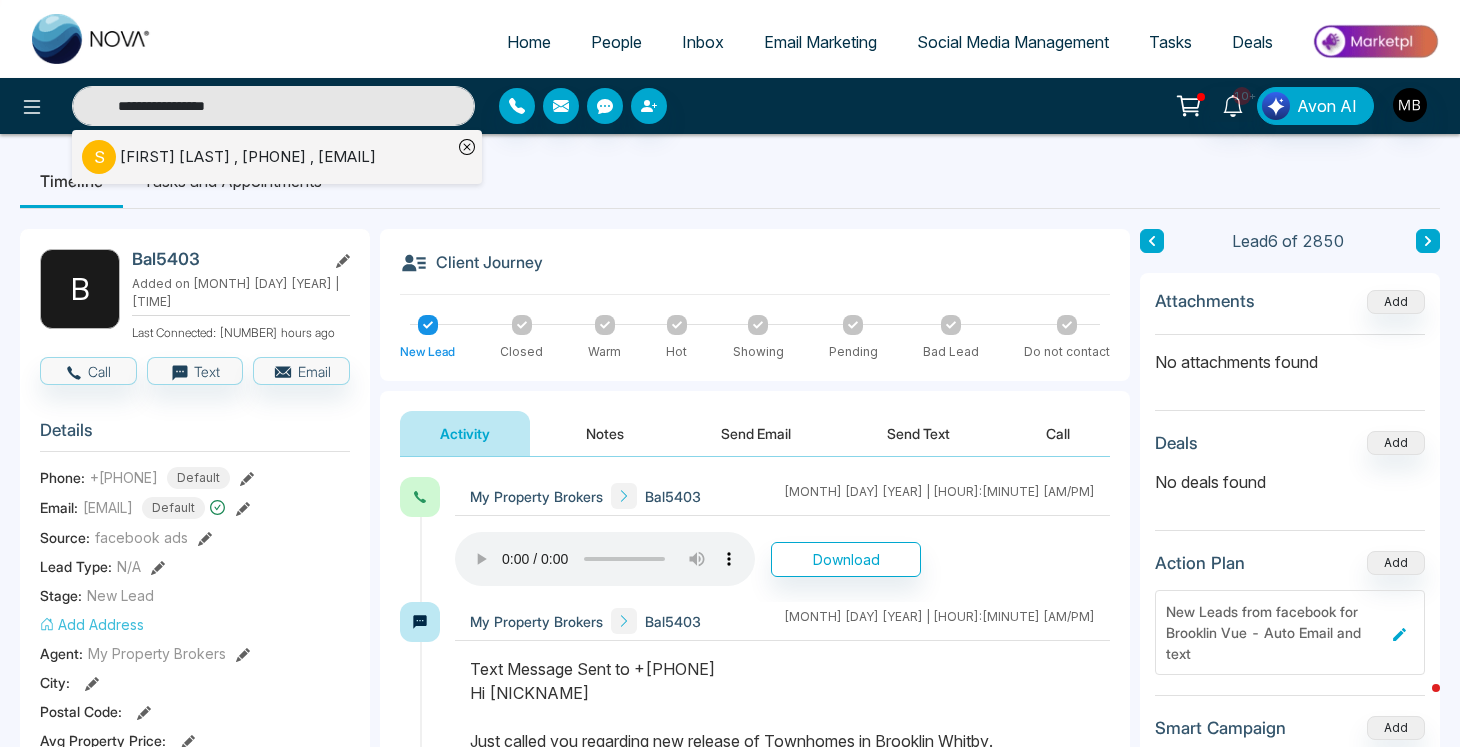 type on "**********" 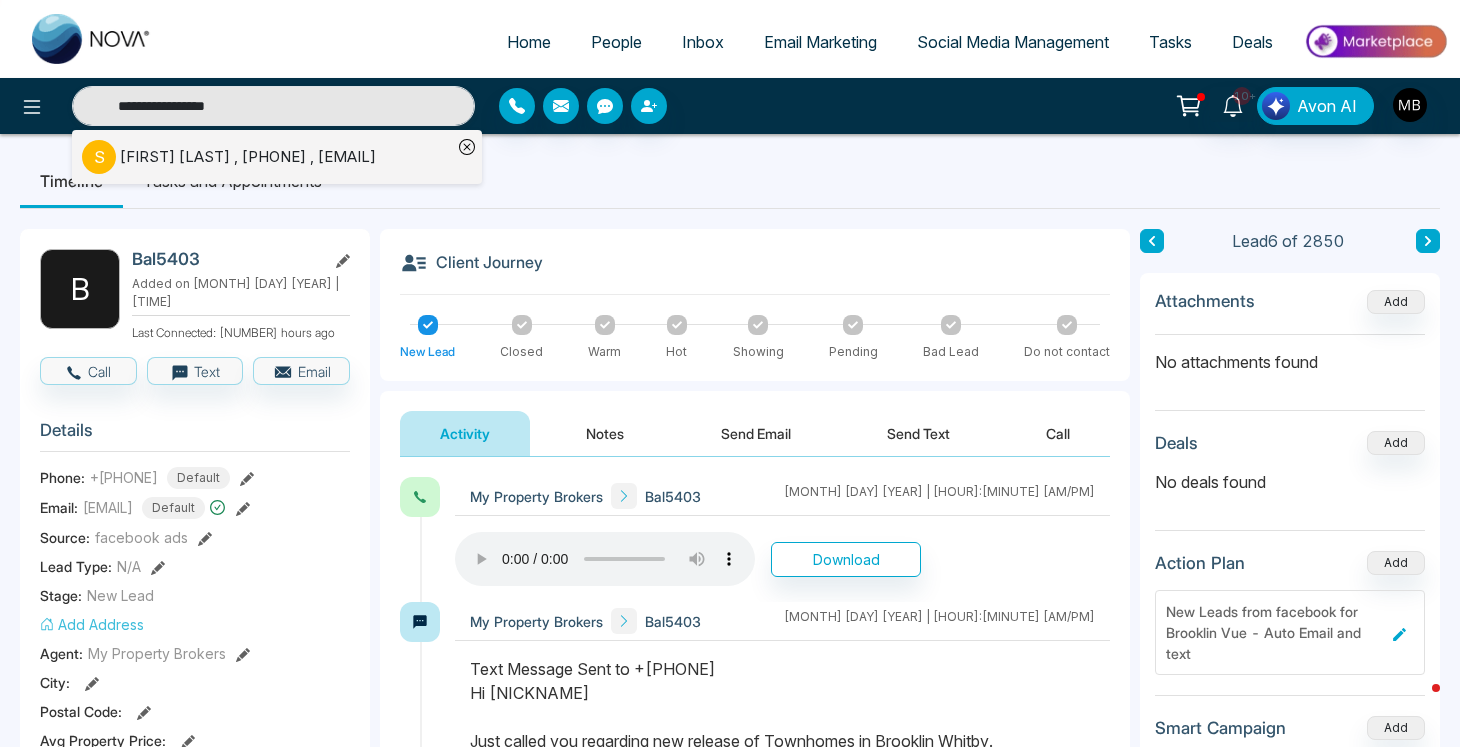 click on "[FIRST] [LAST]     , +[PHONE]   , [EMAIL]" at bounding box center (248, 157) 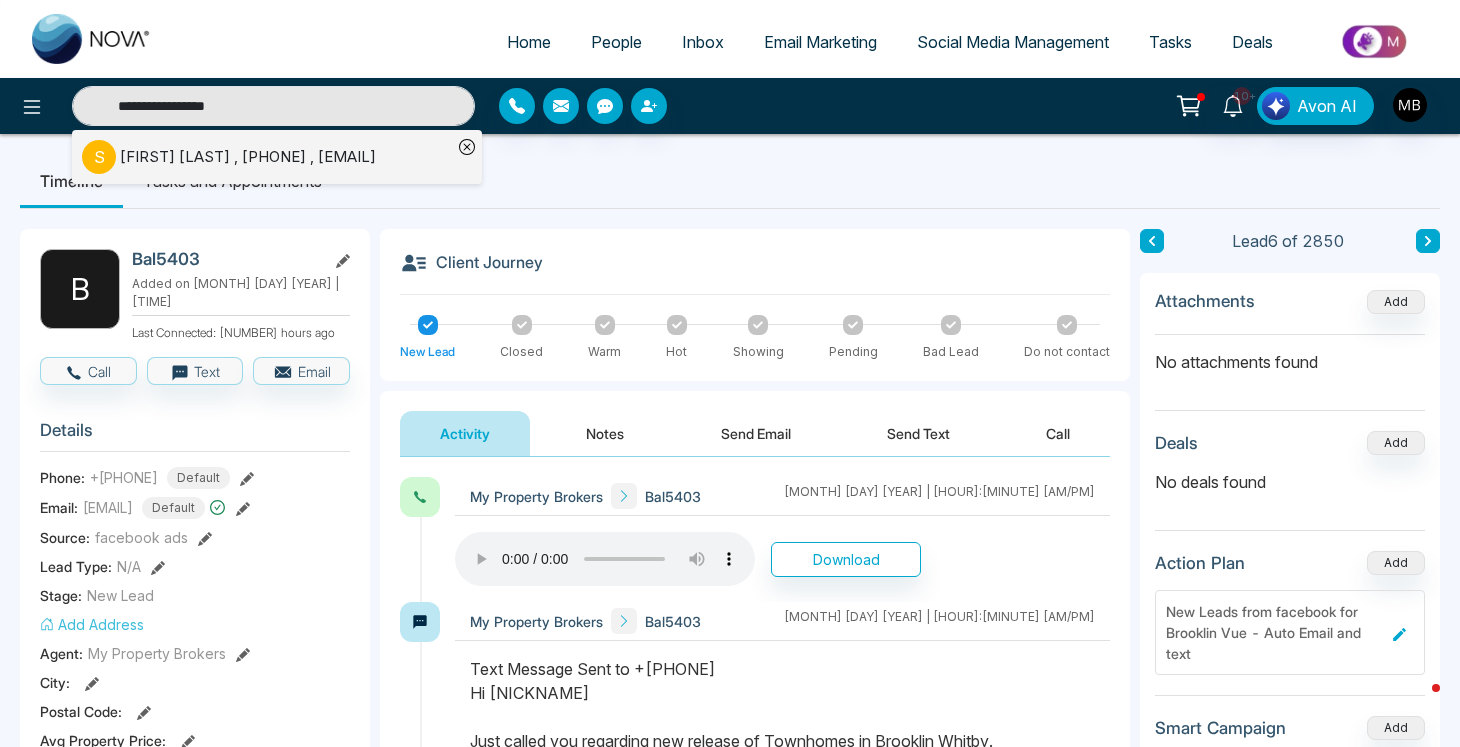 type 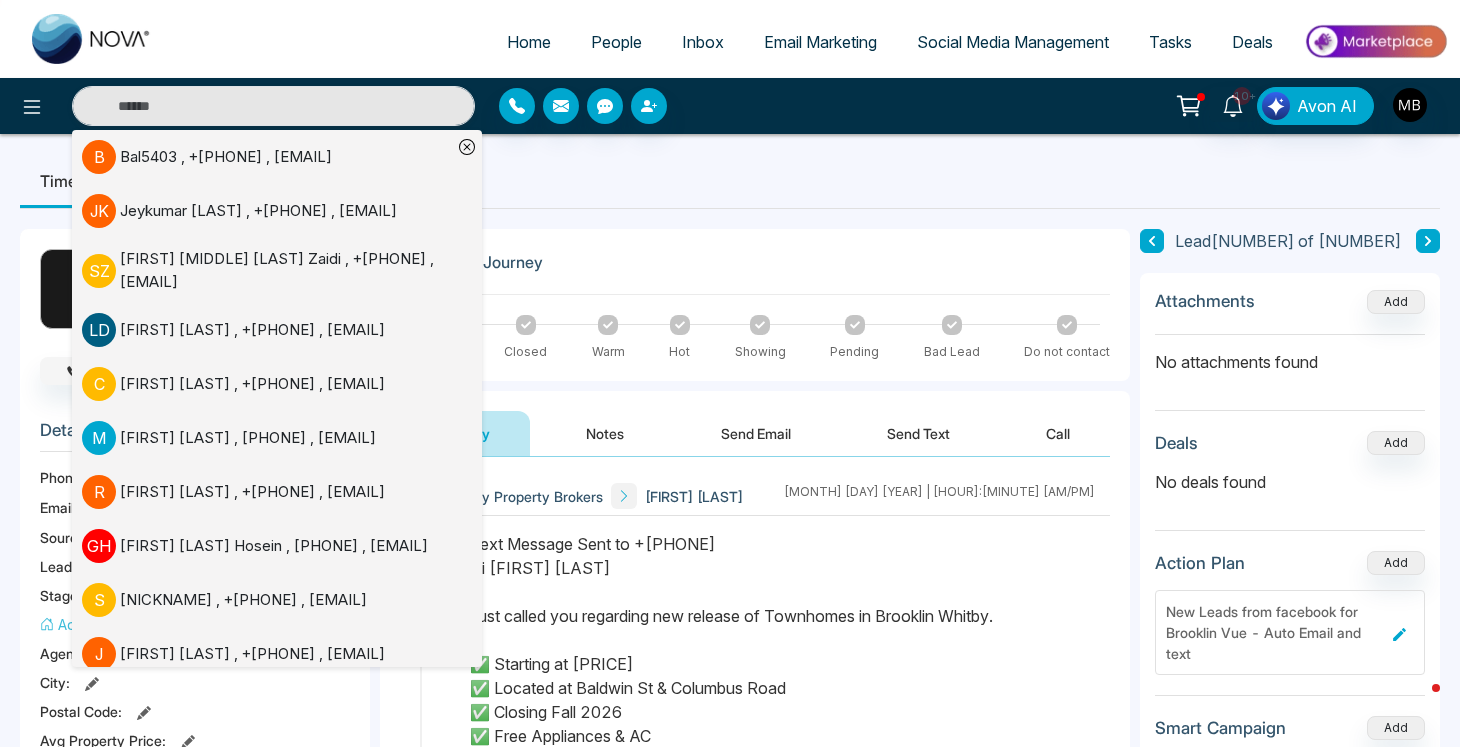 click on "Call" at bounding box center (88, 371) 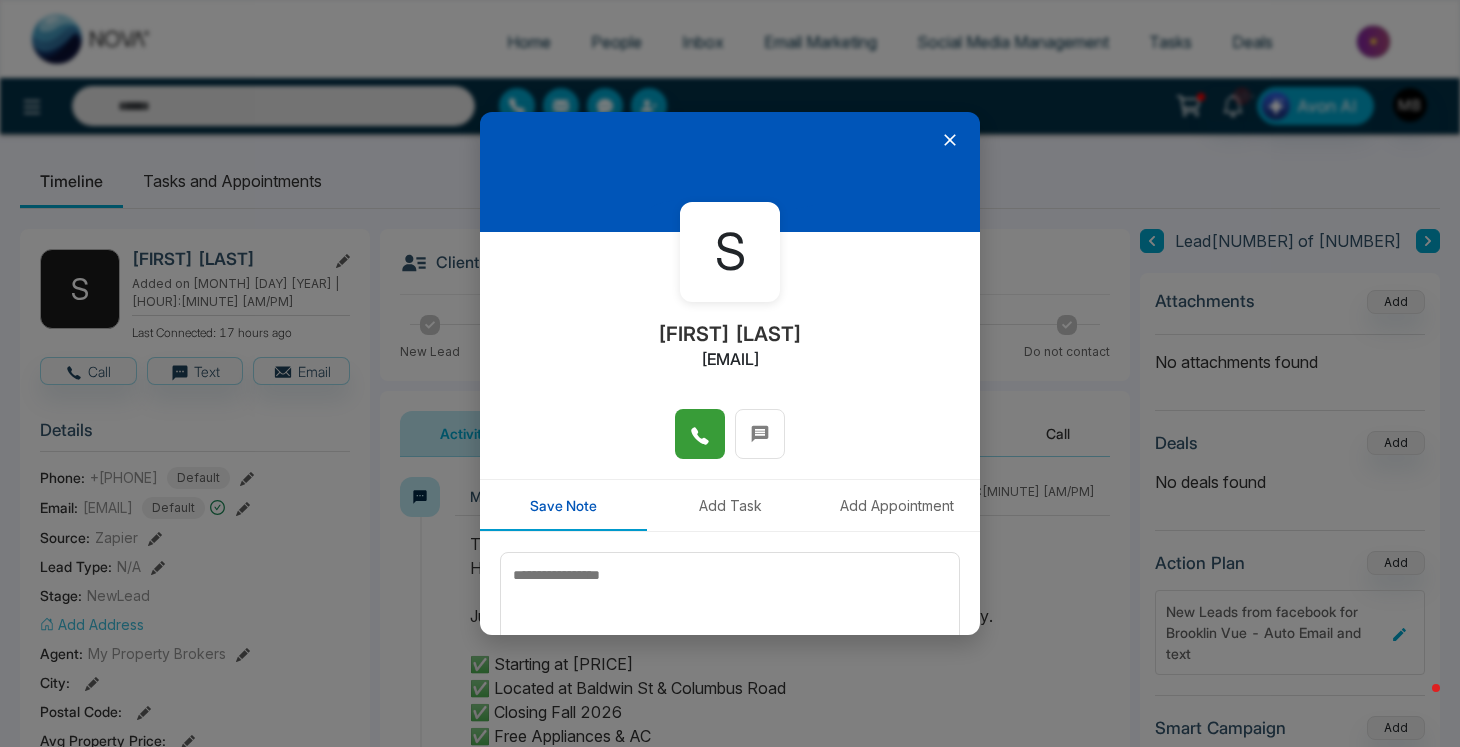 click 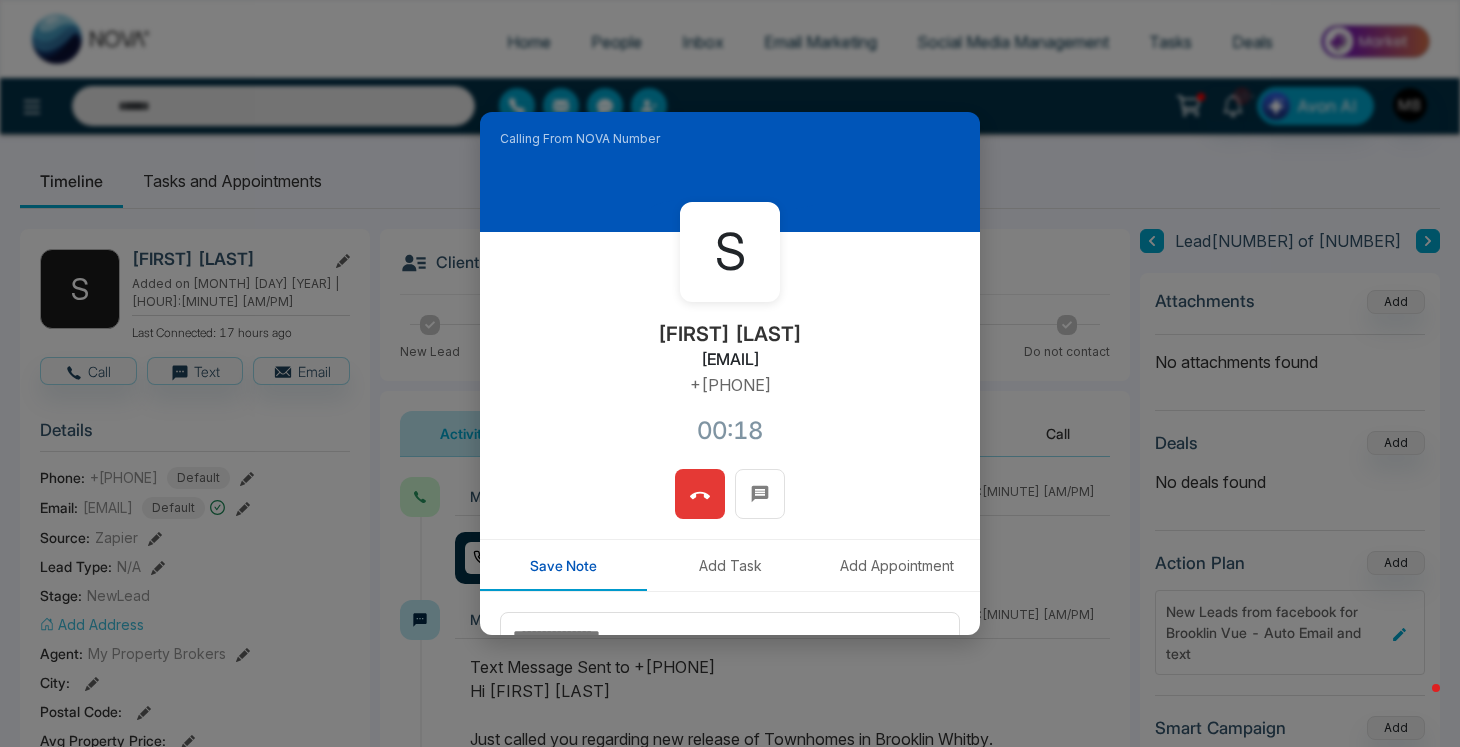 click at bounding box center (700, 494) 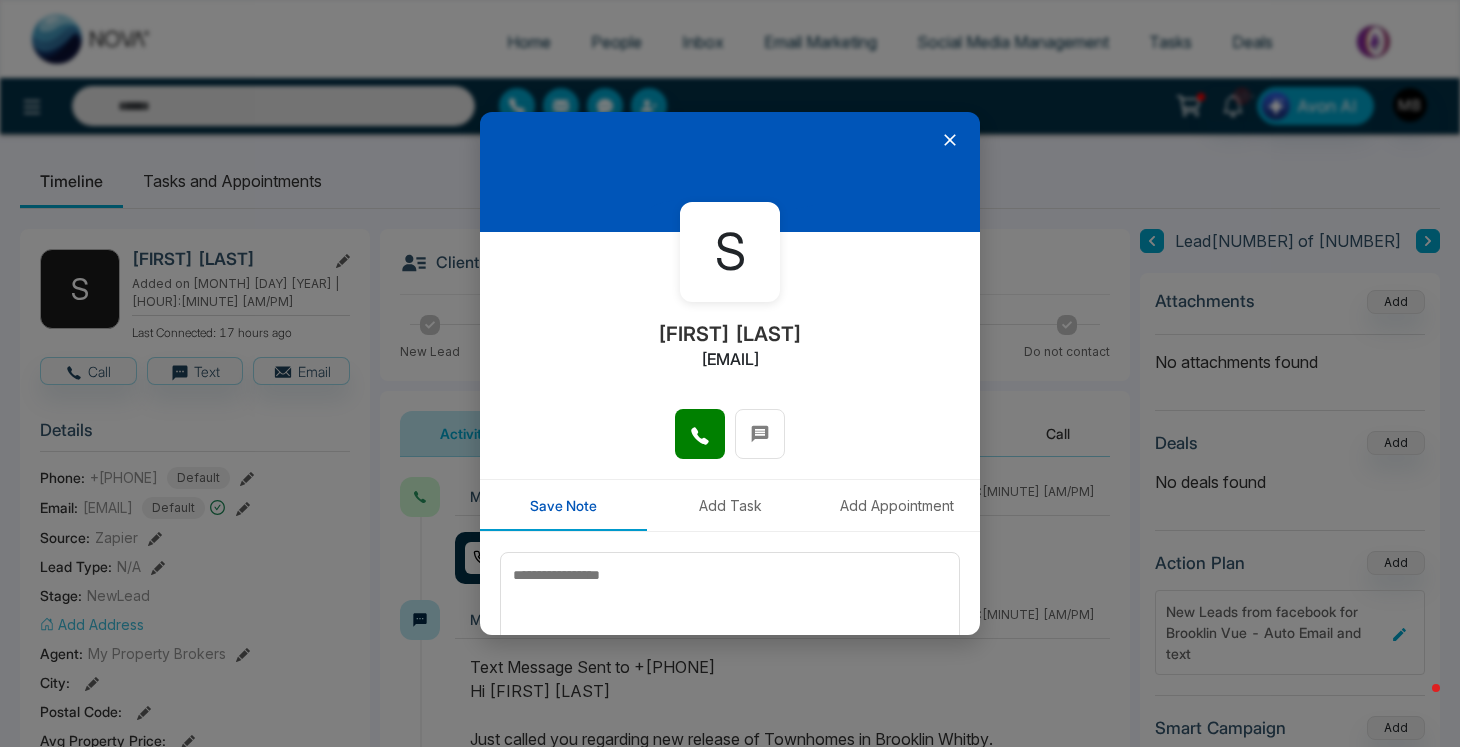 click 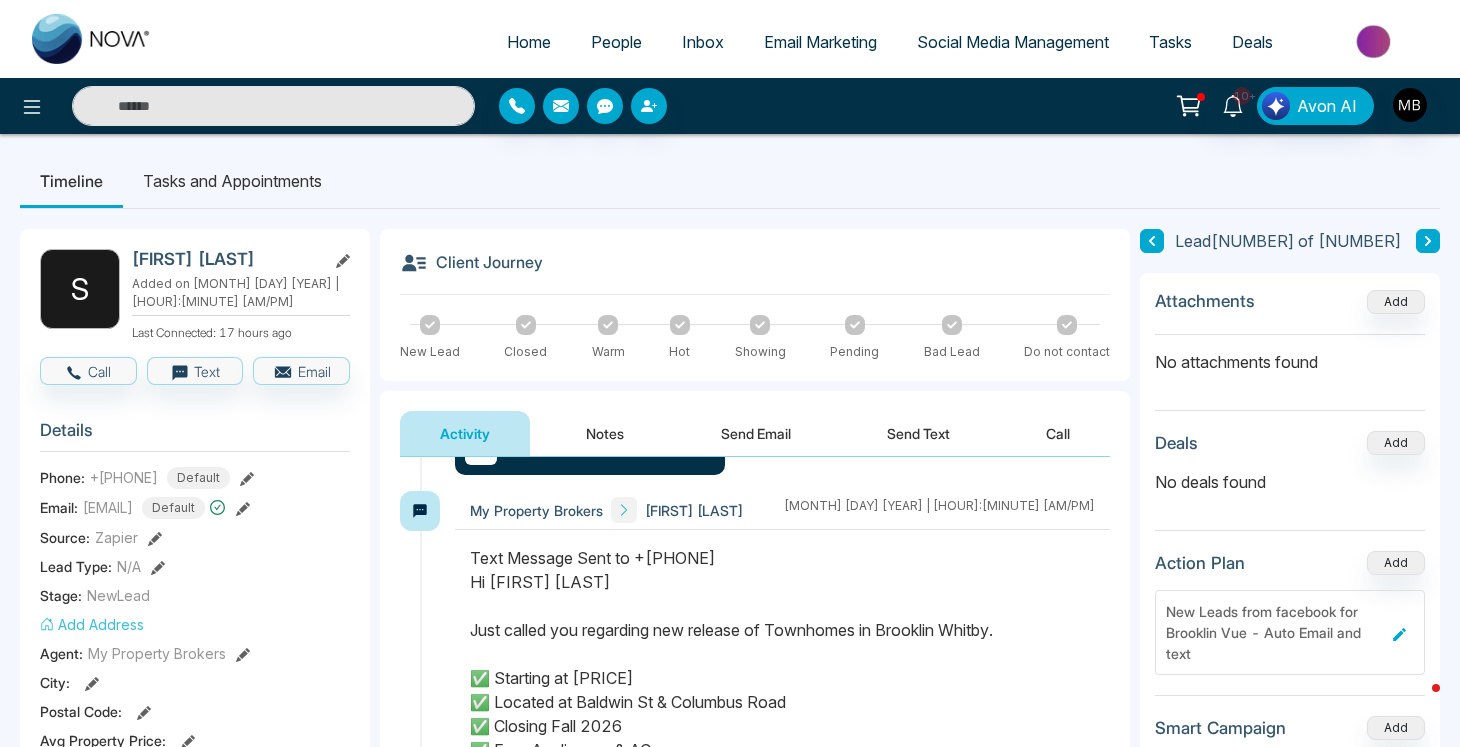 scroll, scrollTop: 105, scrollLeft: 0, axis: vertical 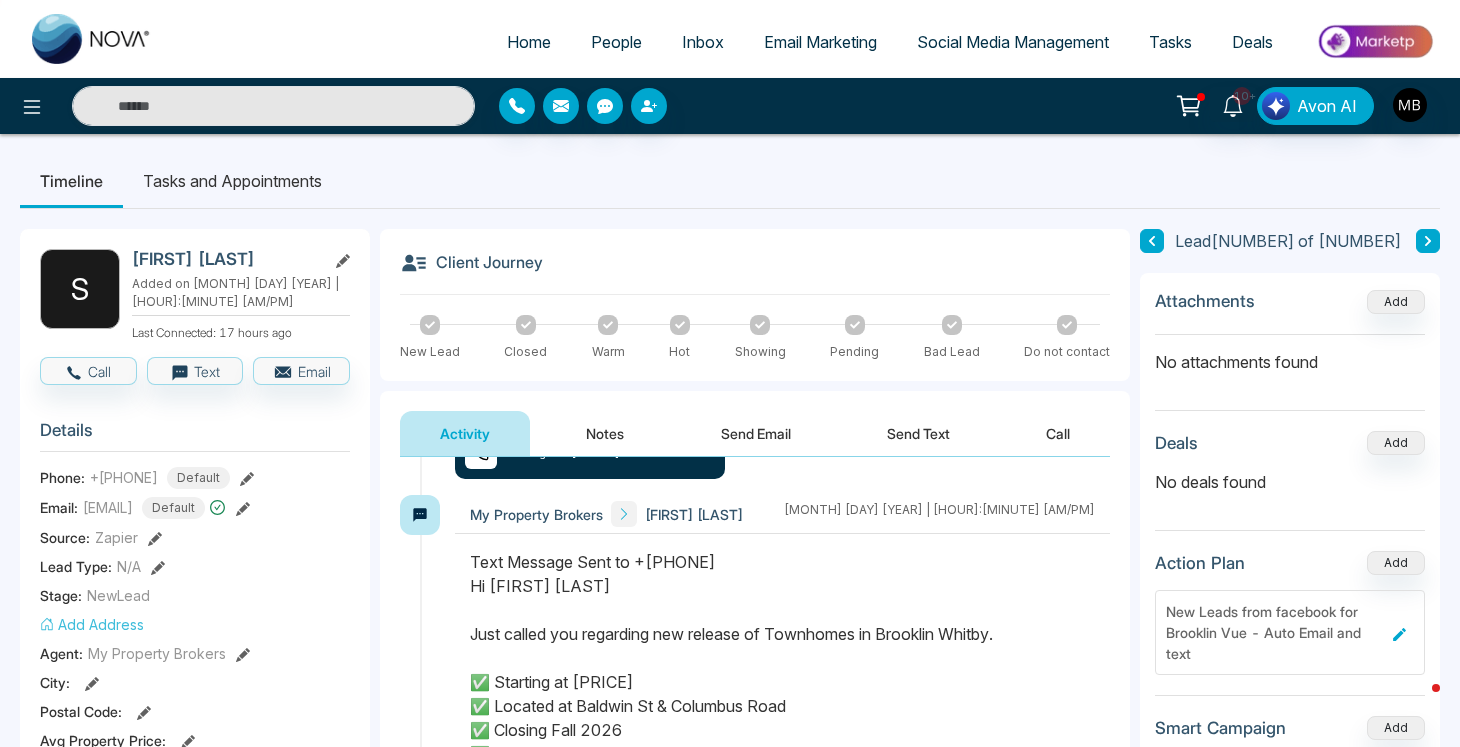 click on "Deals Add No deals found" at bounding box center (1290, 481) 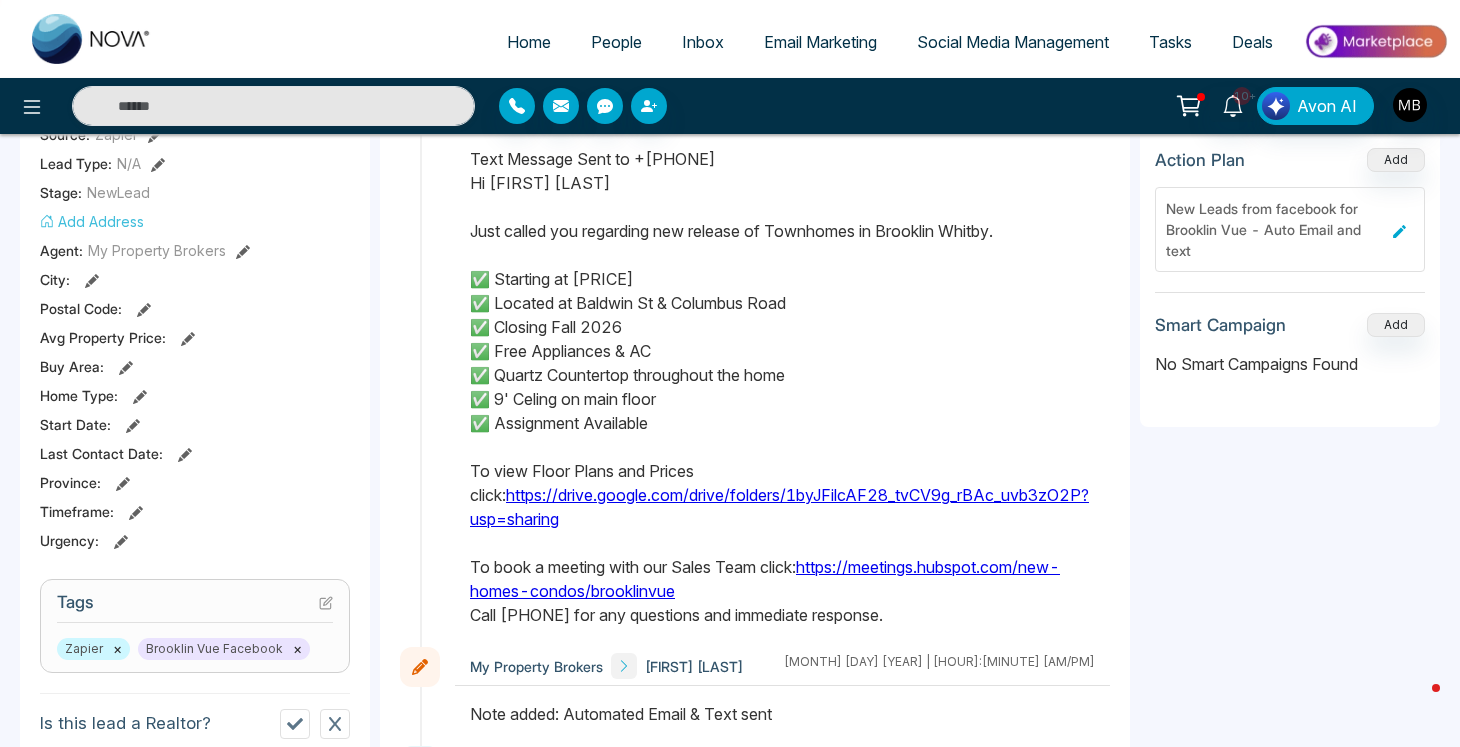 scroll, scrollTop: 442, scrollLeft: 0, axis: vertical 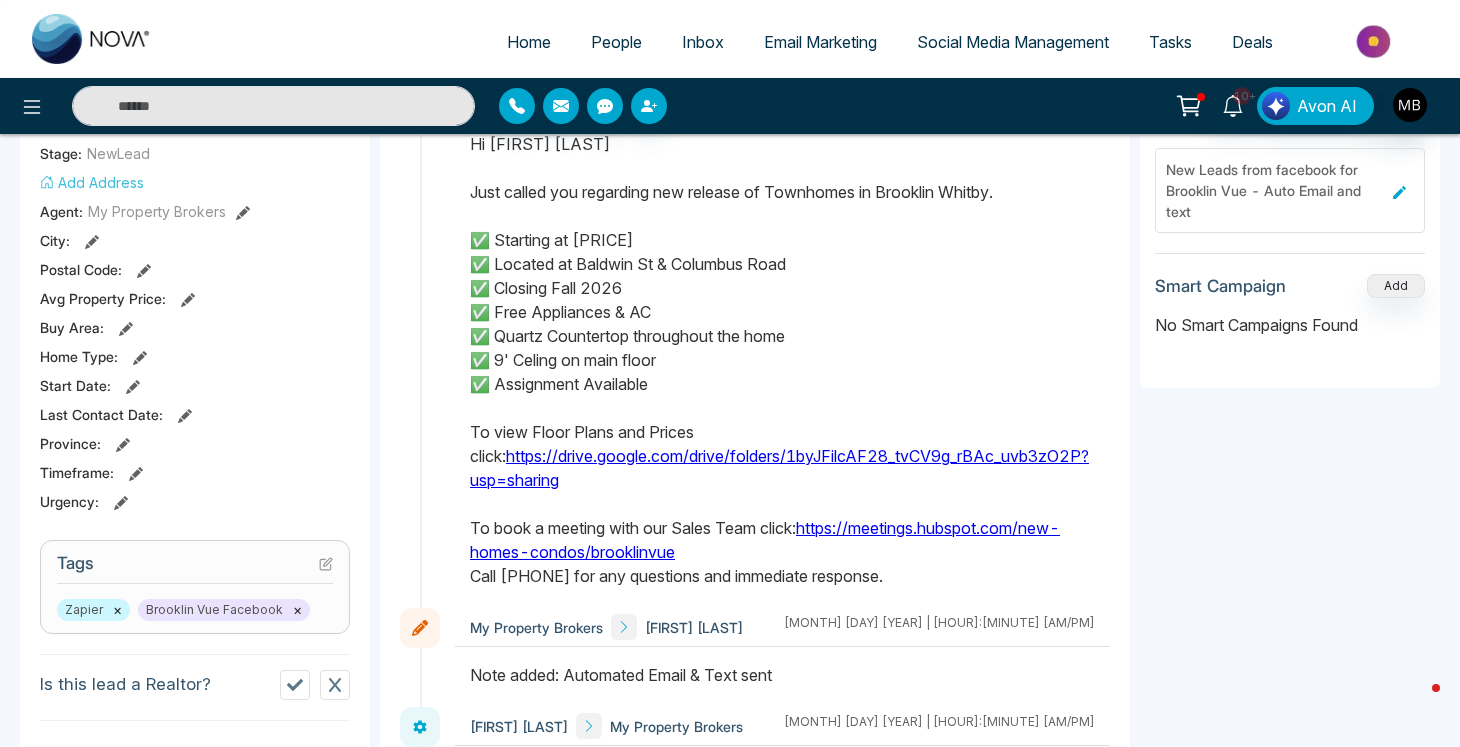 click 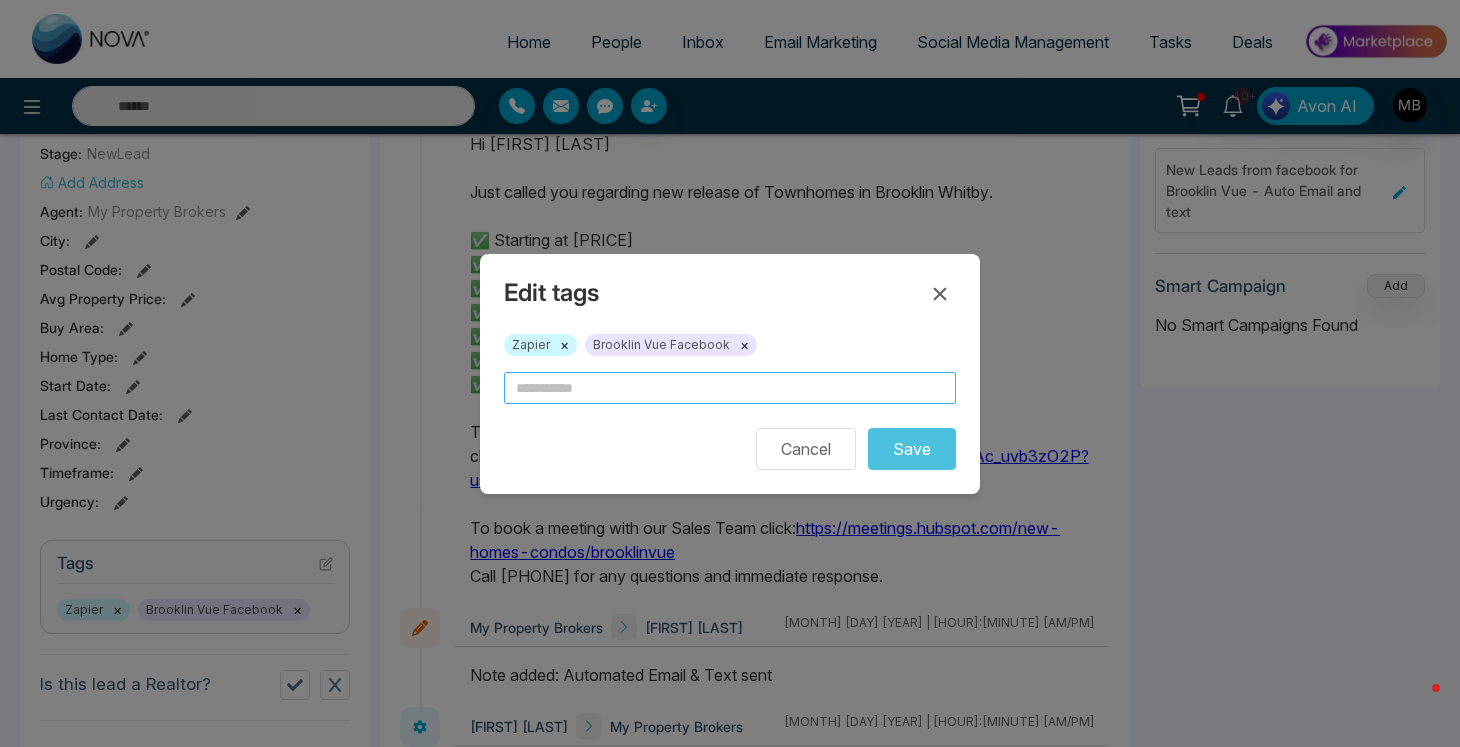 click at bounding box center (730, 388) 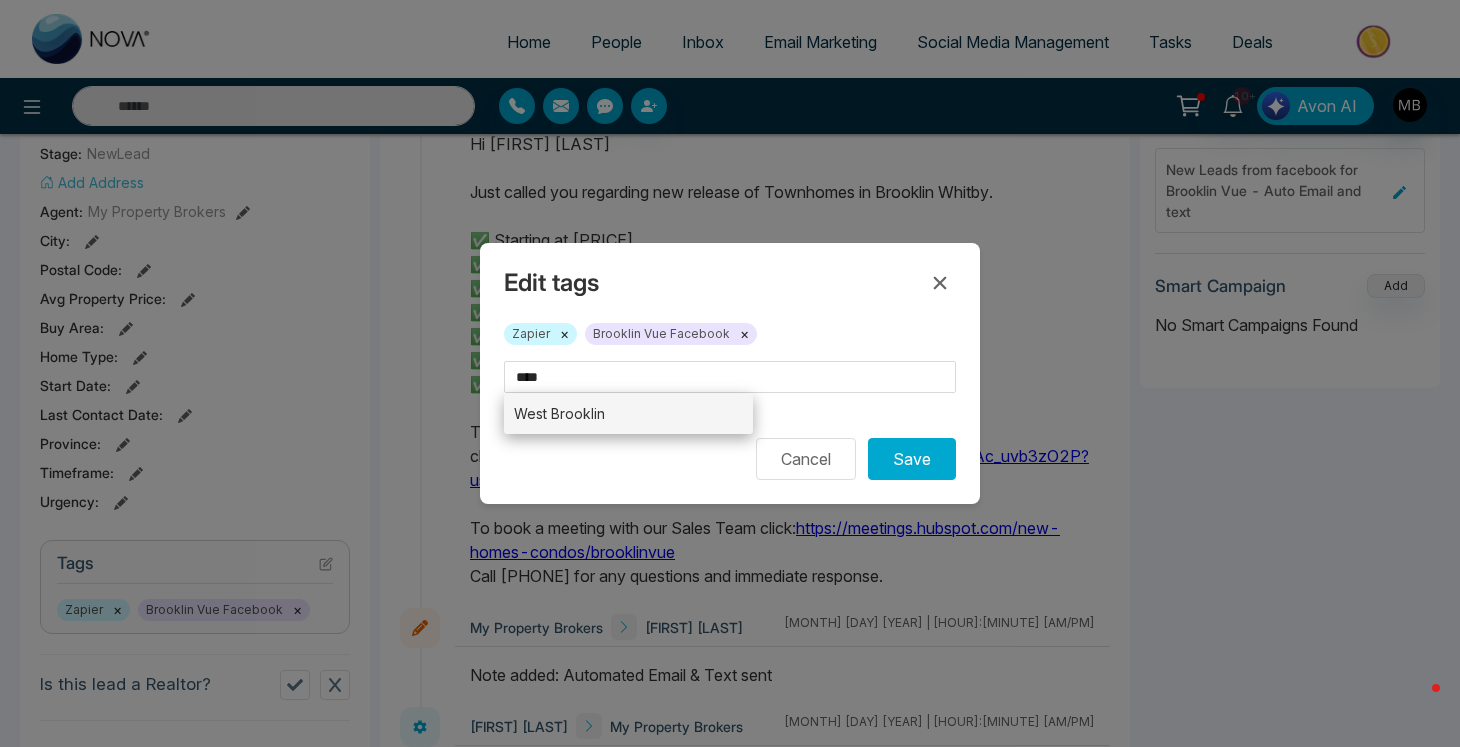 click on "West Brooklin" at bounding box center (628, 413) 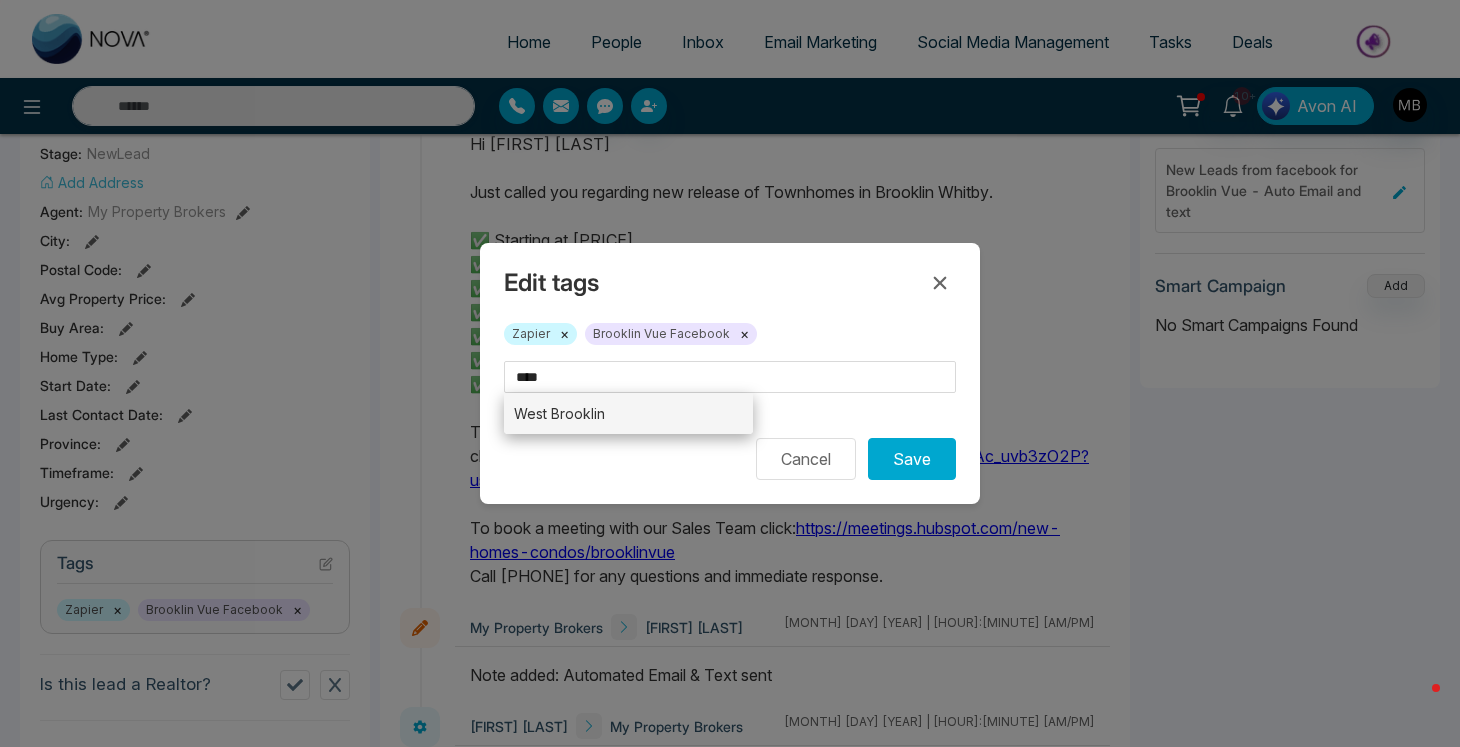type on "**********" 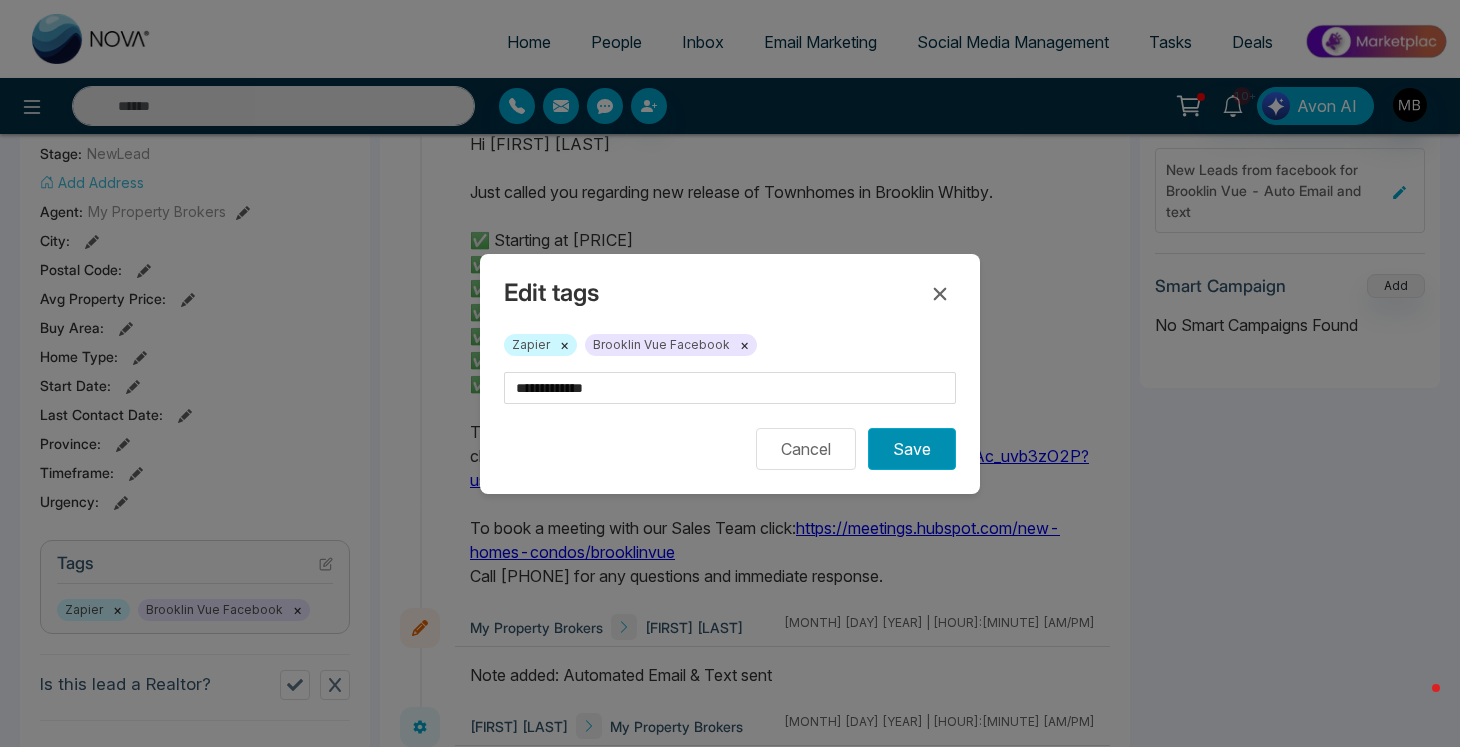 click on "Save" at bounding box center (912, 449) 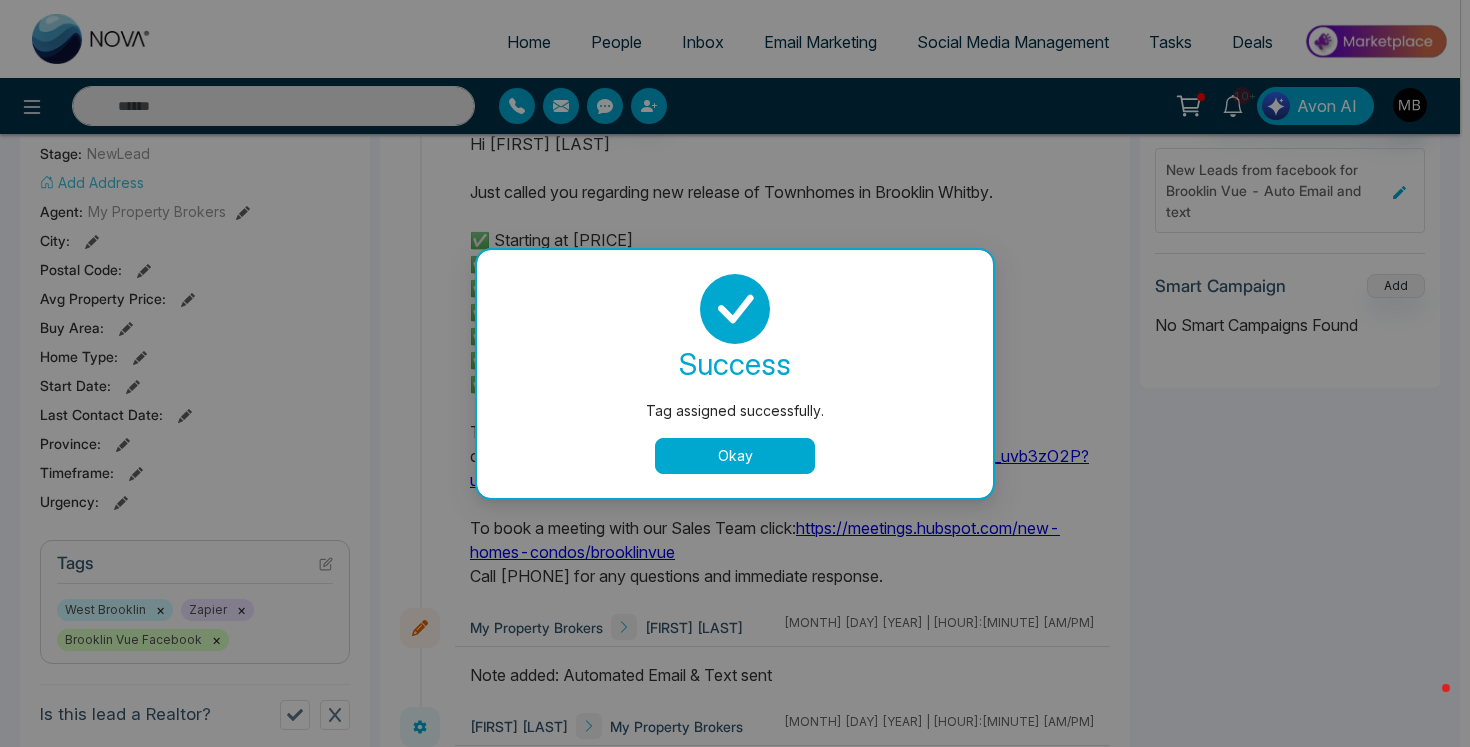 click on "Okay" at bounding box center [735, 456] 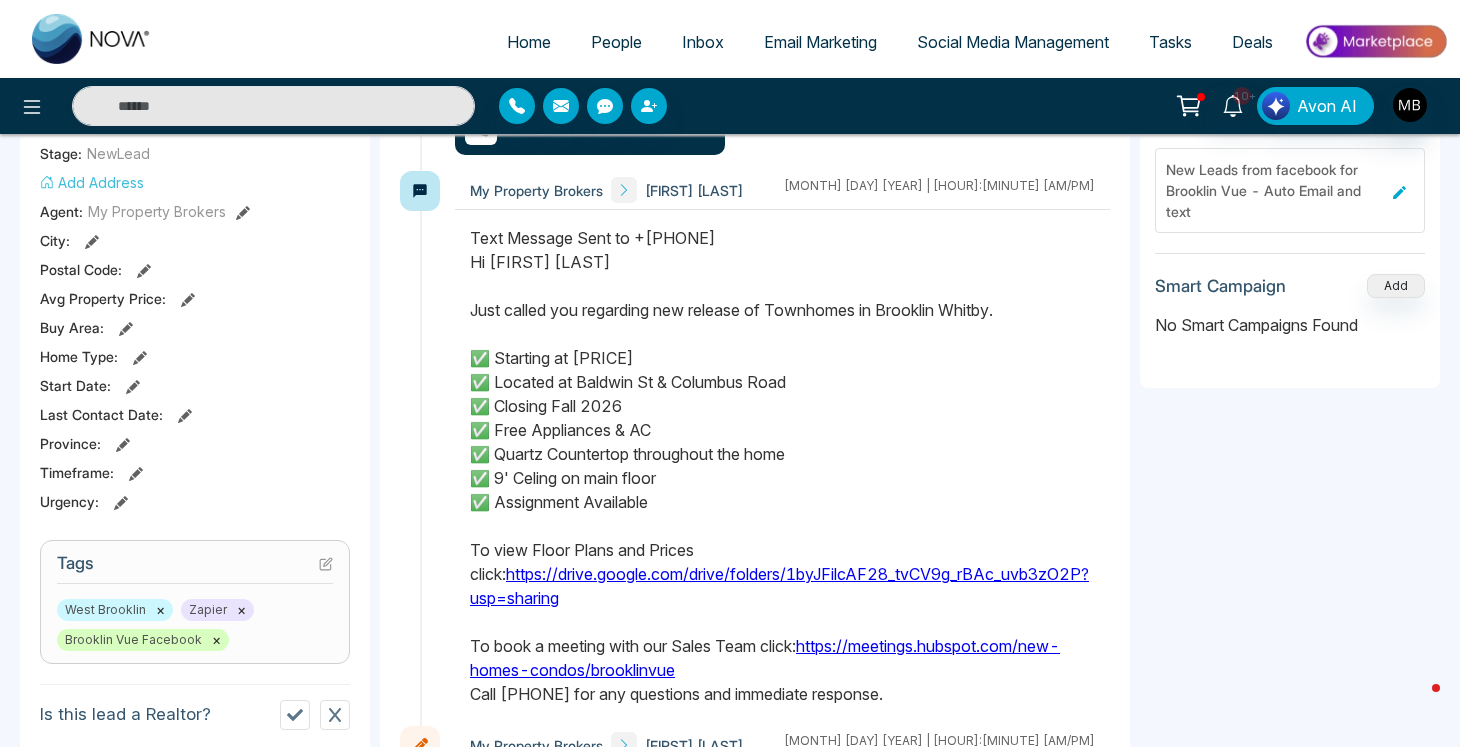 scroll, scrollTop: 0, scrollLeft: 0, axis: both 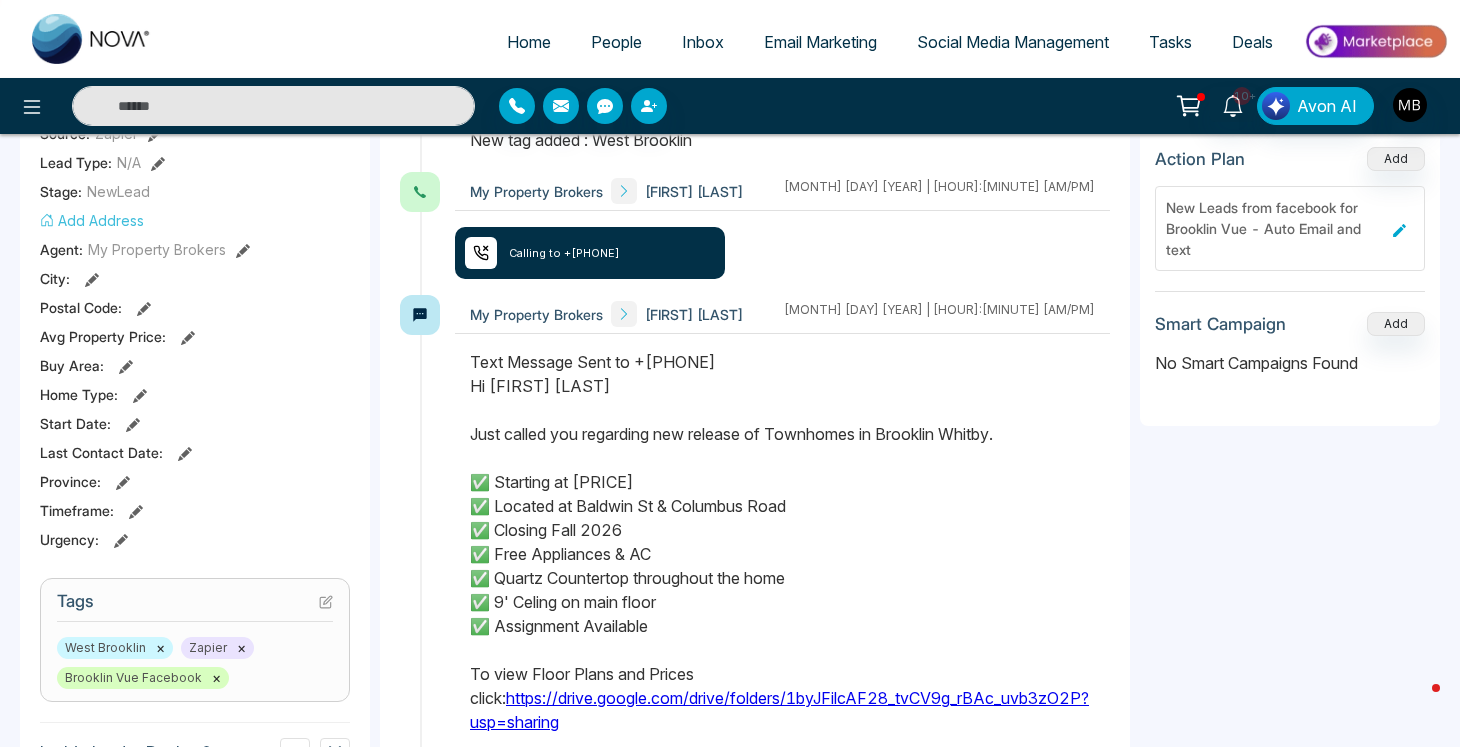 click at bounding box center [273, 106] 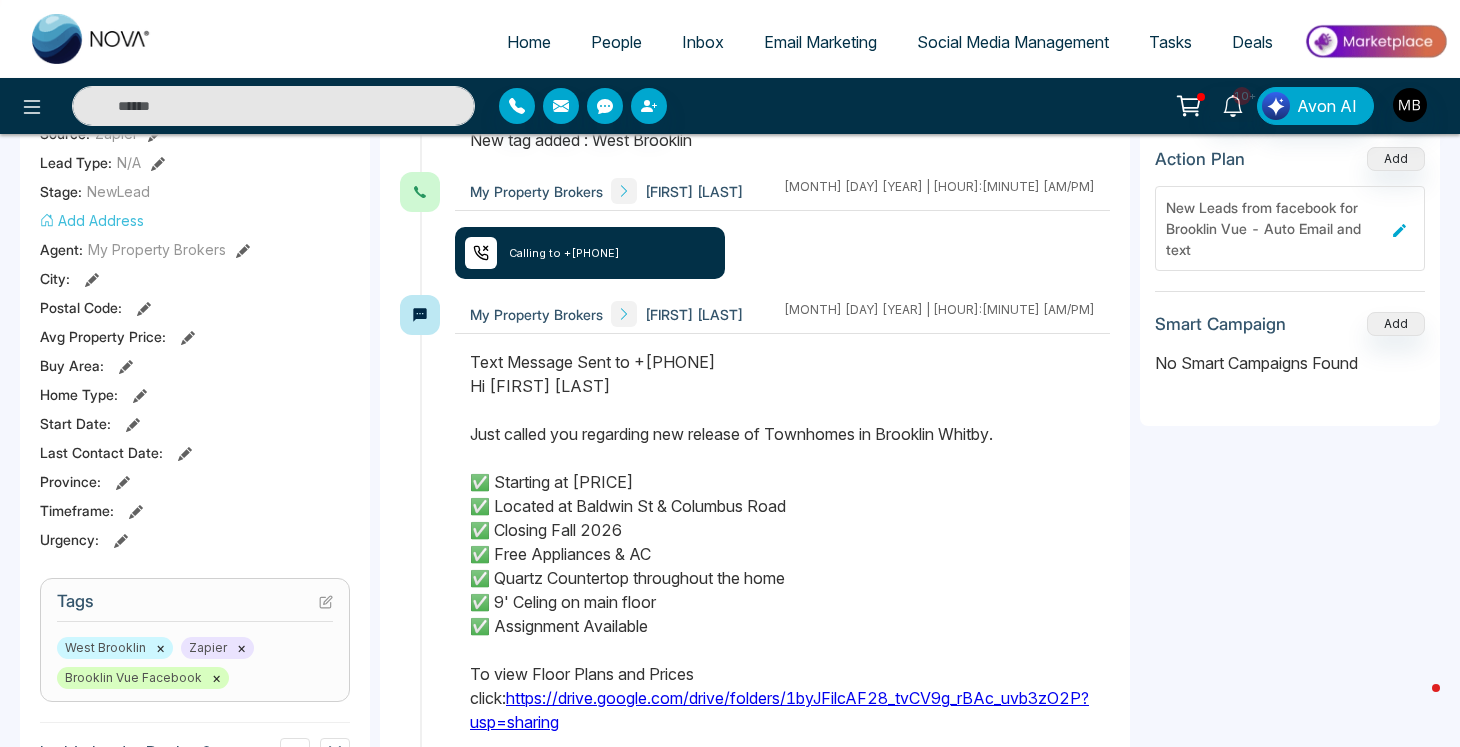 paste on "**********" 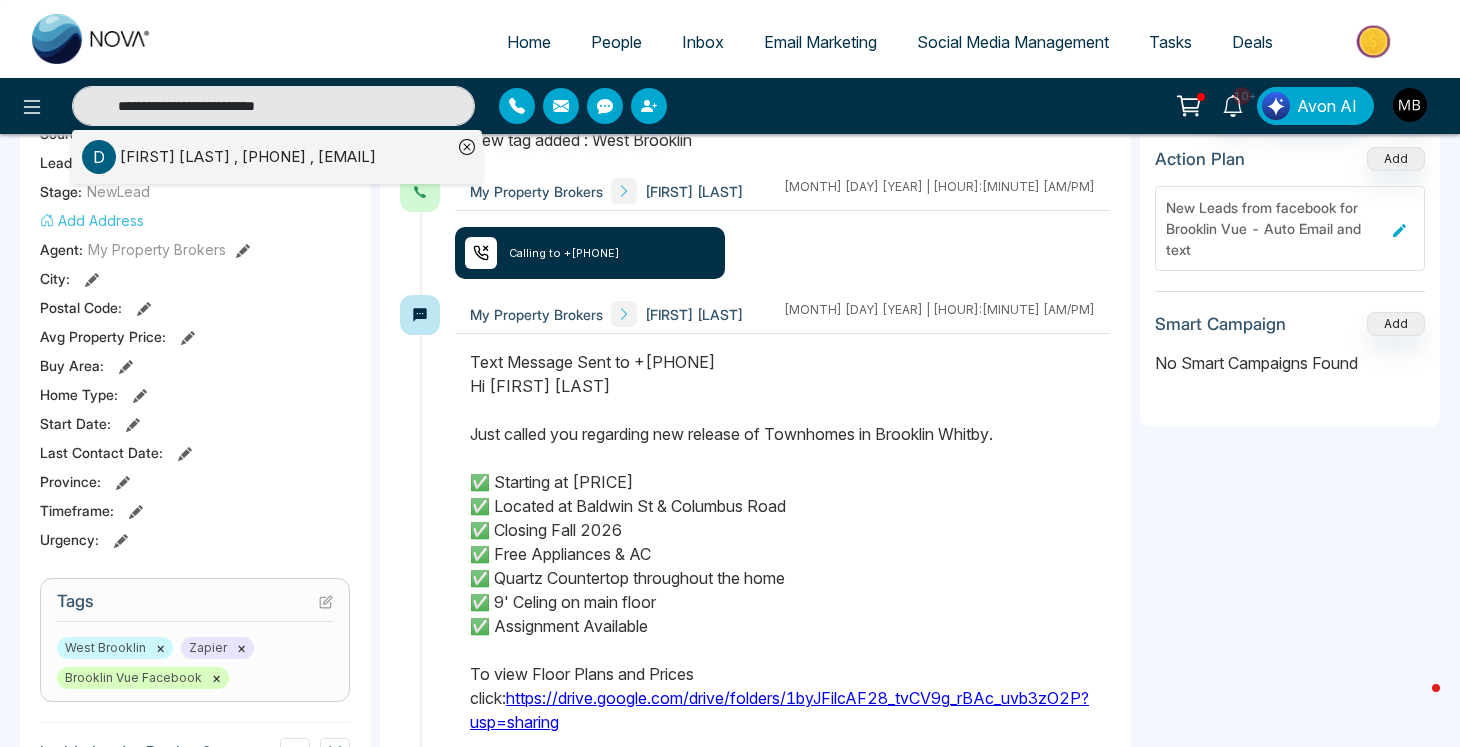 type on "**********" 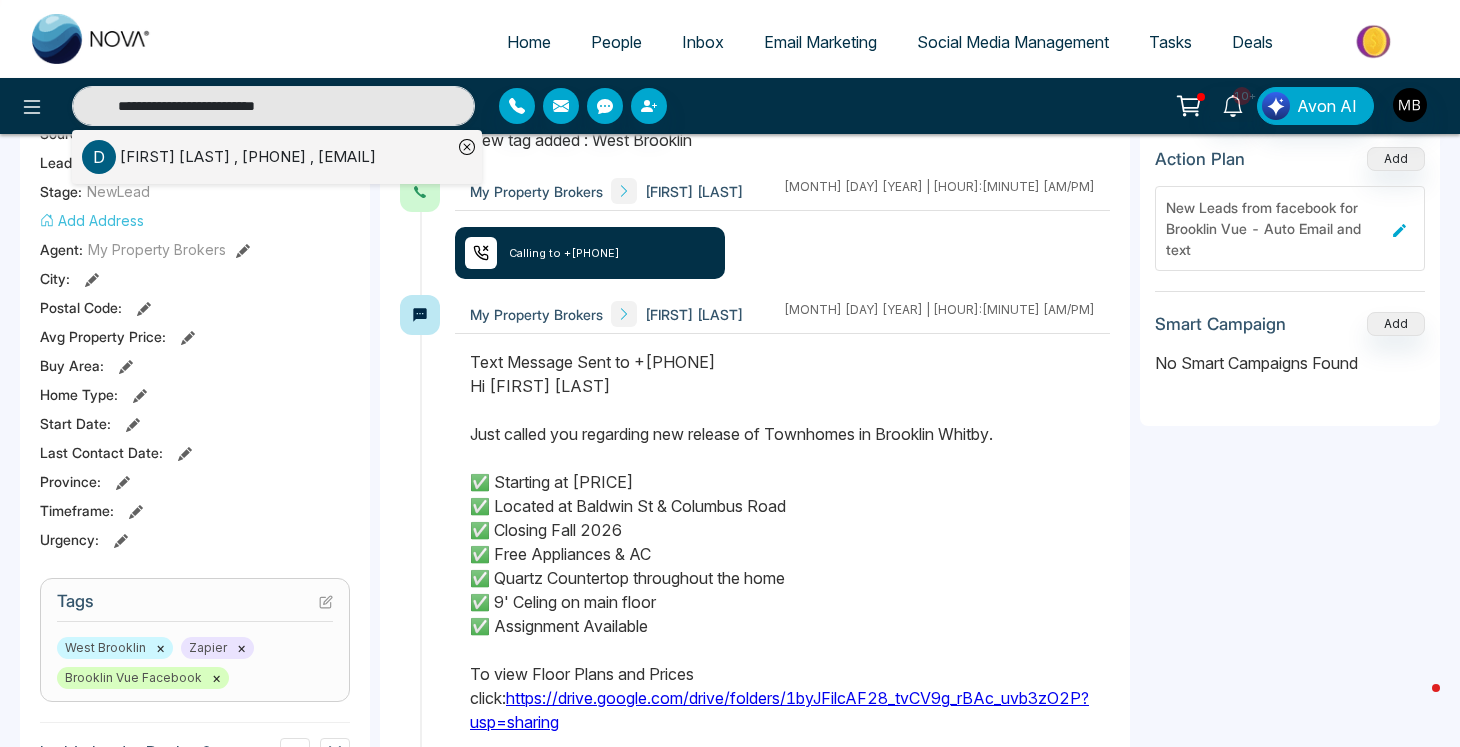click on "[FIRST] [LAST]     , +[PHONE]   , [EMAIL]" at bounding box center (248, 157) 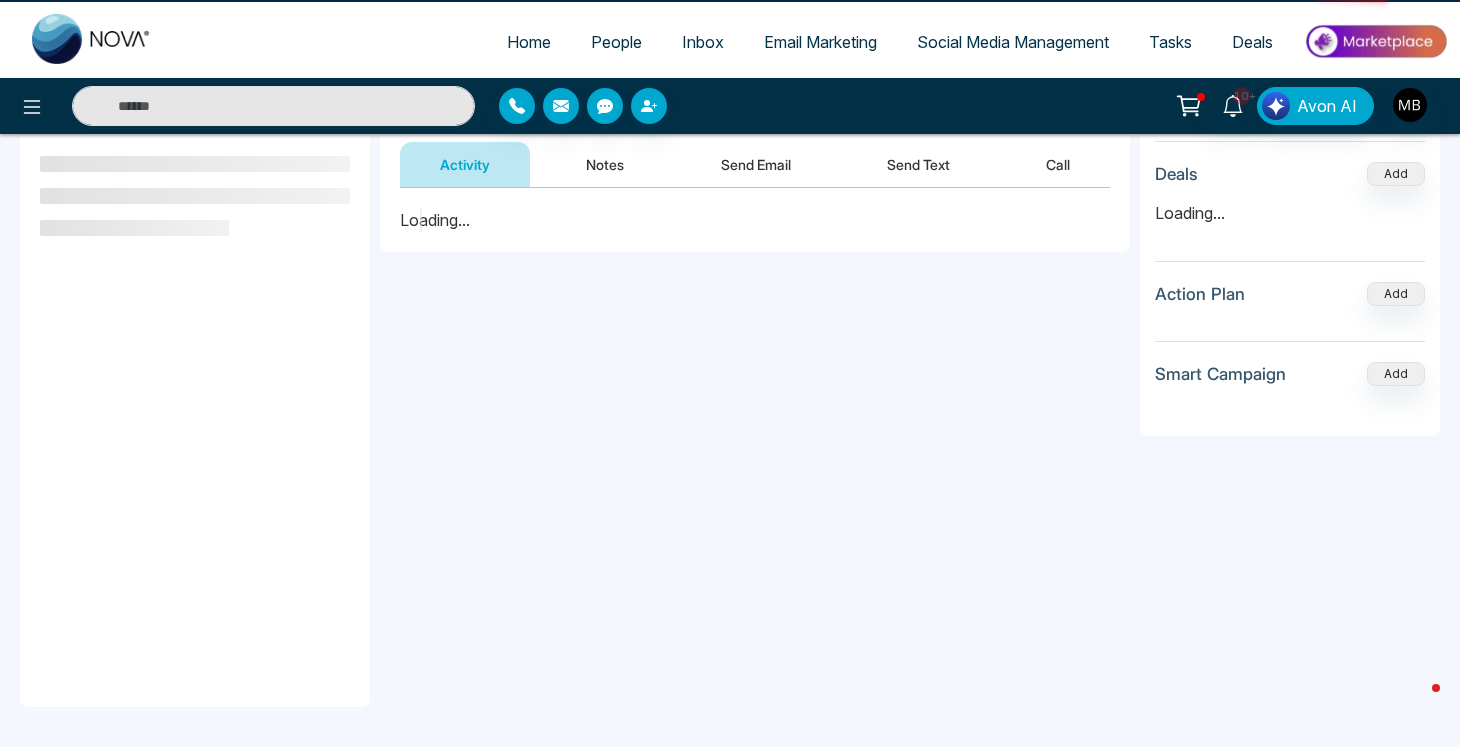 scroll, scrollTop: 0, scrollLeft: 0, axis: both 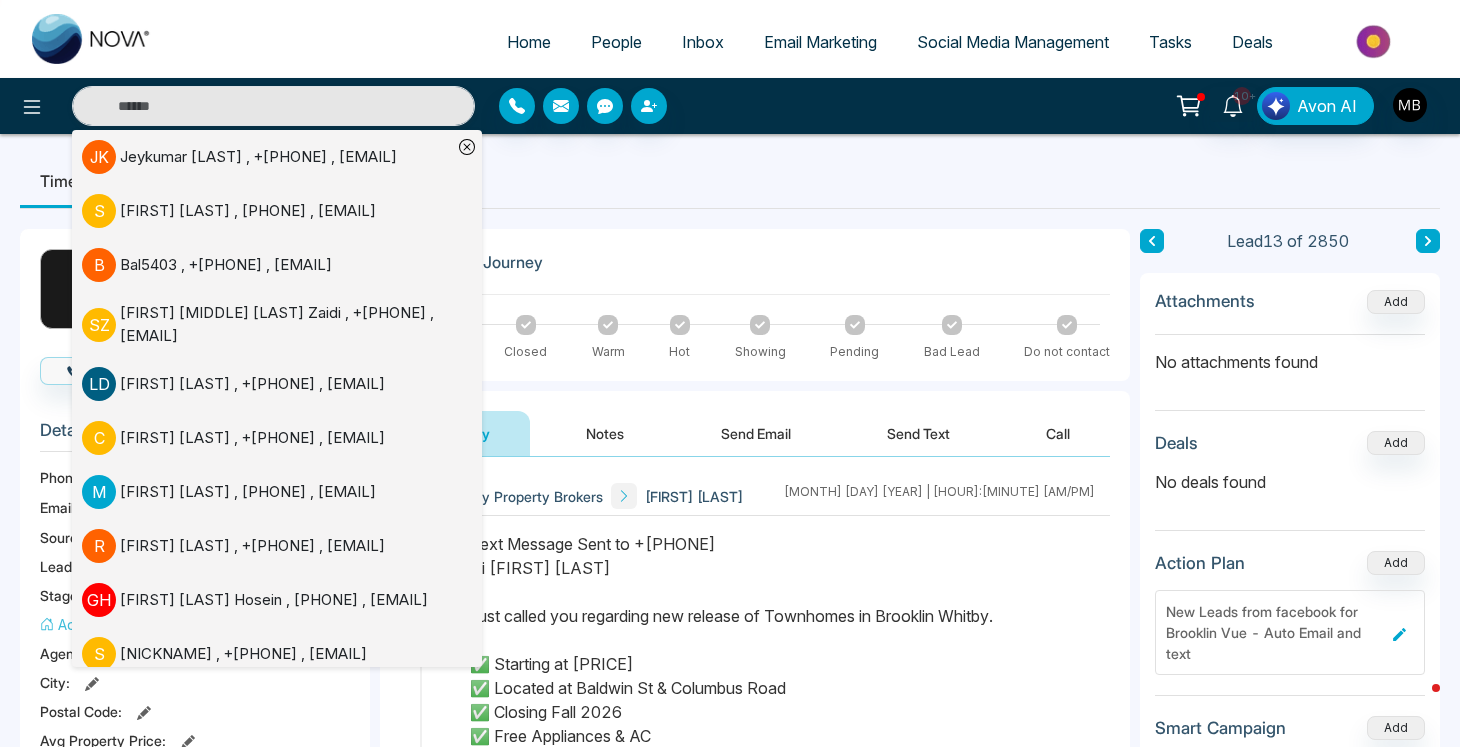 click on "Timeline Tasks and Appointments D [FIRST] [LAST]  Added on   [MONTH] [DAY] [YEAR] | [HOUR]:[MINUTE] [AM/PM] Last Connected:   [NUMBER] hours ago   Call   Text   Email Details Phone: +[PHONE] Default Email: [EMAIL] Default Source: Zapier Lead Type: N/A Stage: NewLead Add Address Agent: My Property Brokers City : Postal Code : Avg Property Price : Buy Area : Home Type : Start Date : Last Contact Date : Province : Timeframe : Urgency : Tags Zapier   × Brooklin Vue Facebook   × Is this lead a Realtor? Lead Summary 0 Calls 1 Texts 1 Emails Social Profile   Not found Not found Not found Custom Lead Data Delete lead   Client Journey New Lead Closed Warm Hot Showing Pending Bad Lead Do not contact Activity Notes Send Email Send Text Call My Property Brokers [FIRST] [LAST] [MONTH] [DAY] [YEAR] | [HOUR]:[MINUTE] [AM/PM] My Property Brokers [FIRST] [LAST] [MONTH] [DAY] [YEAR] | [HOUR]:[MINUTE] [AM/PM] [FIRST] [LAST] My Property Brokers [MONTH] [DAY] [YEAR] | [HOUR]:[MINUTE] [AM/PM] My Property Brokers [FIRST] [LAST] [MONTH] [DAY] [YEAR] | [HOUR]:[MINUTE] [AM/PM] To: [EMAIL] Subject: did not open" at bounding box center (730, 902) 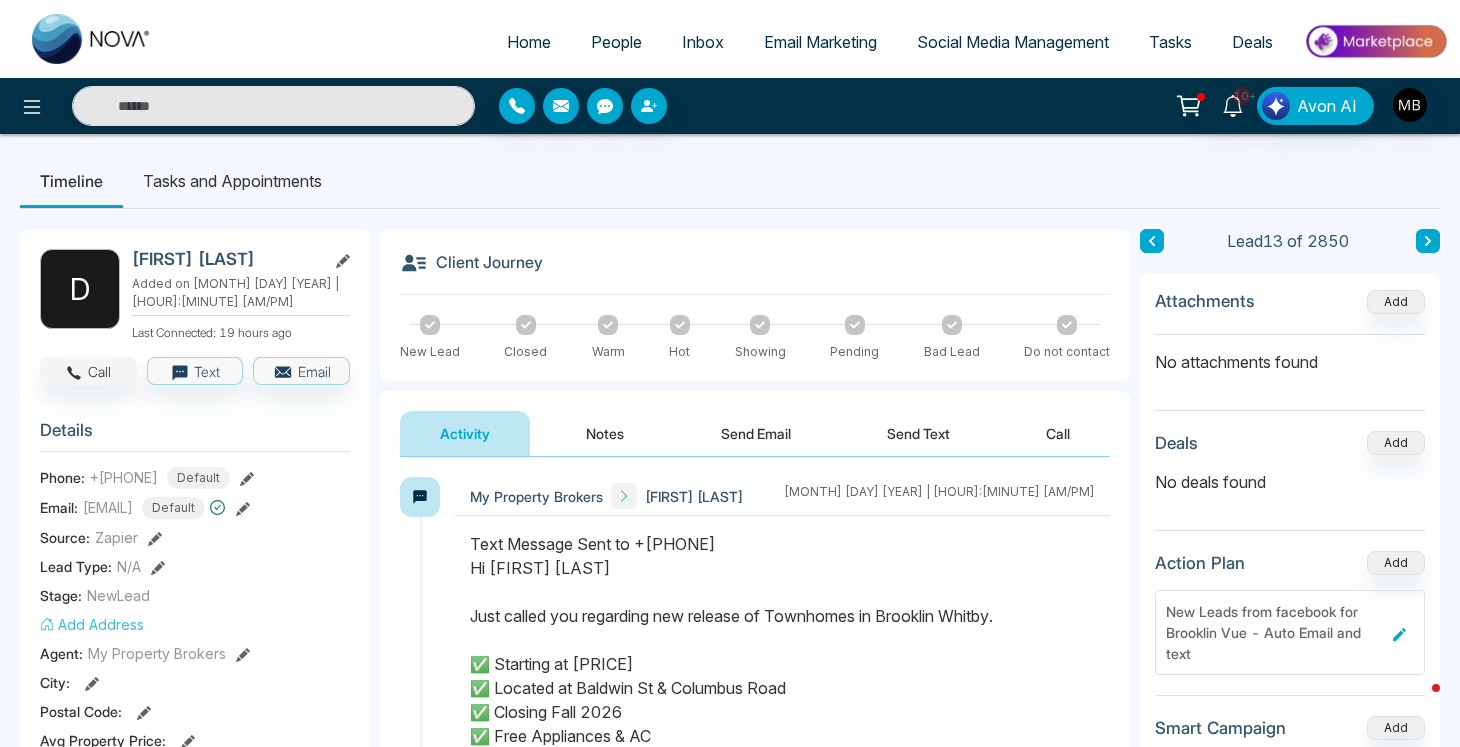 click on "Call" at bounding box center (88, 371) 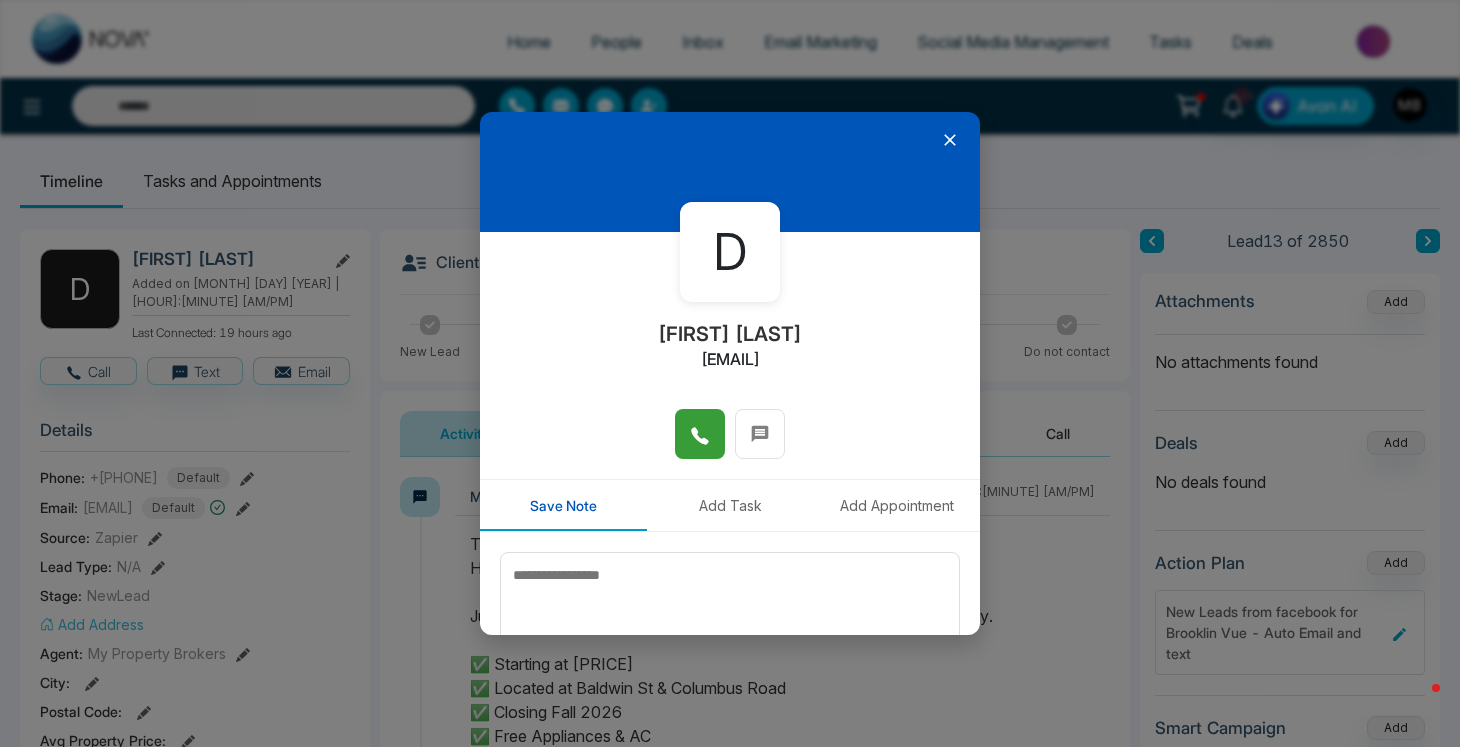 click at bounding box center [700, 434] 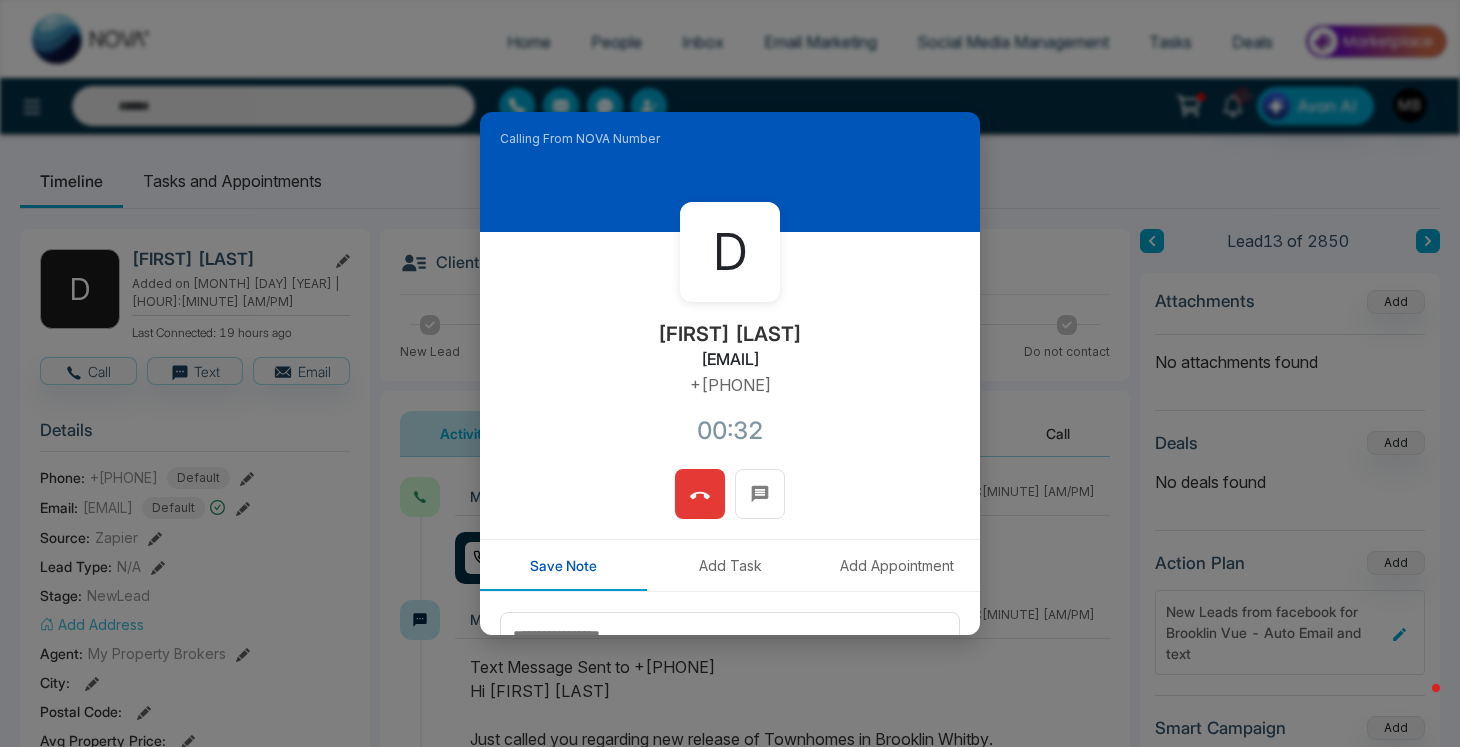 click 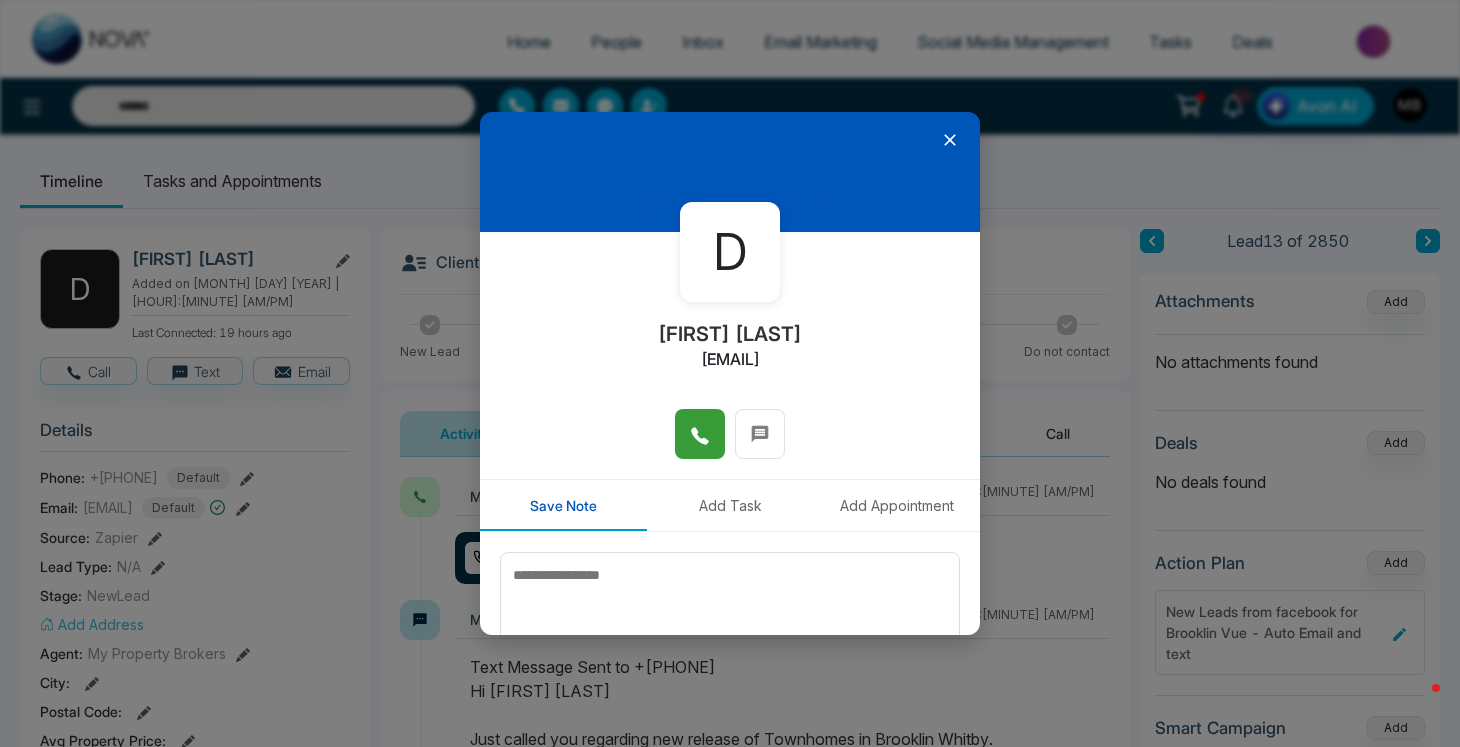 click 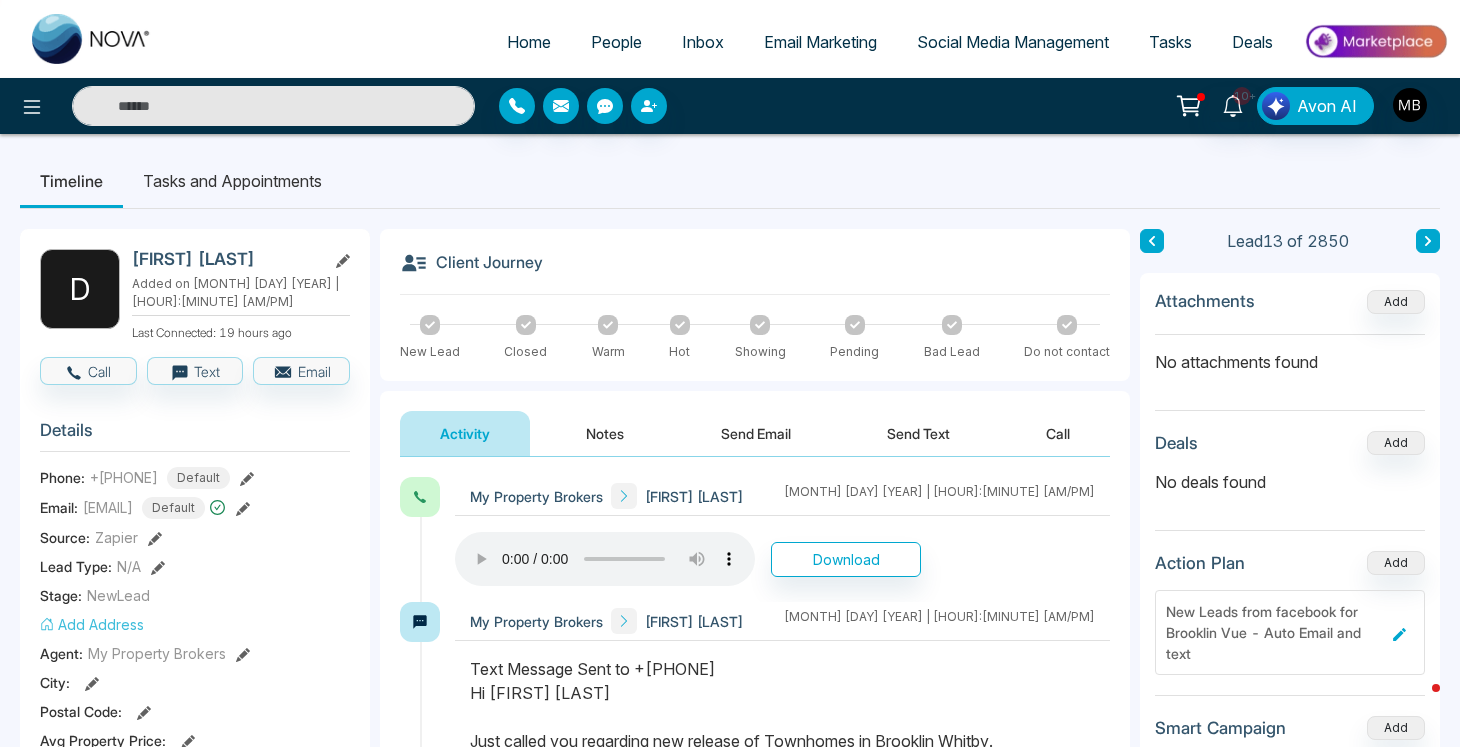 click at bounding box center [273, 106] 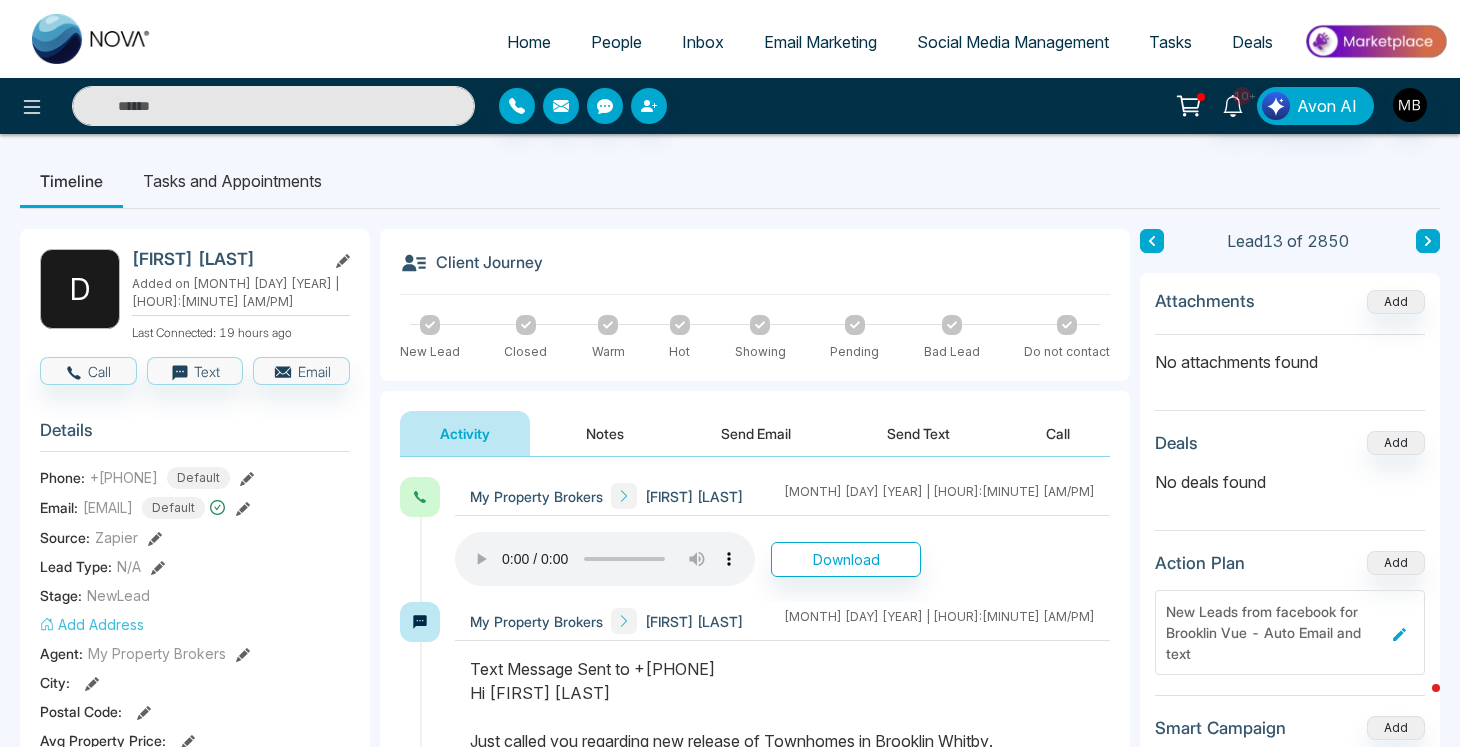 paste on "**********" 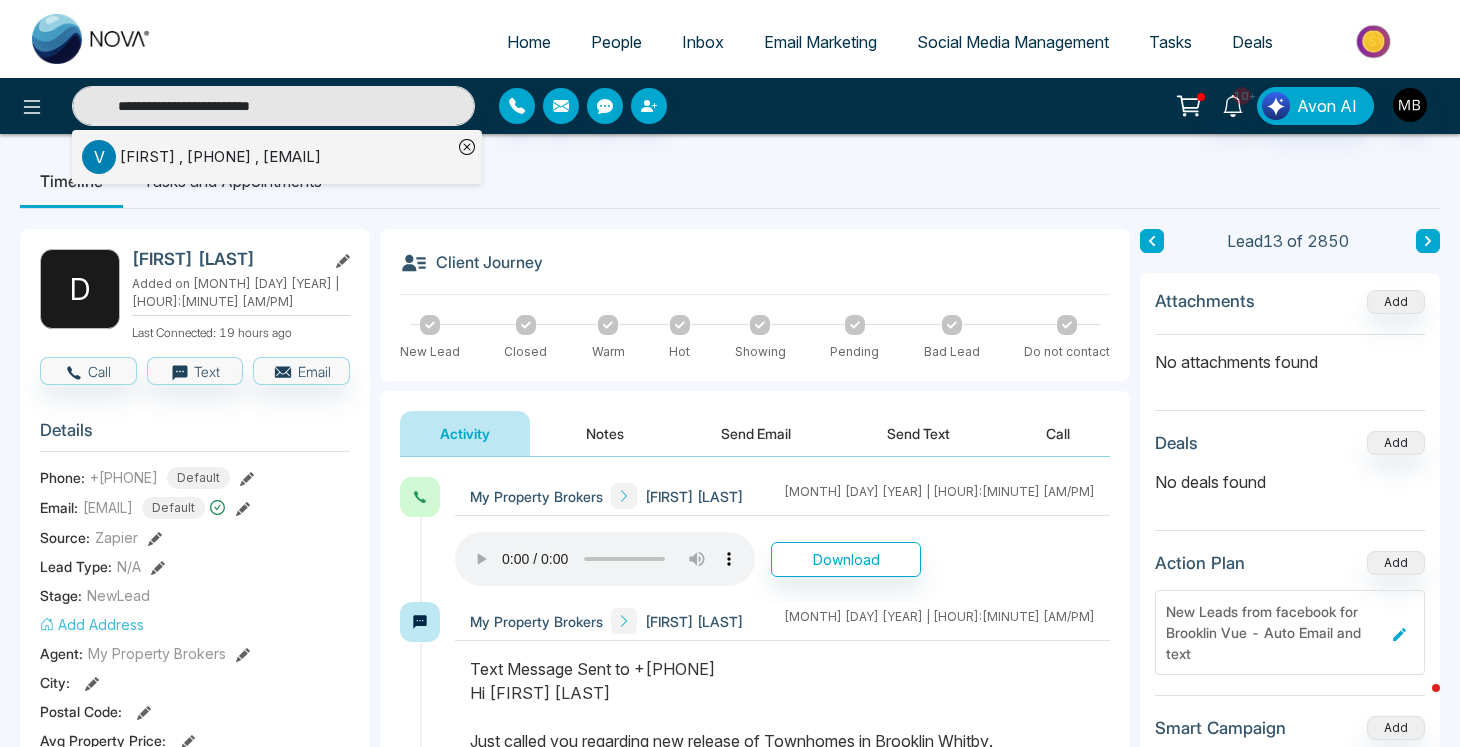 type on "**********" 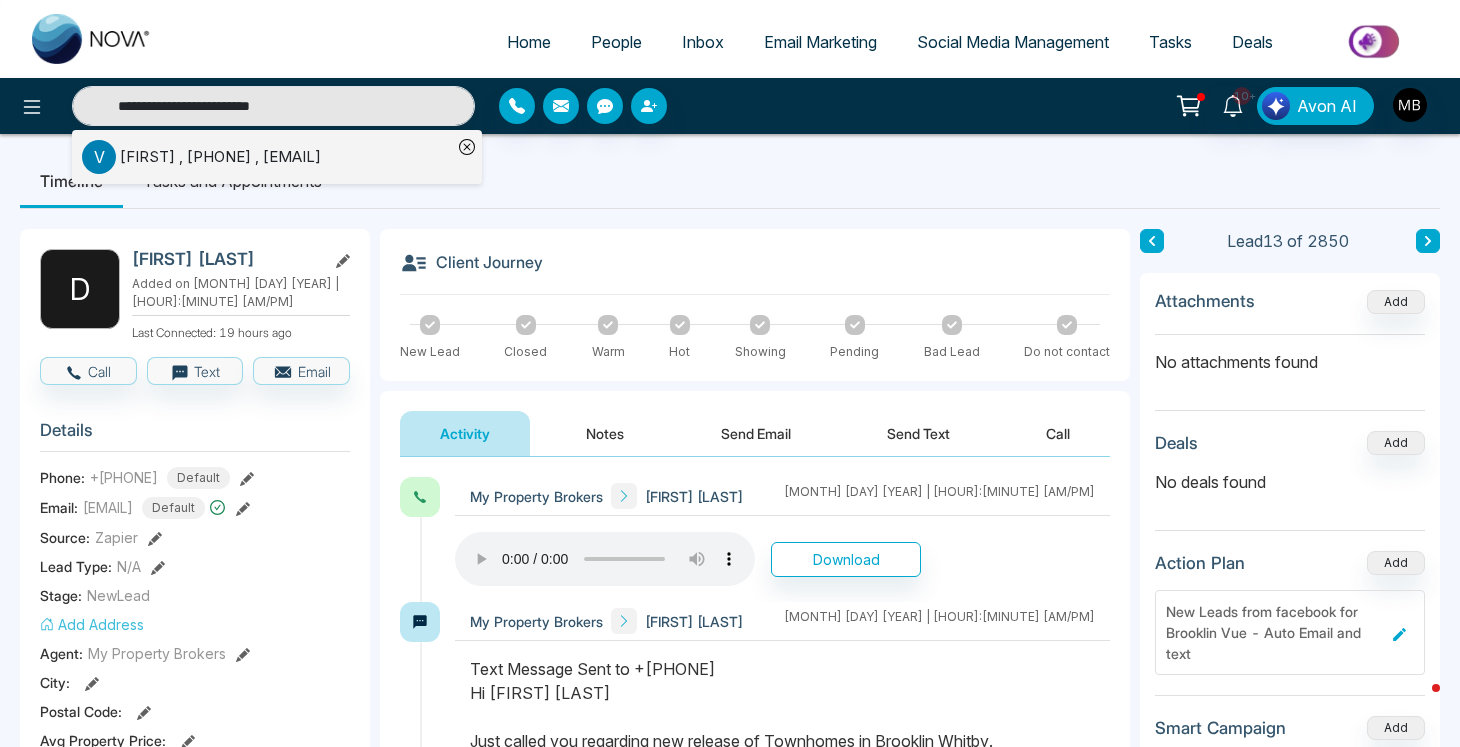 click on "[FIRST] [LAST] , [PHONE] , [EMAIL]" at bounding box center (220, 157) 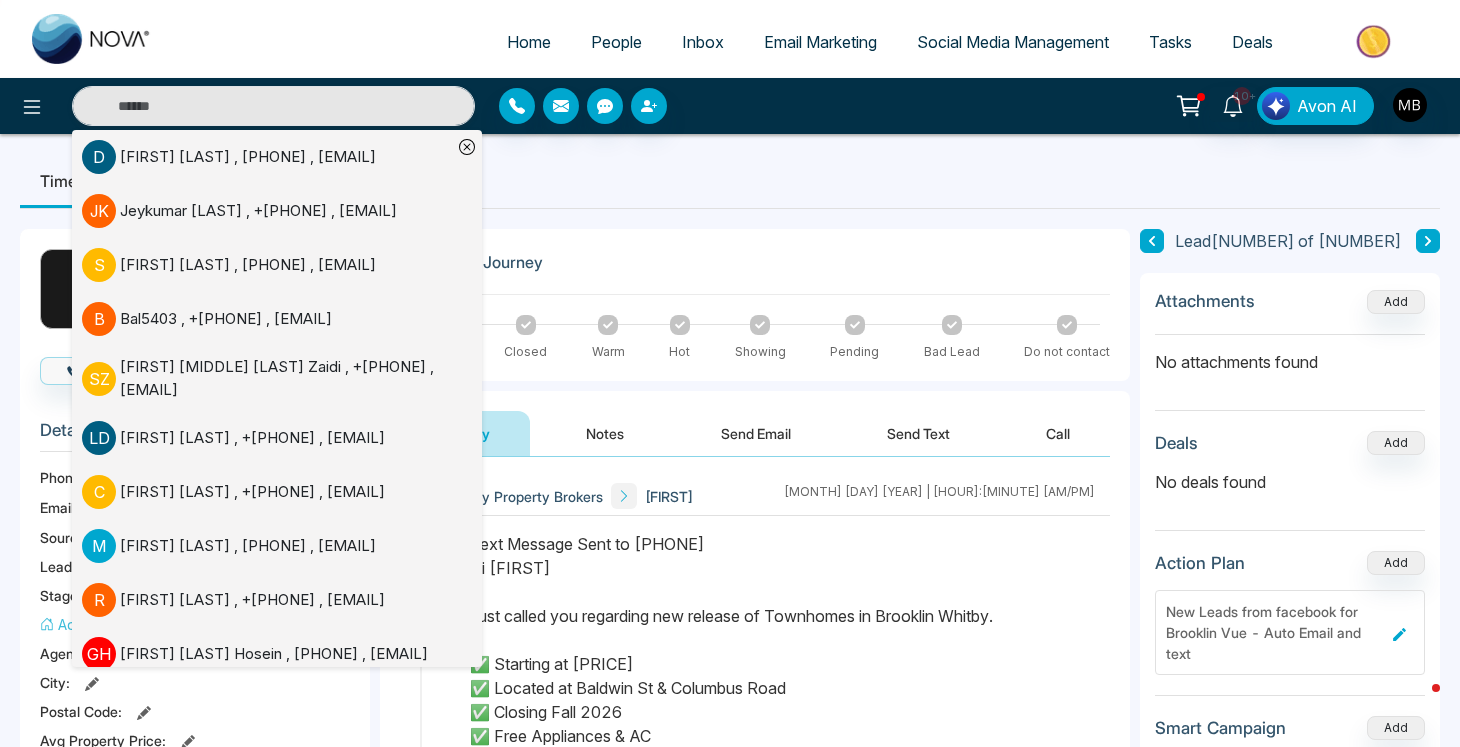 click on "v [FIRST] Added on   [MONTH] [DAY] [YEAR] | [HOUR]:[MINUTE] [AM/PM] Last Connected:   a day ago   Call   Text   Email Details Phone: +[PHONE] Default Email: [EMAIL] Default Source: Zapier Lead Type: N/A Stage: NewLead Add Address Agent: My Property Brokers City : Postal Code : Avg Property Price : Buy Area : Home Type : Start Date : Last Contact Date : Province : Timeframe : Urgency : Tags Brooklin Vue Facebook   × Zapier   × Palmetto Townhomes Oshawa   × Is this lead a Realtor? Lead Summary 0 Calls 1 Texts 1 Emails Social Profile   Not found Not found Not found Custom Lead Data Delete lead   Client Journey New Lead Closed Warm Hot Showing Pending Bad Lead Do not contact Activity Notes Send Email Send Text Call My Property Brokers [FIRST] [MONTH] [DAY] [YEAR] | [HOUR]:[MINUTE] [AM/PM] [FIRST] My Property Brokers [MONTH] [DAY] [YEAR] | [HOUR]:[MINUTE] [AM/PM] My Property Brokers [FIRST] My Property Brokers [MONTH] [DAY] [YEAR] | [HOUR]:[MINUTE] [AM/PM] My Property Brokers [FIRST] My Property Brokers [MONTH] [DAY] [YEAR] | [HOUR]:[MINUTE] [AM/PM] To: [EMAIL] Subject: links Opened sent My Property Brokers [FIRST]" at bounding box center (730, 945) 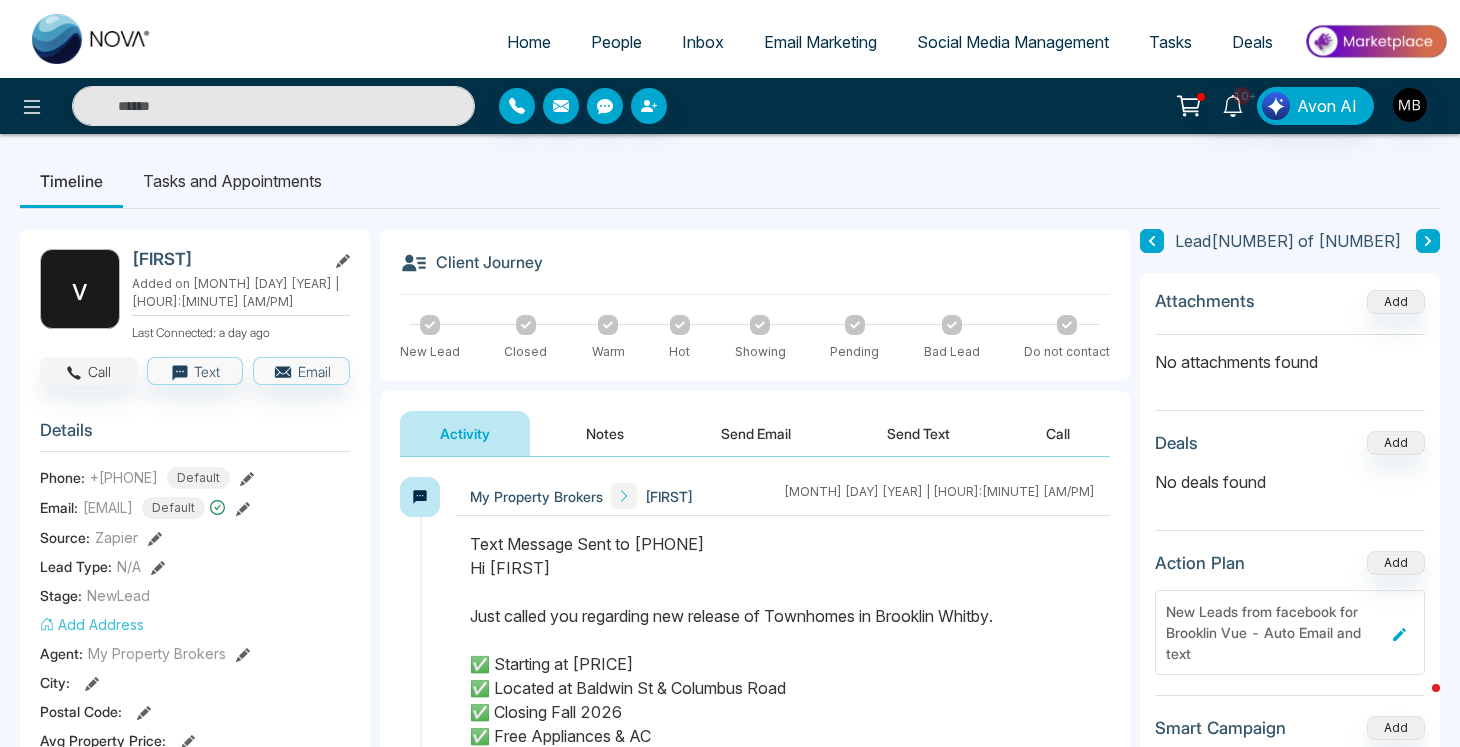 click 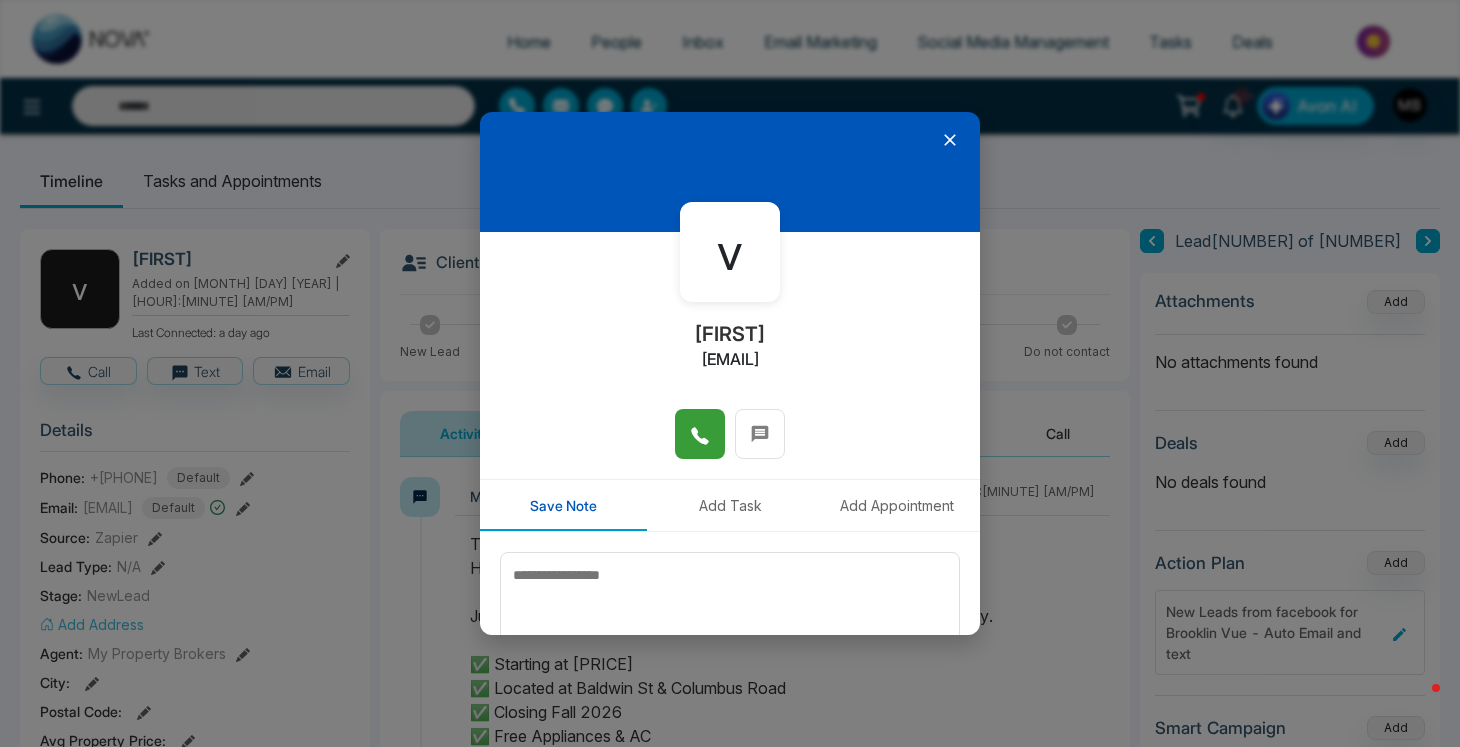 click at bounding box center (700, 434) 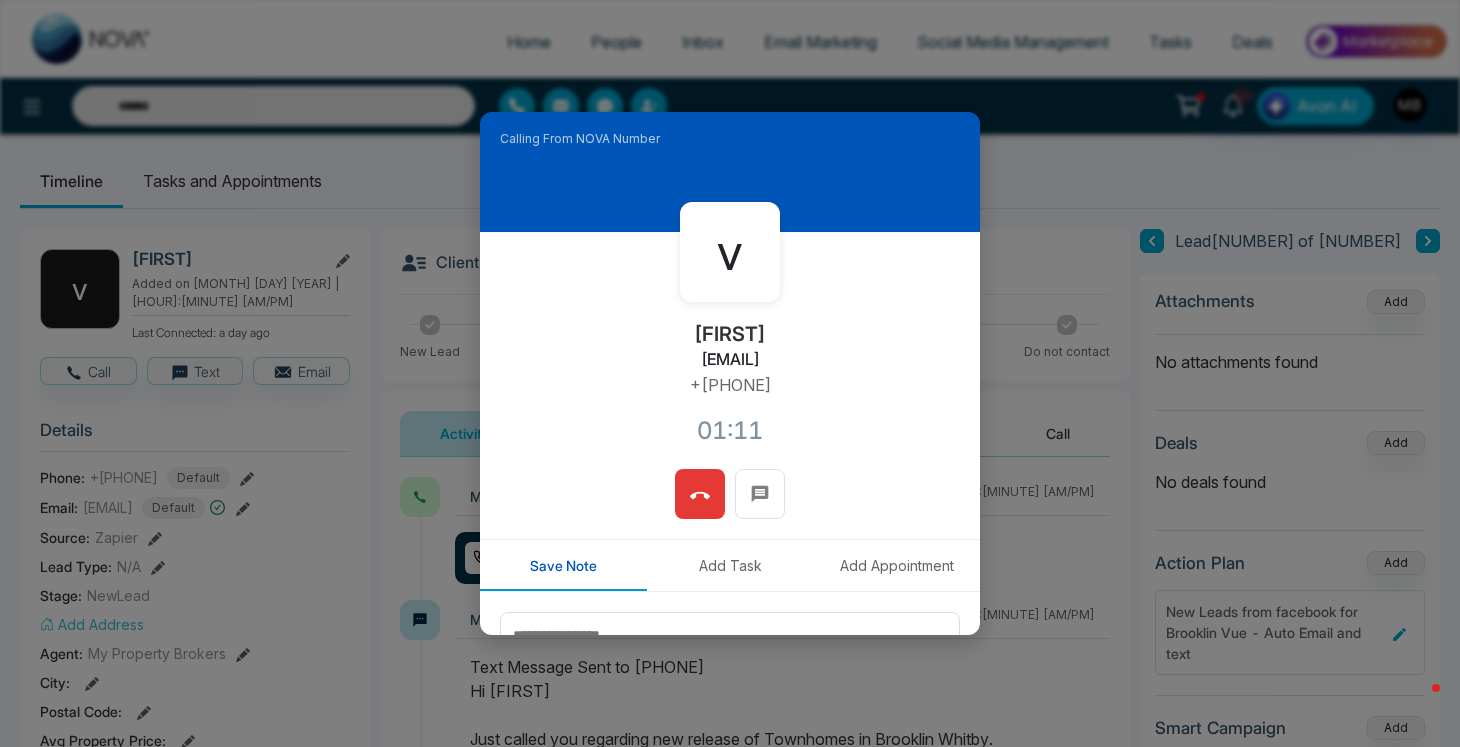 click at bounding box center [700, 494] 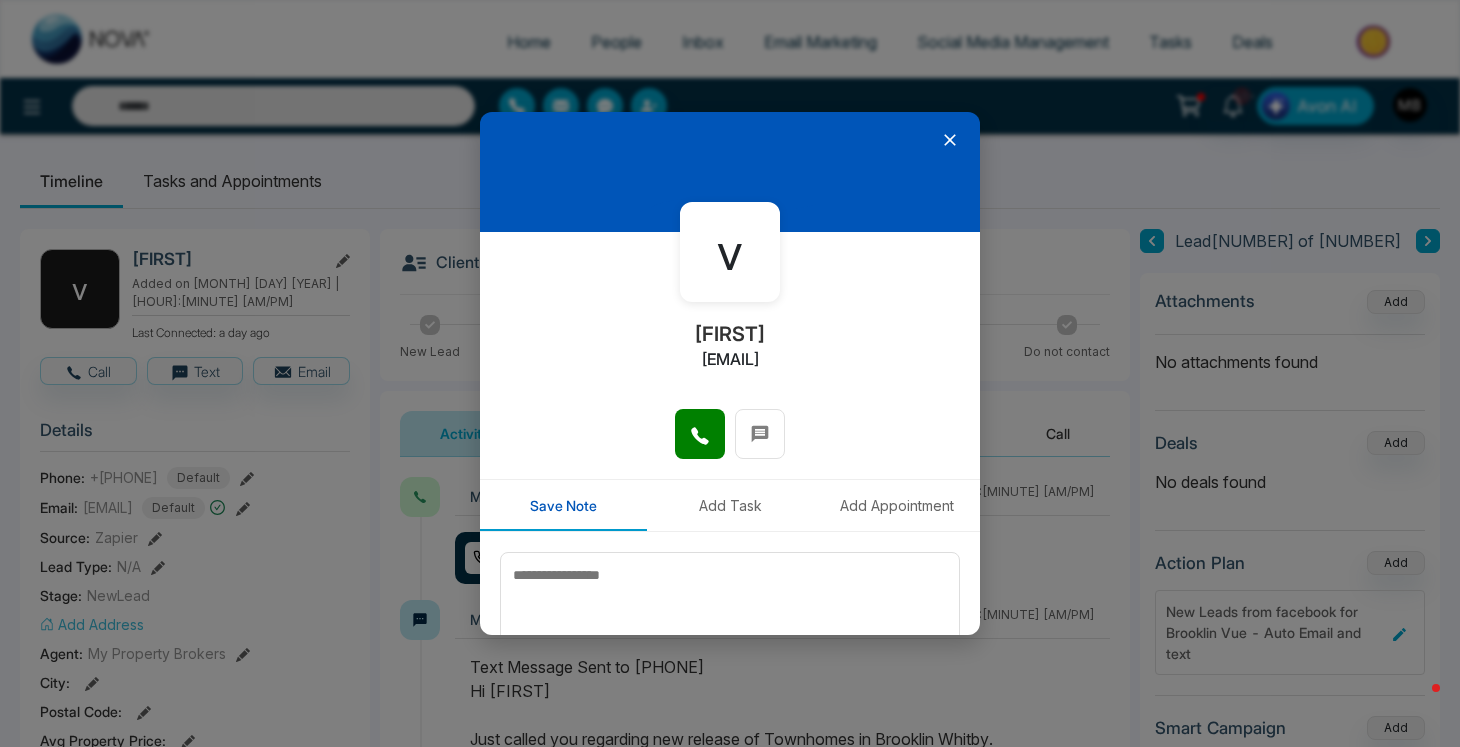 click 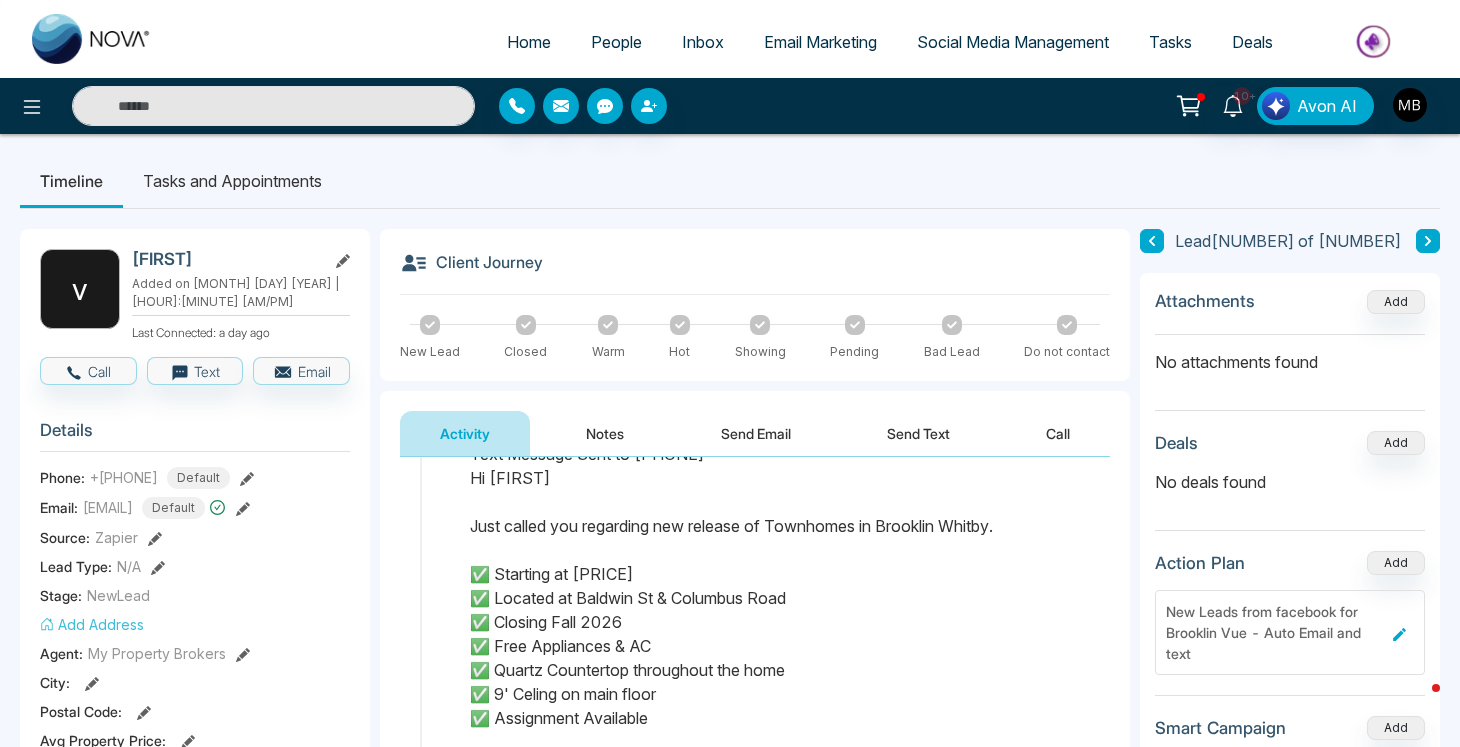 scroll, scrollTop: 175, scrollLeft: 0, axis: vertical 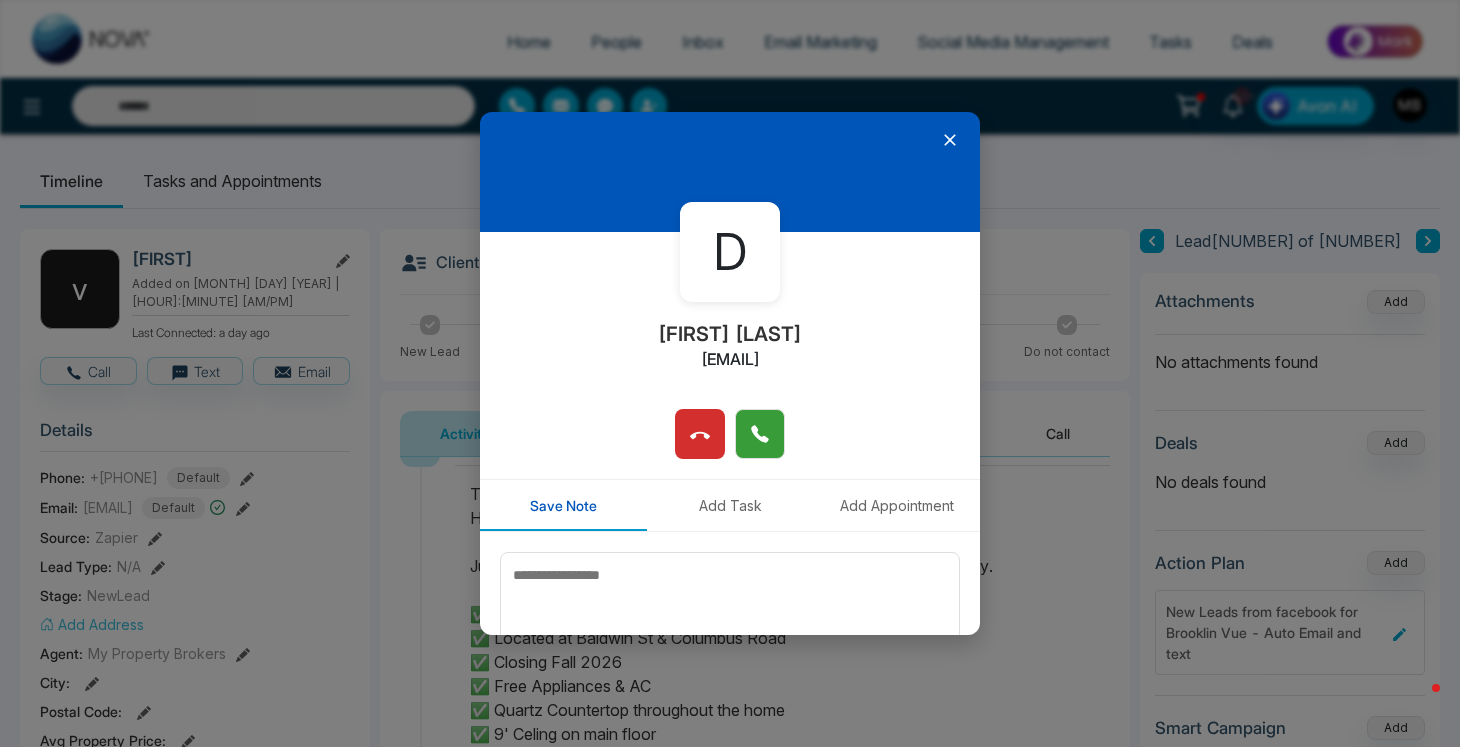 click 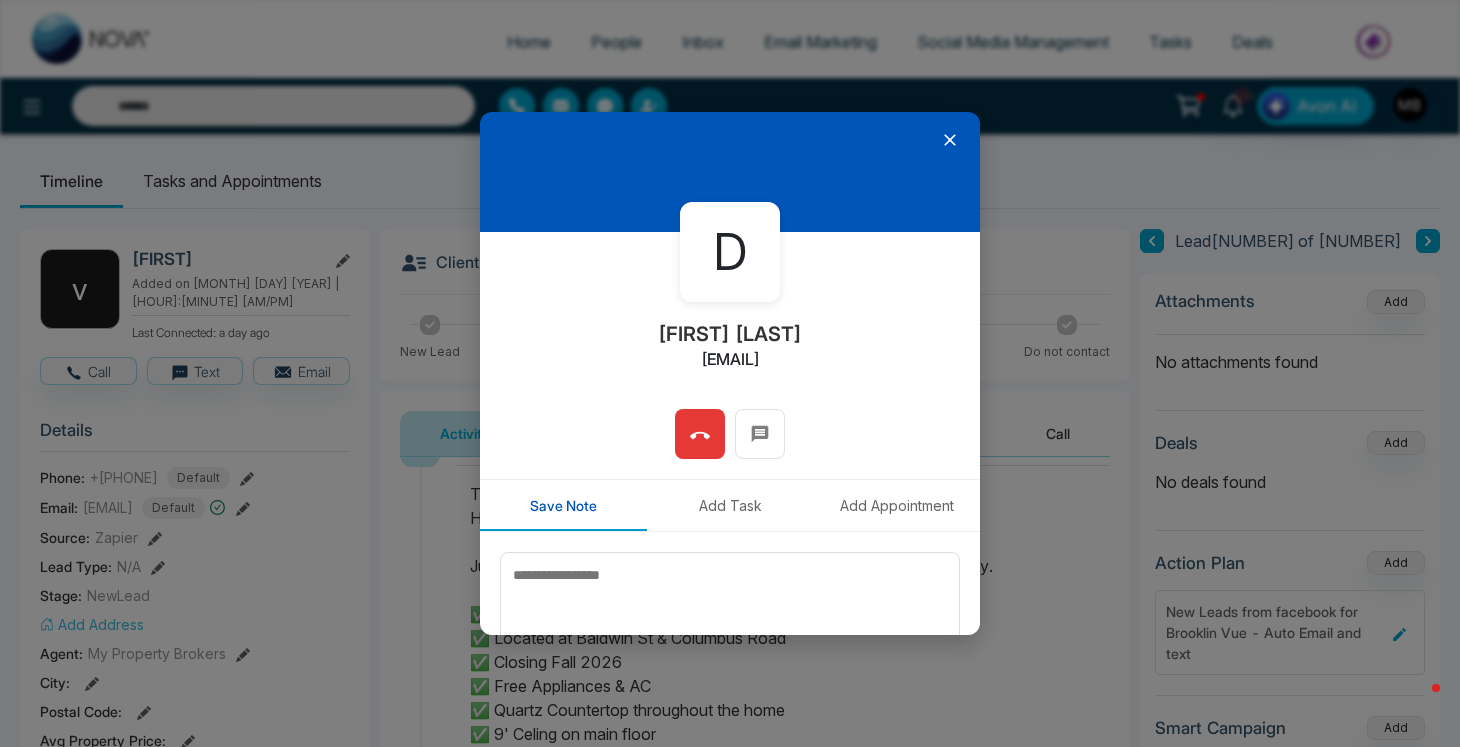 click at bounding box center [700, 434] 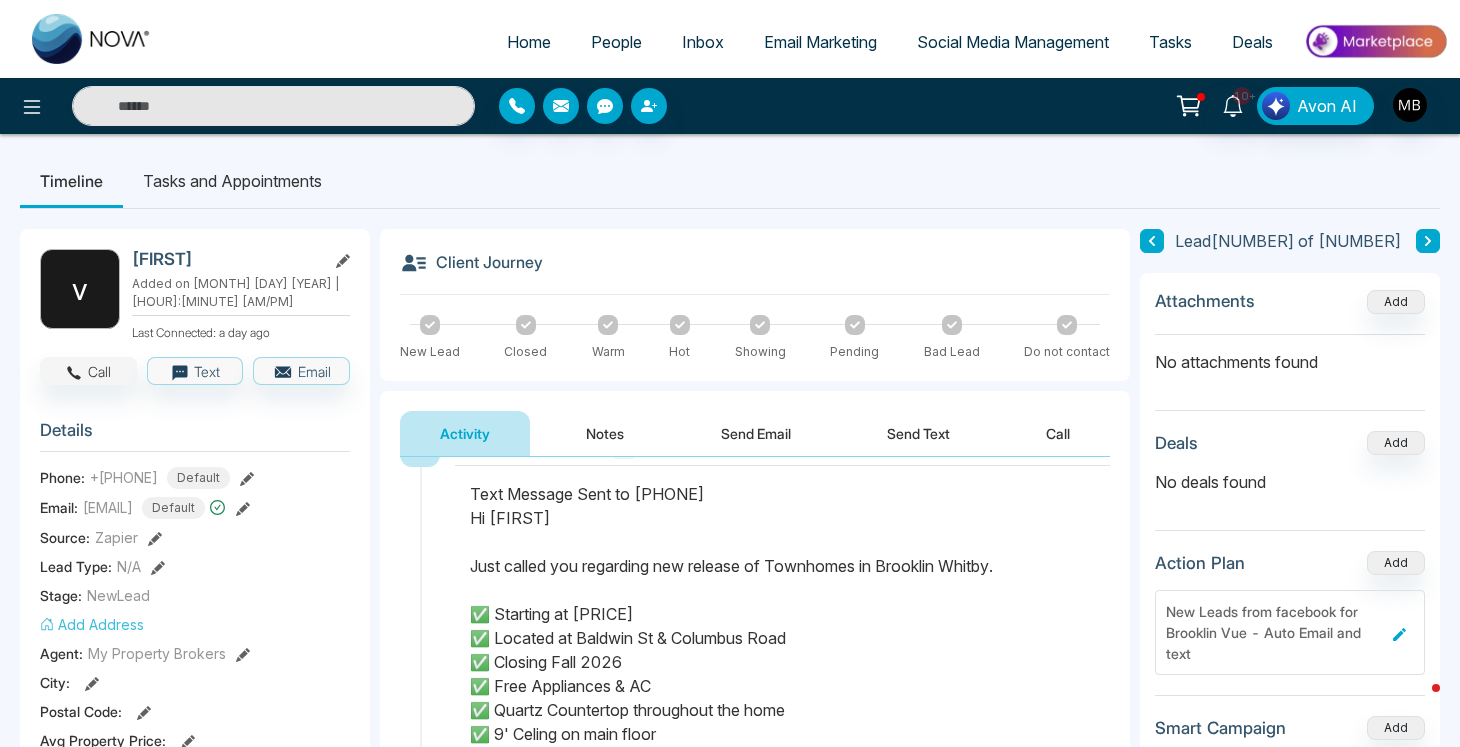 click on "Call" at bounding box center [88, 371] 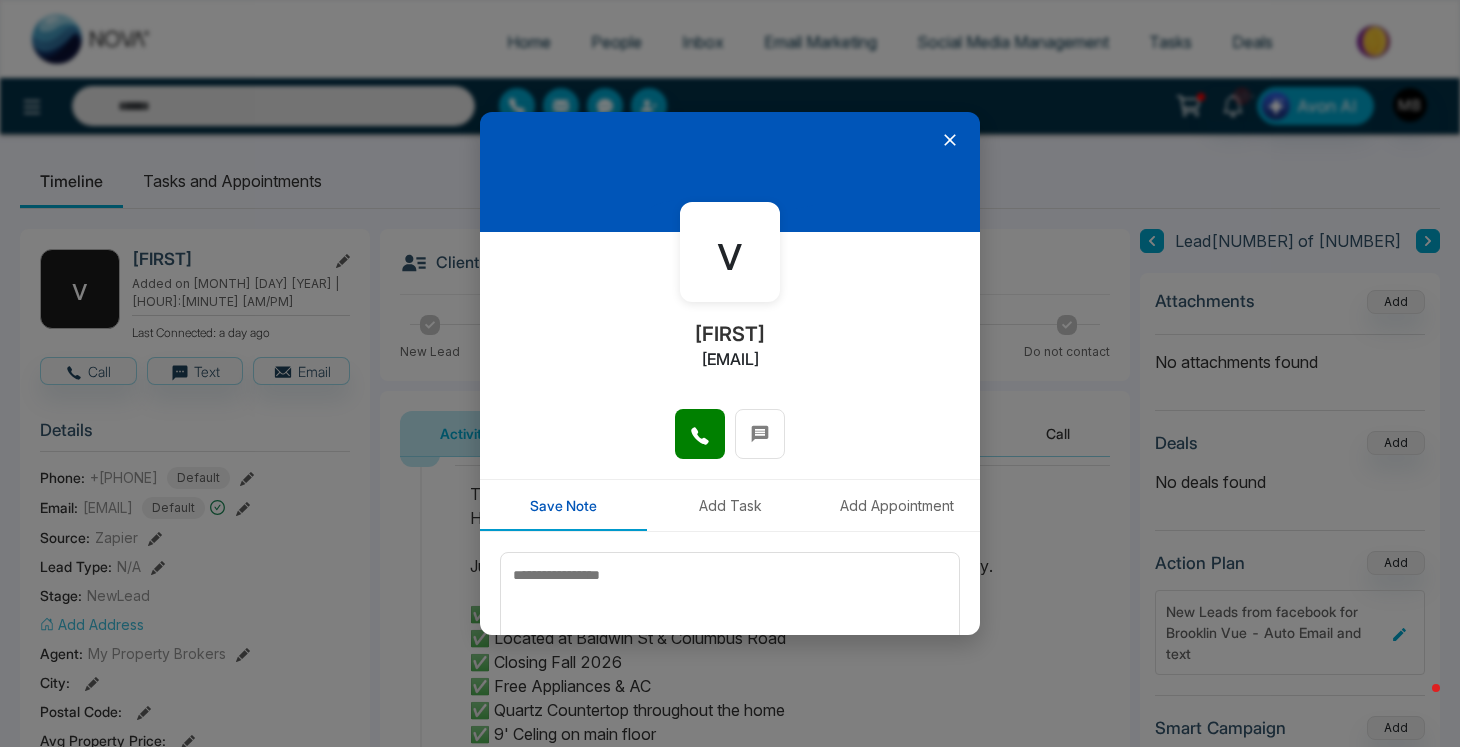 click 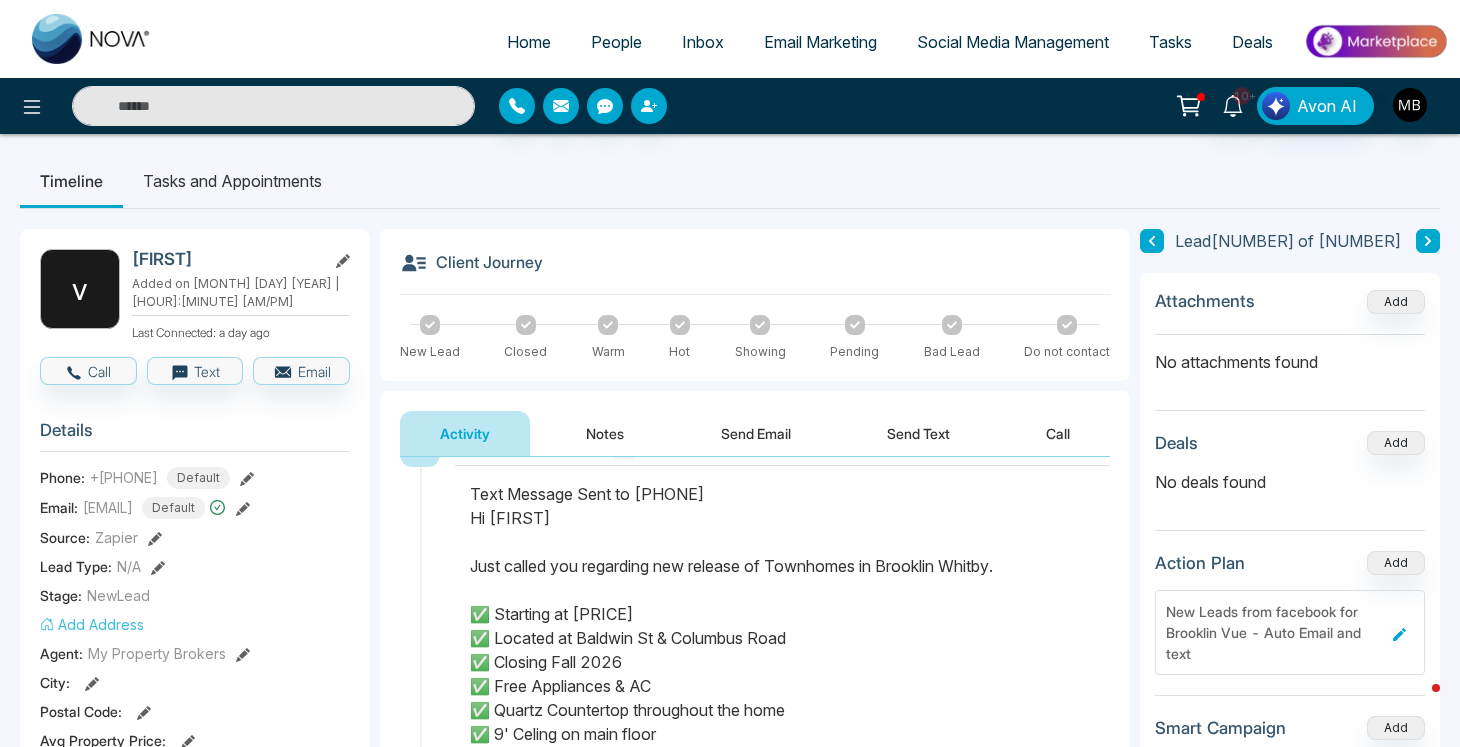click at bounding box center [273, 106] 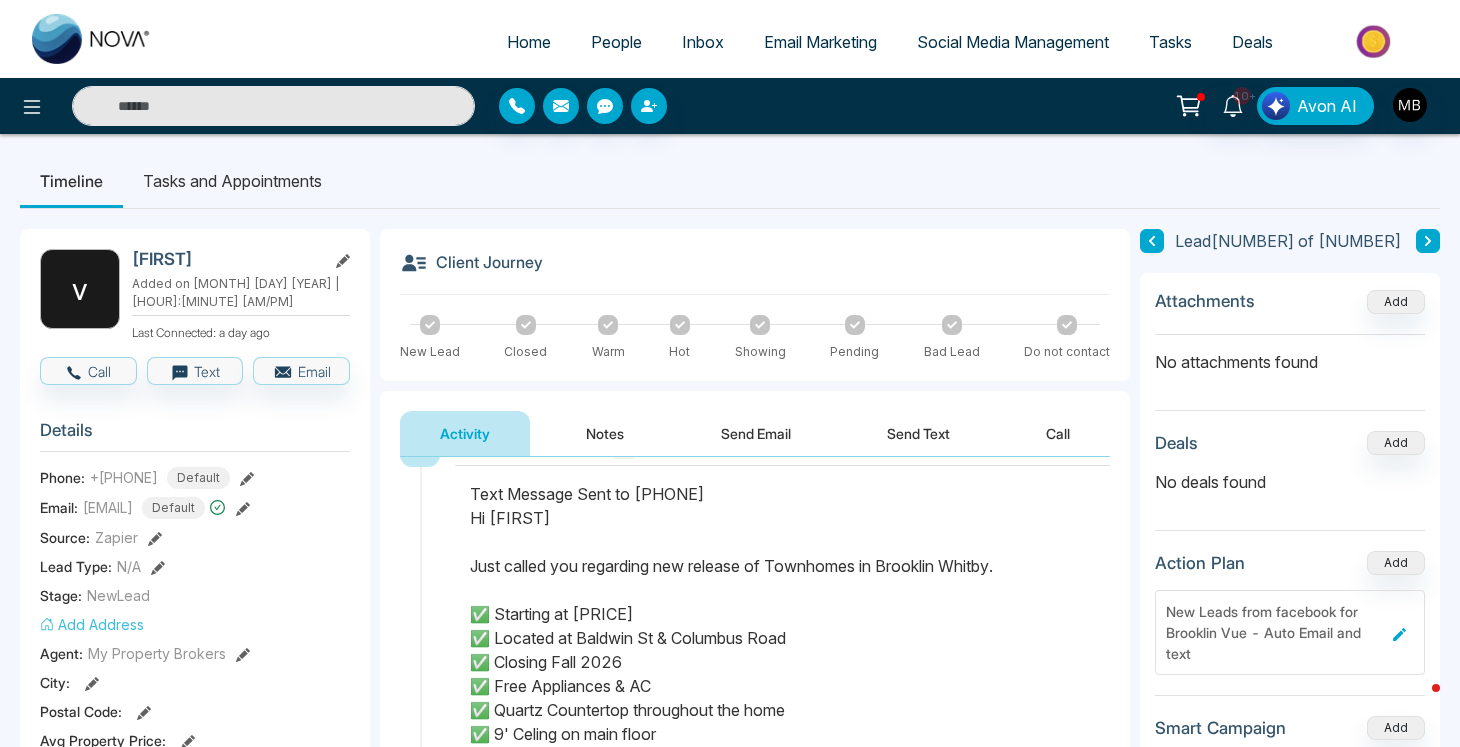 paste on "**********" 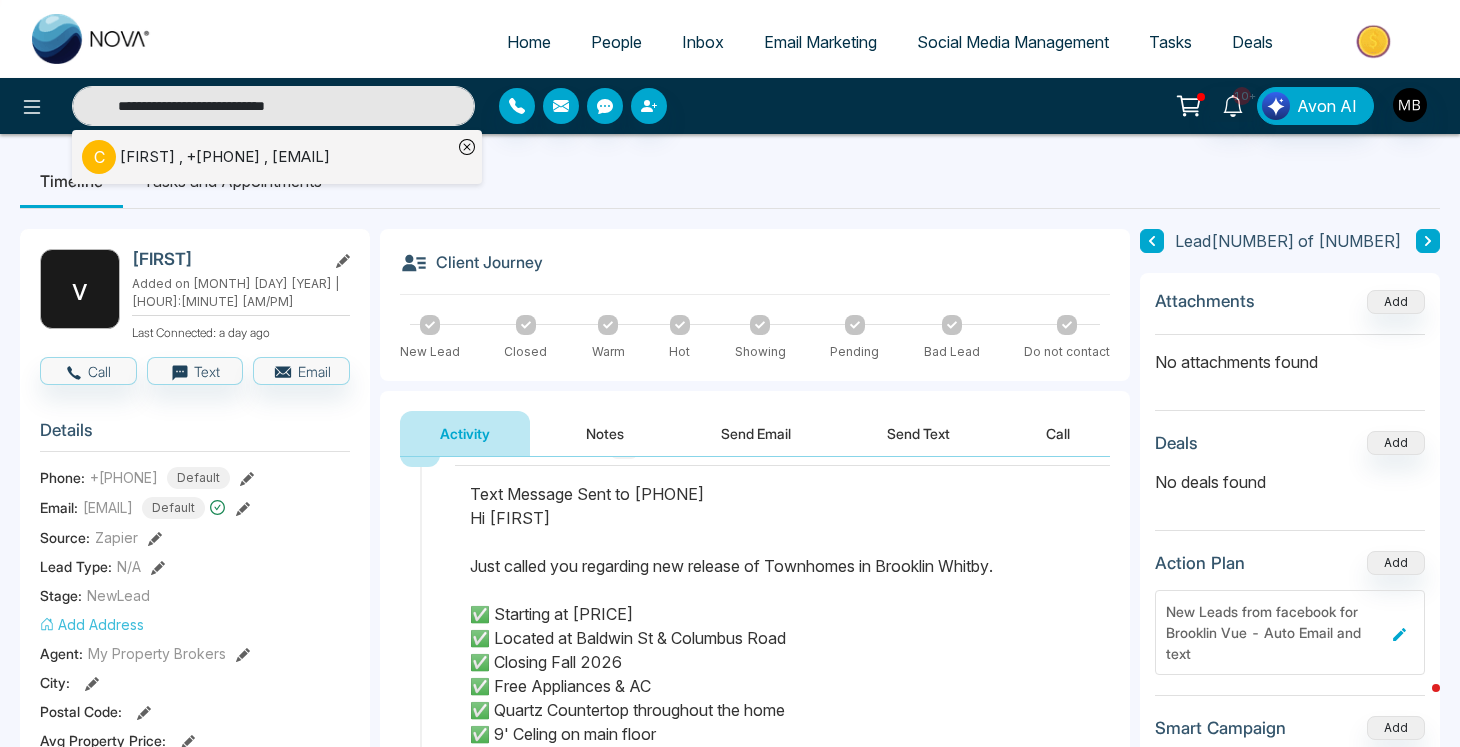 type on "**********" 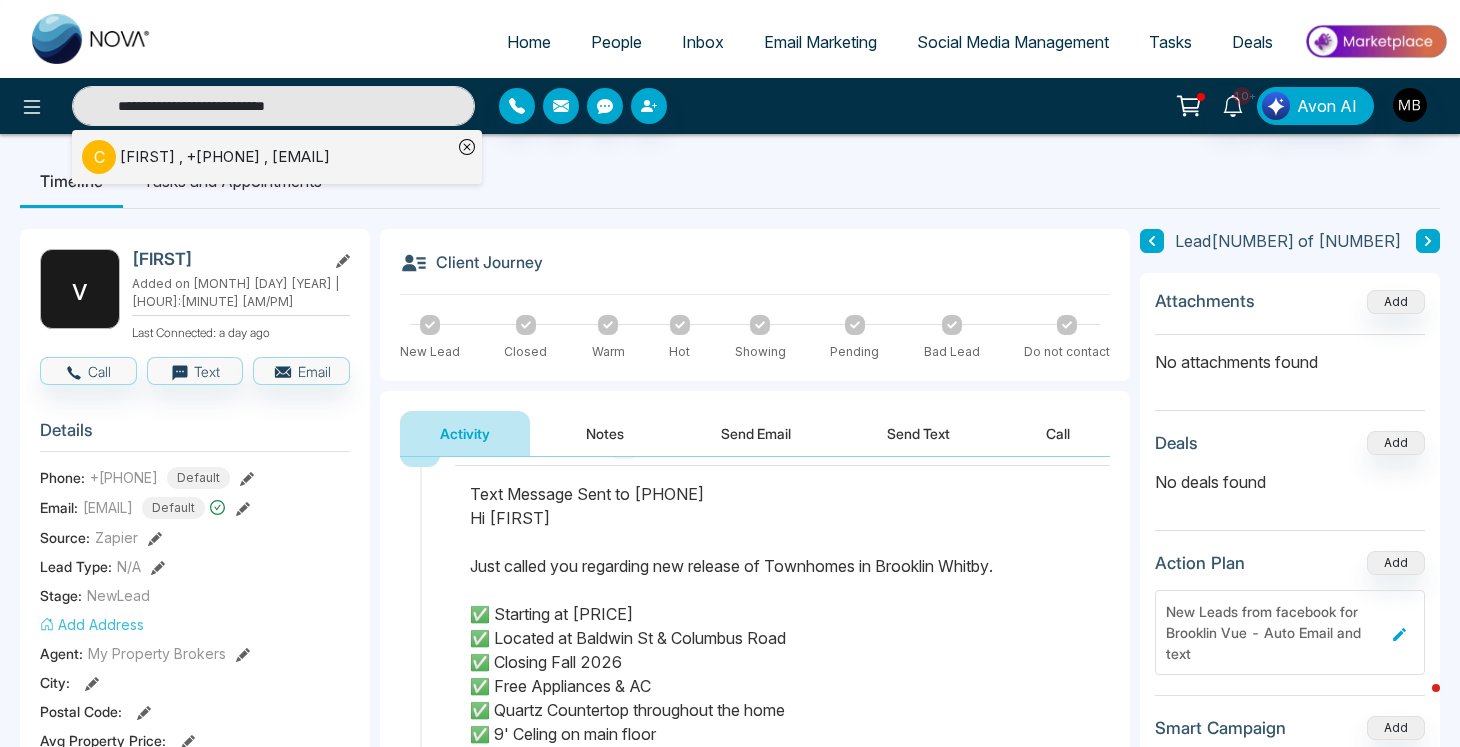 click on "[FIRST] , [PHONE] , [EMAIL]" at bounding box center (225, 157) 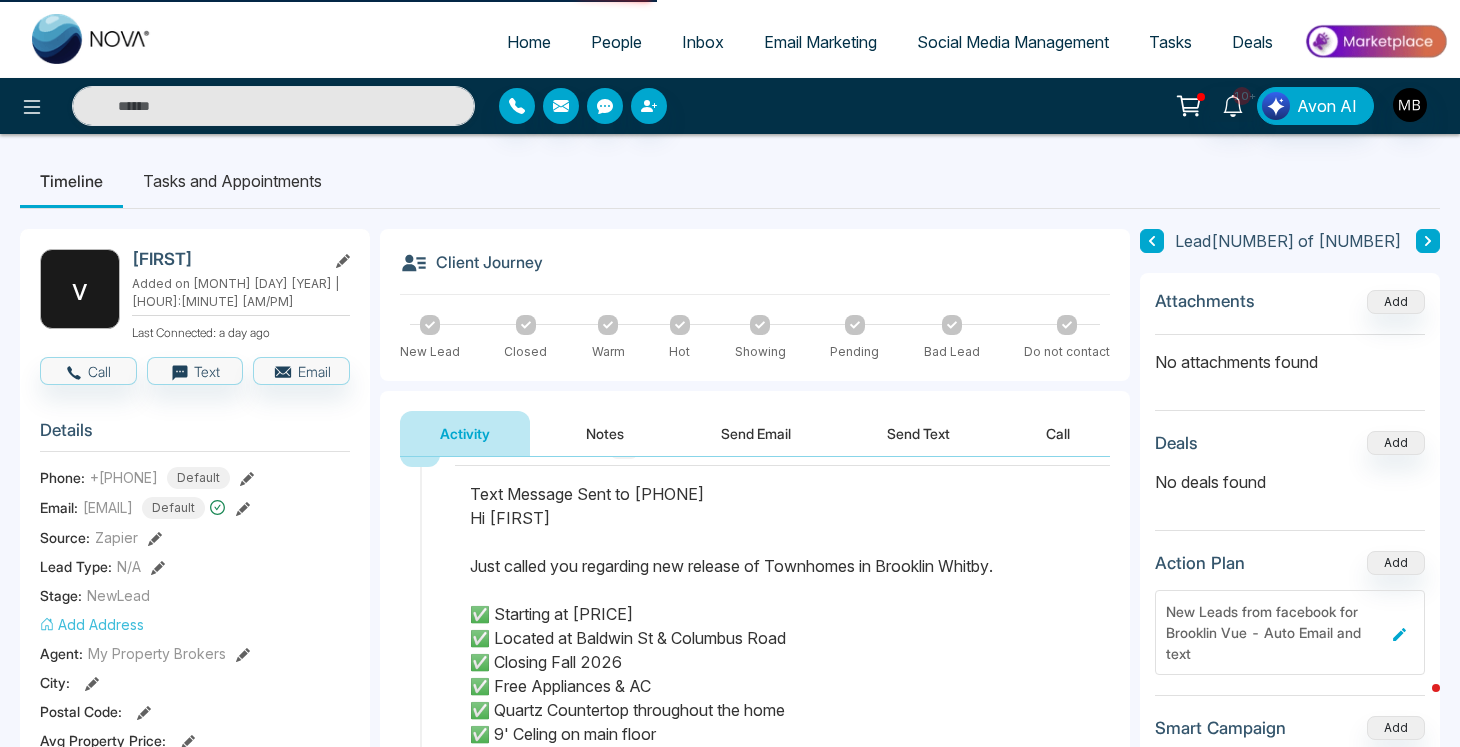 scroll, scrollTop: 0, scrollLeft: 0, axis: both 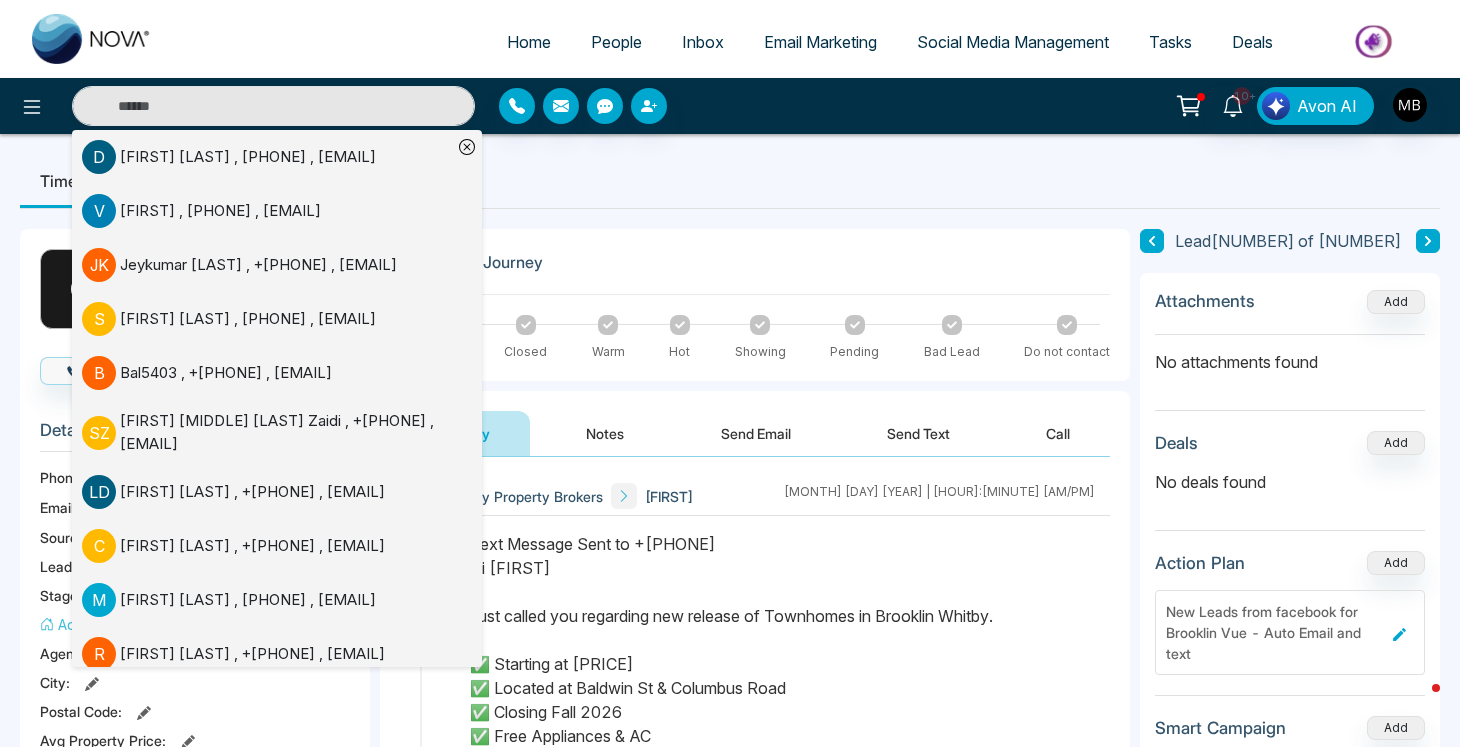 click on "Timeline Tasks and Appointments" at bounding box center [730, 181] 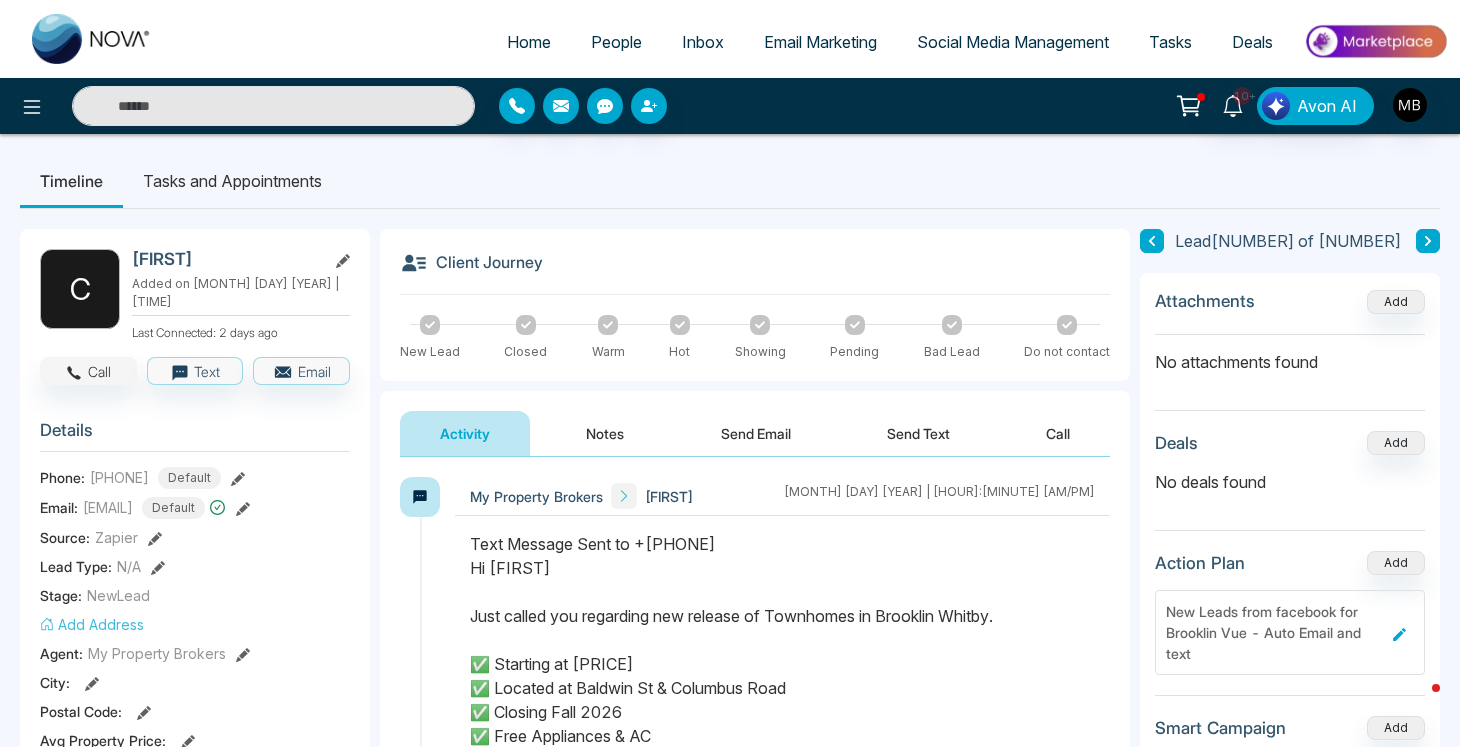 click on "Call" at bounding box center (88, 371) 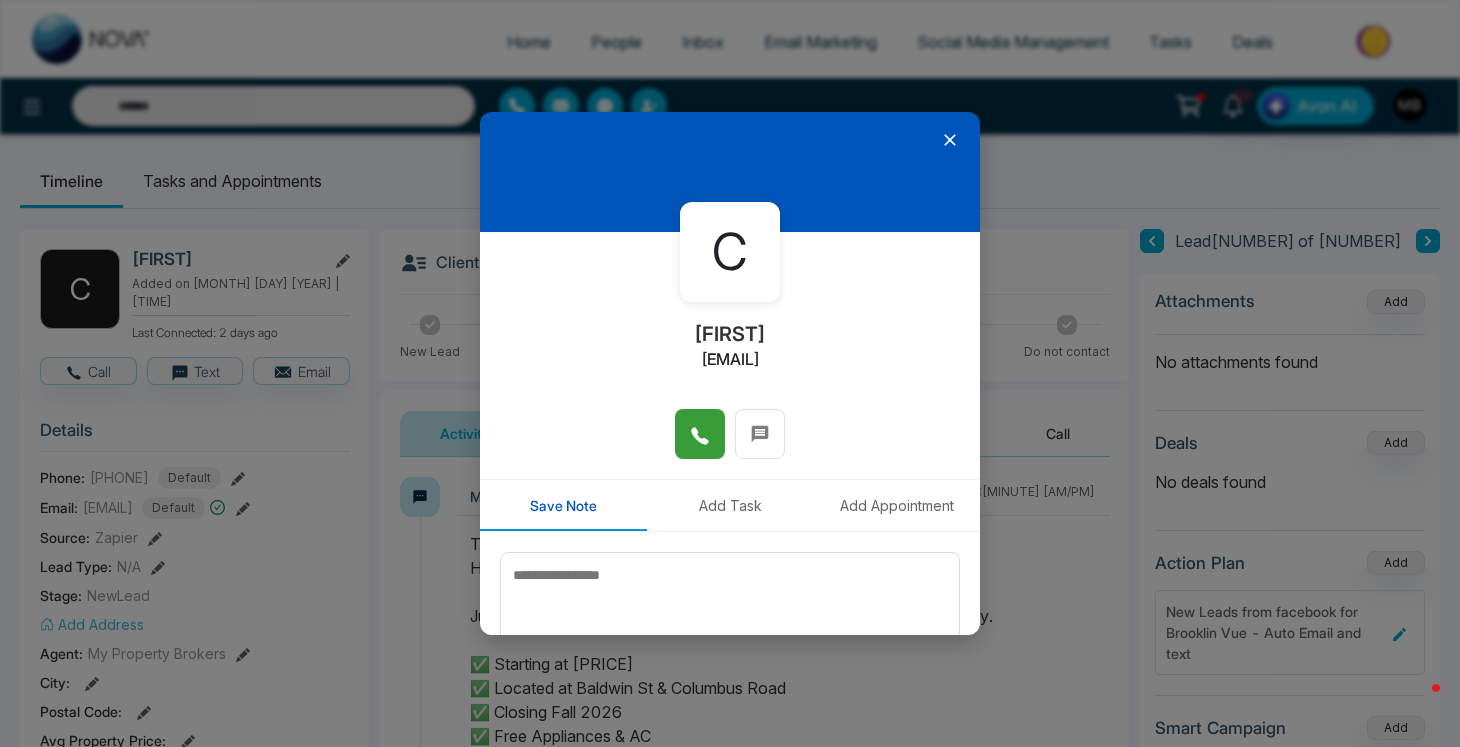 click 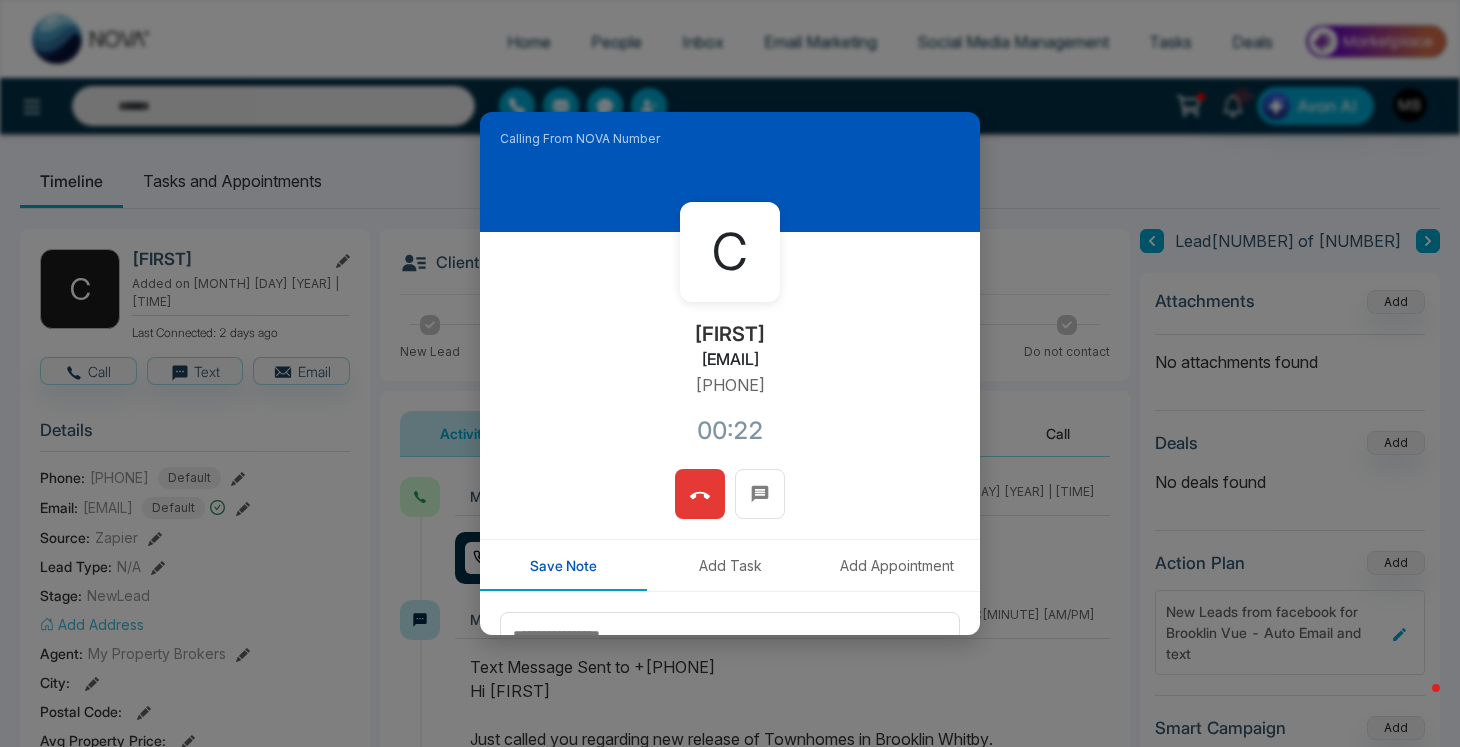click 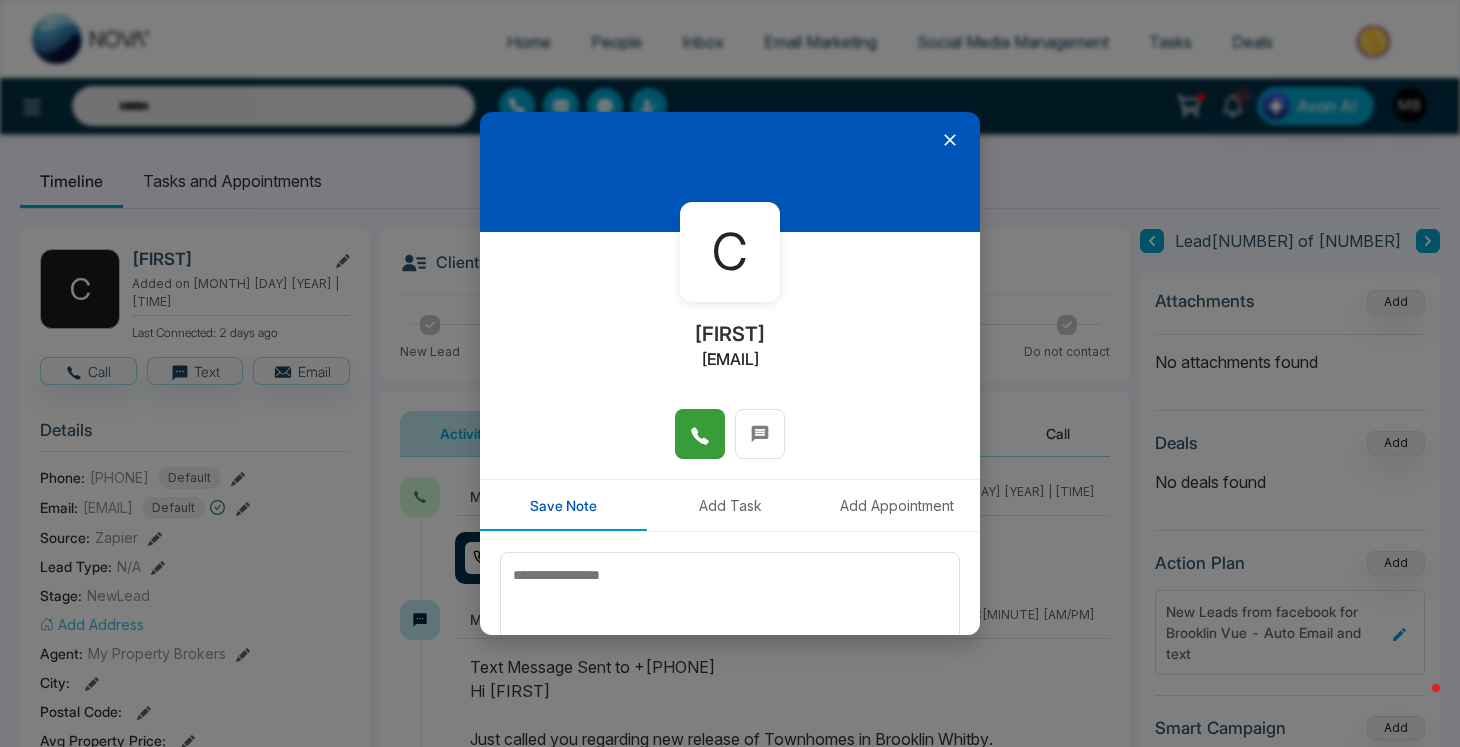 click 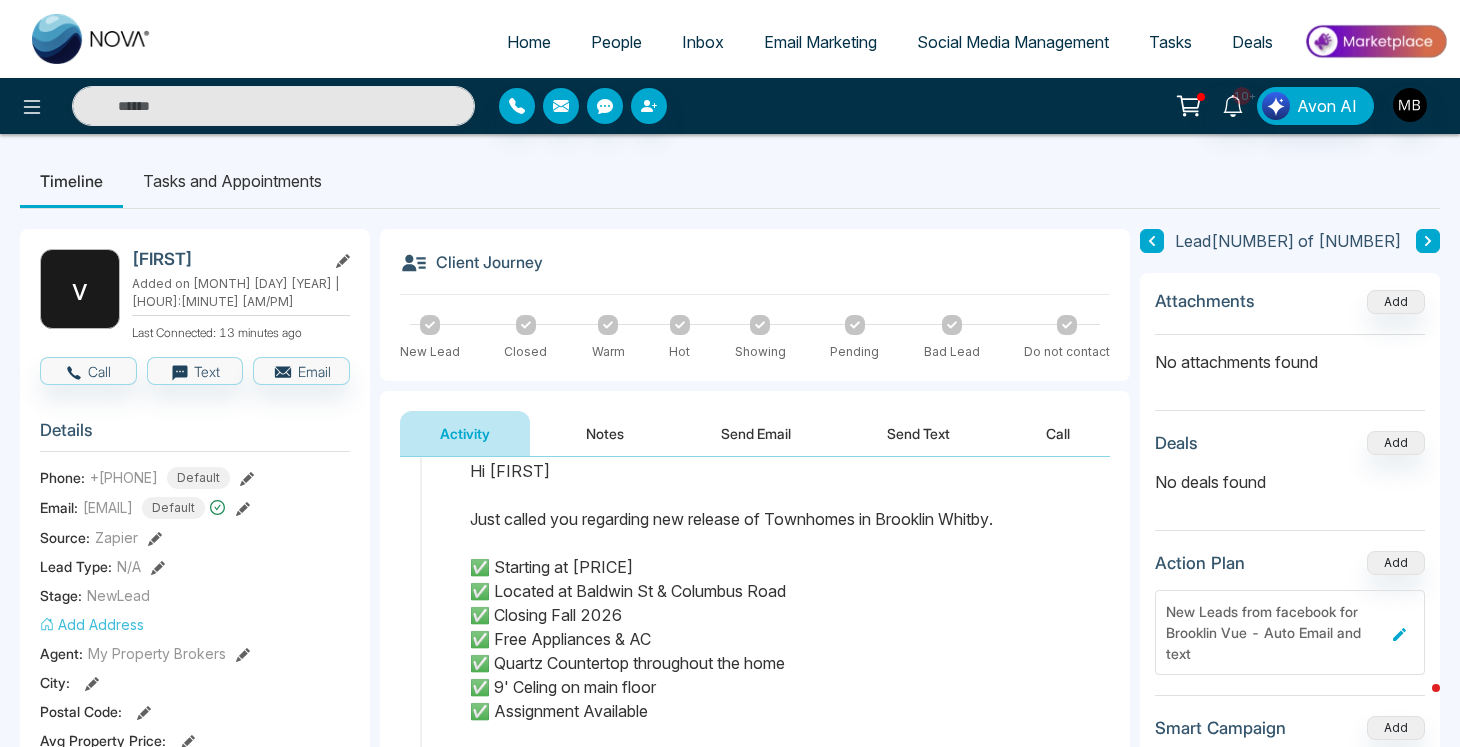 scroll, scrollTop: 298, scrollLeft: 0, axis: vertical 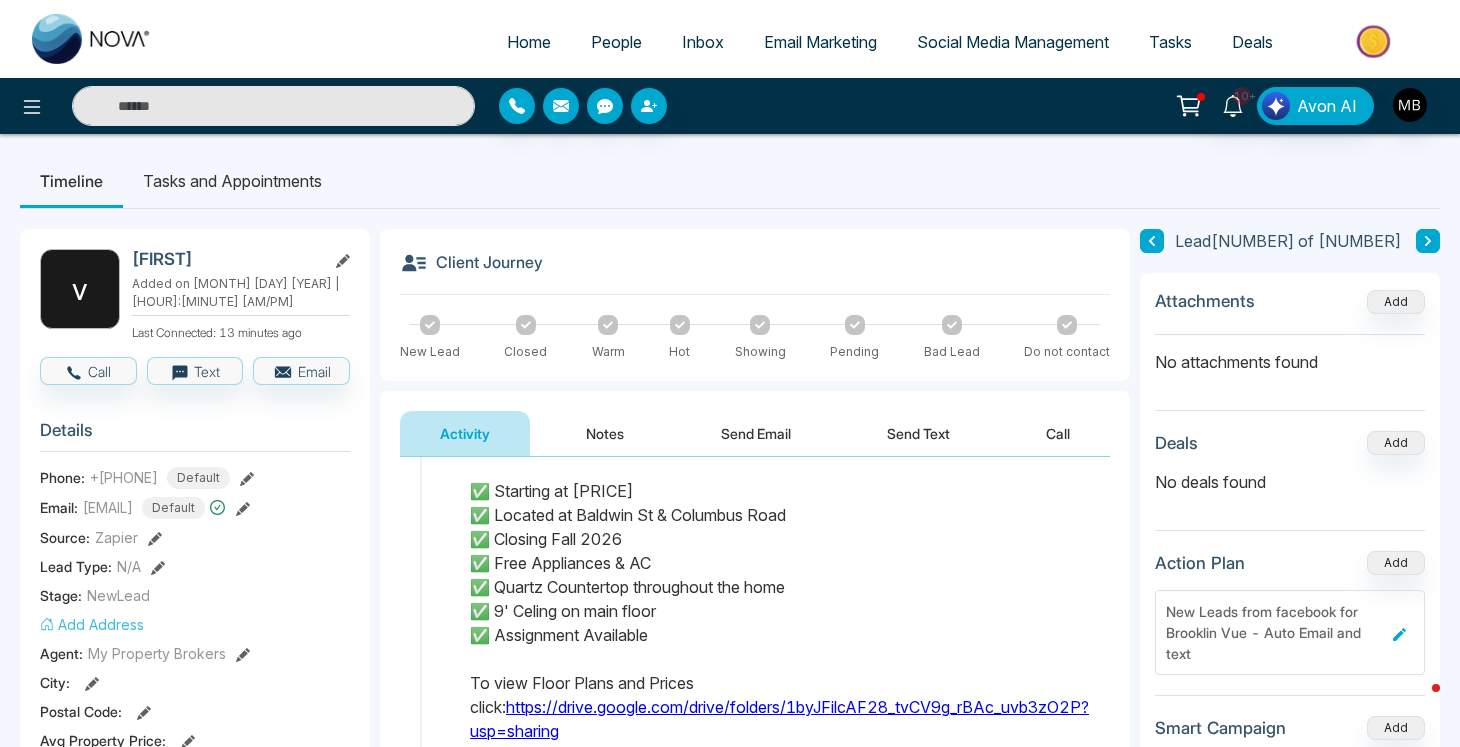 click at bounding box center (273, 106) 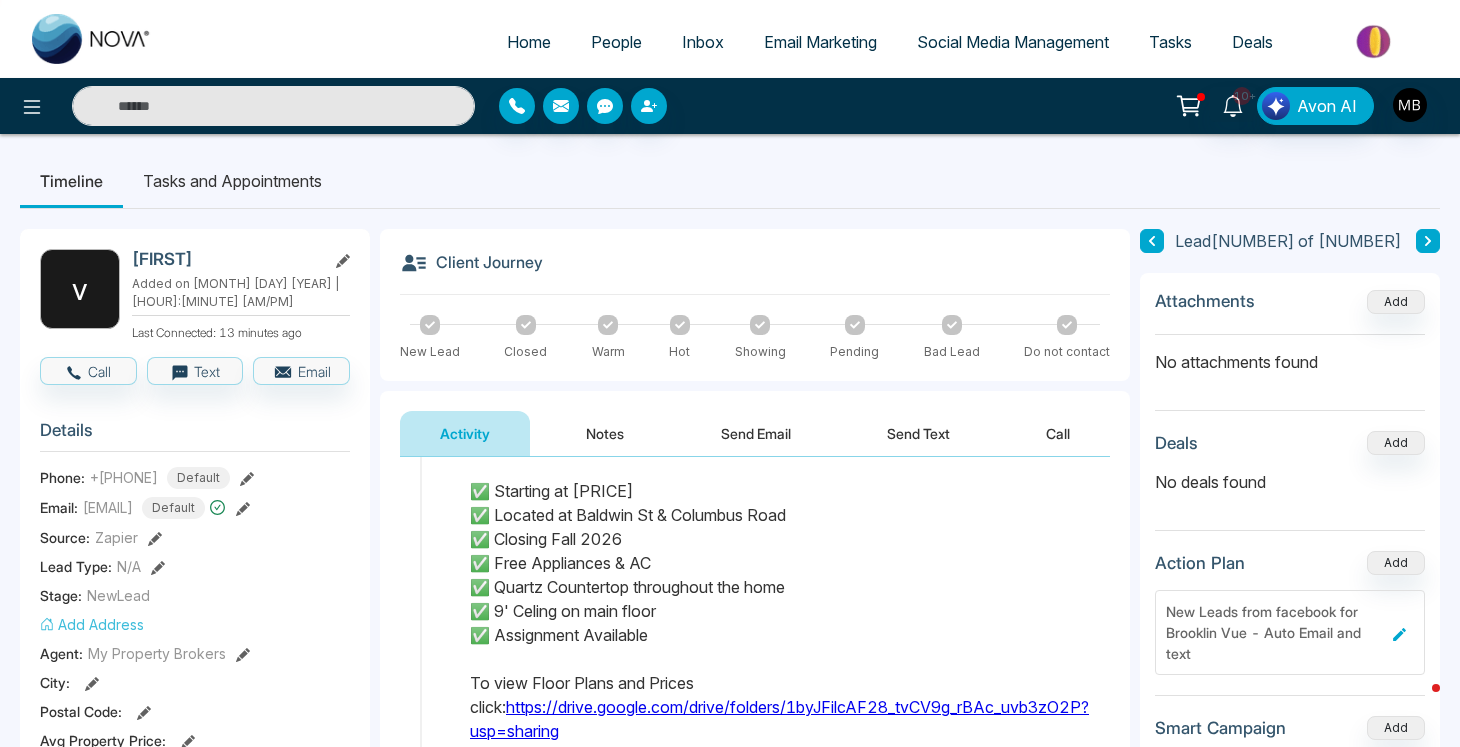 paste on "**********" 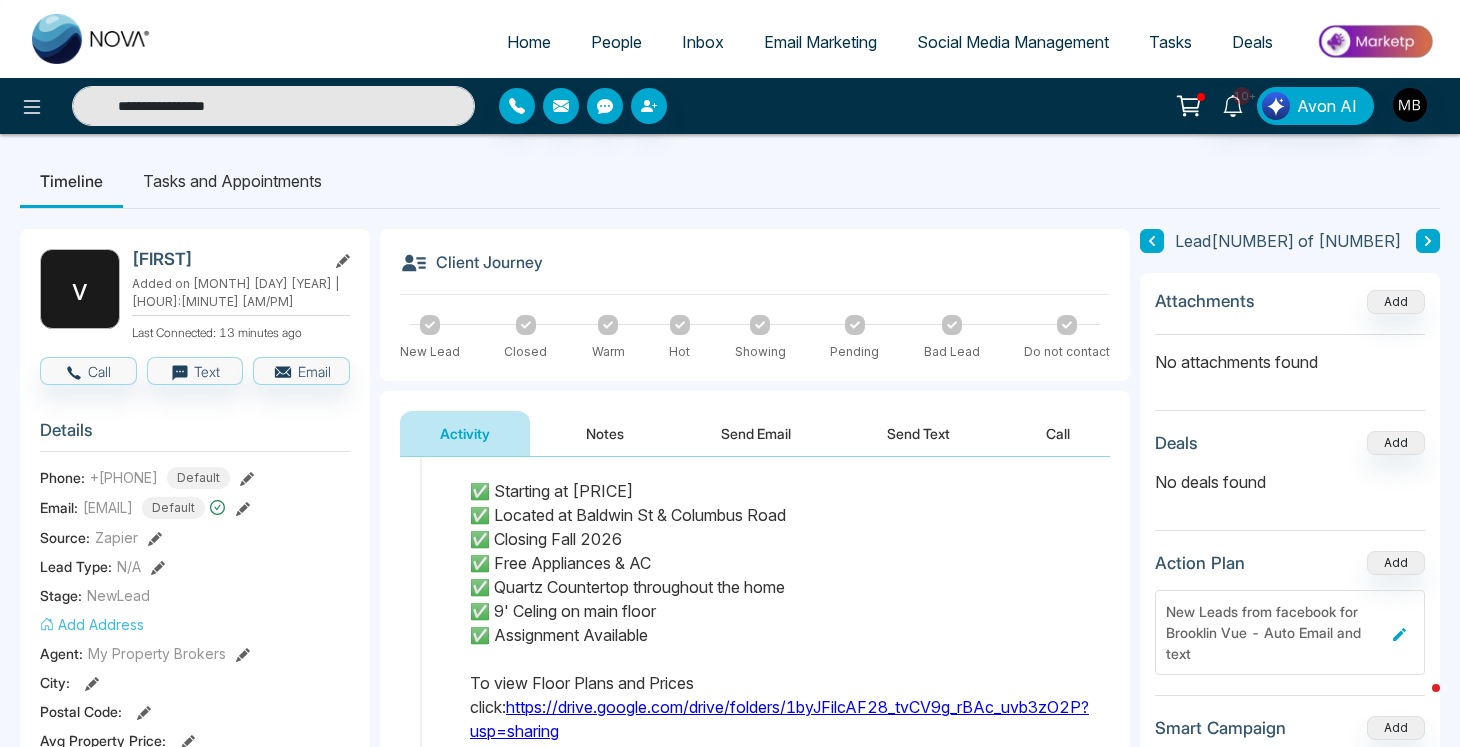 type on "**********" 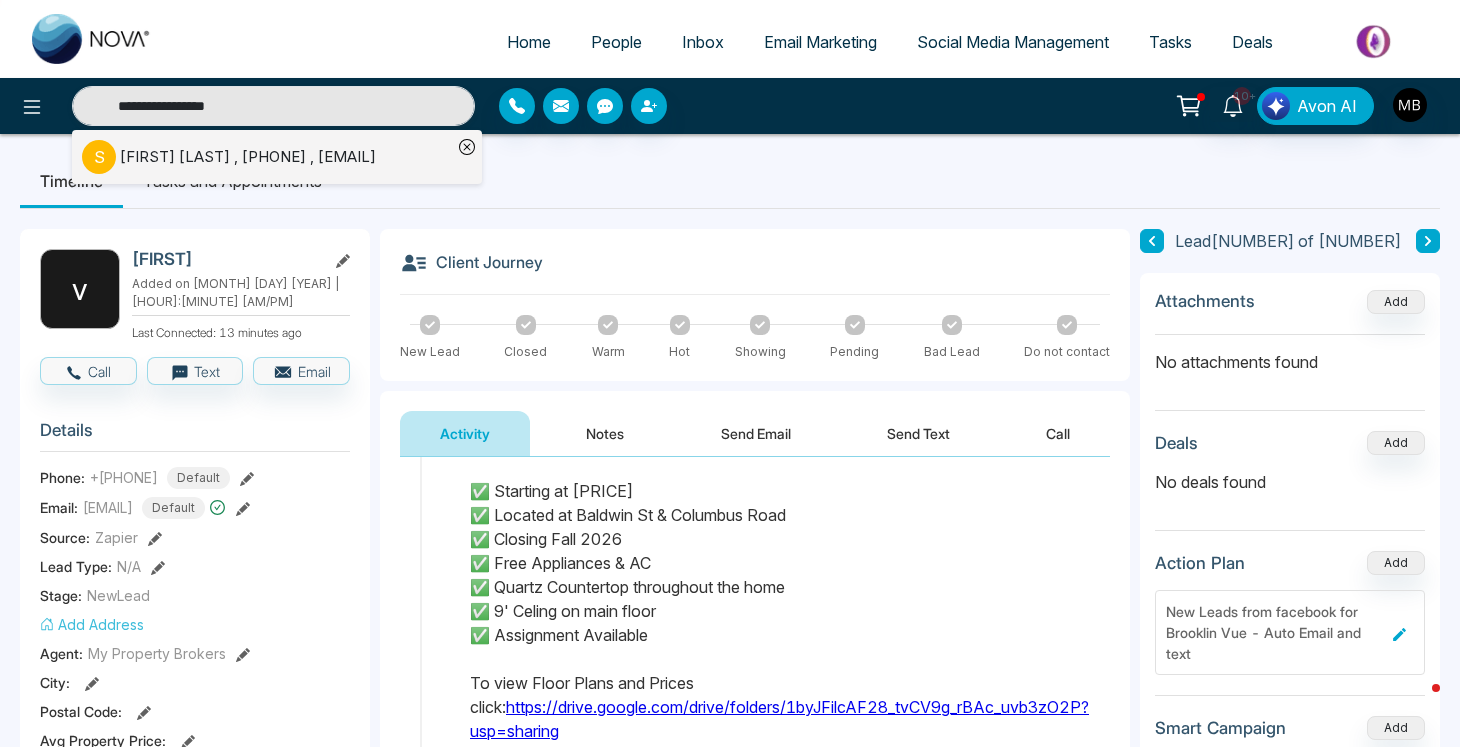 click on "[FIRST] [LAST]     , +[PHONE]   , [EMAIL]" at bounding box center [248, 157] 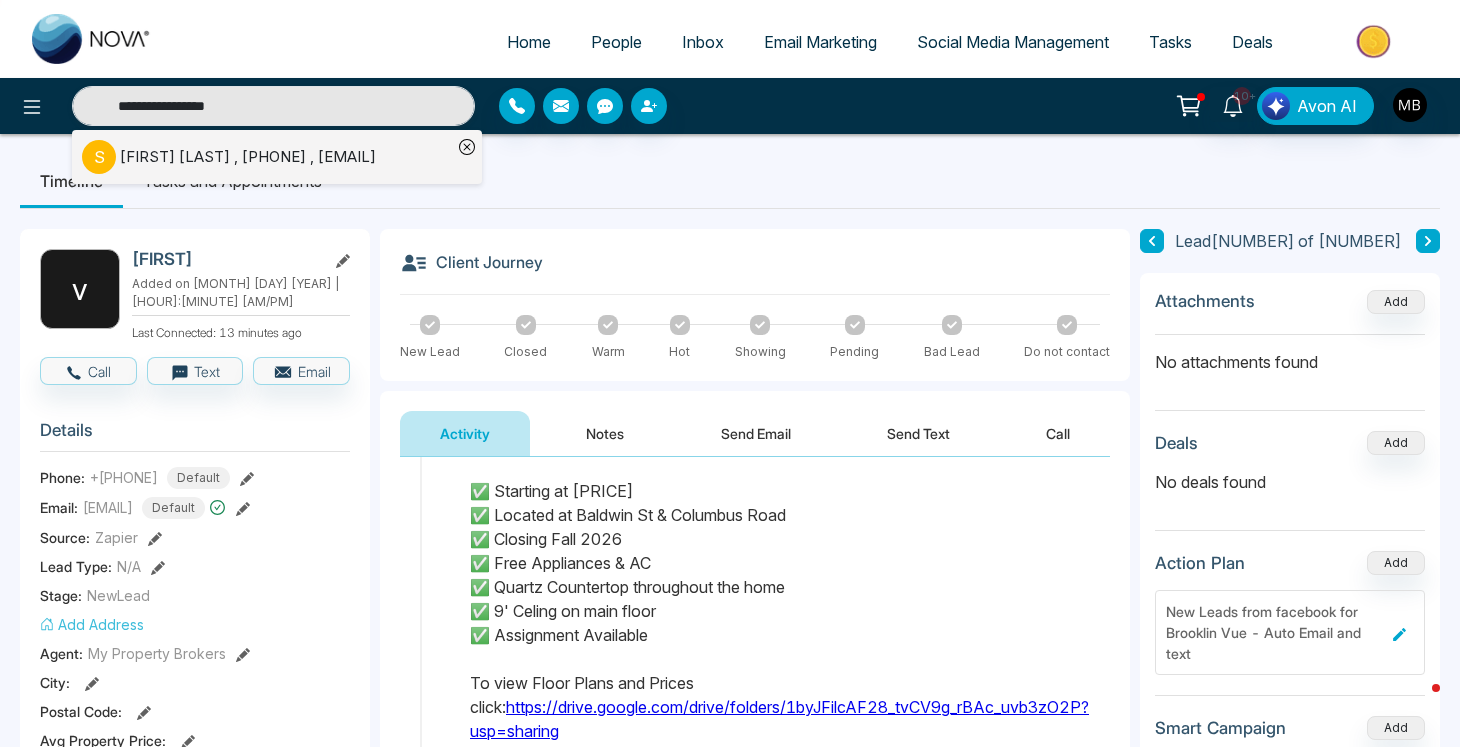 type 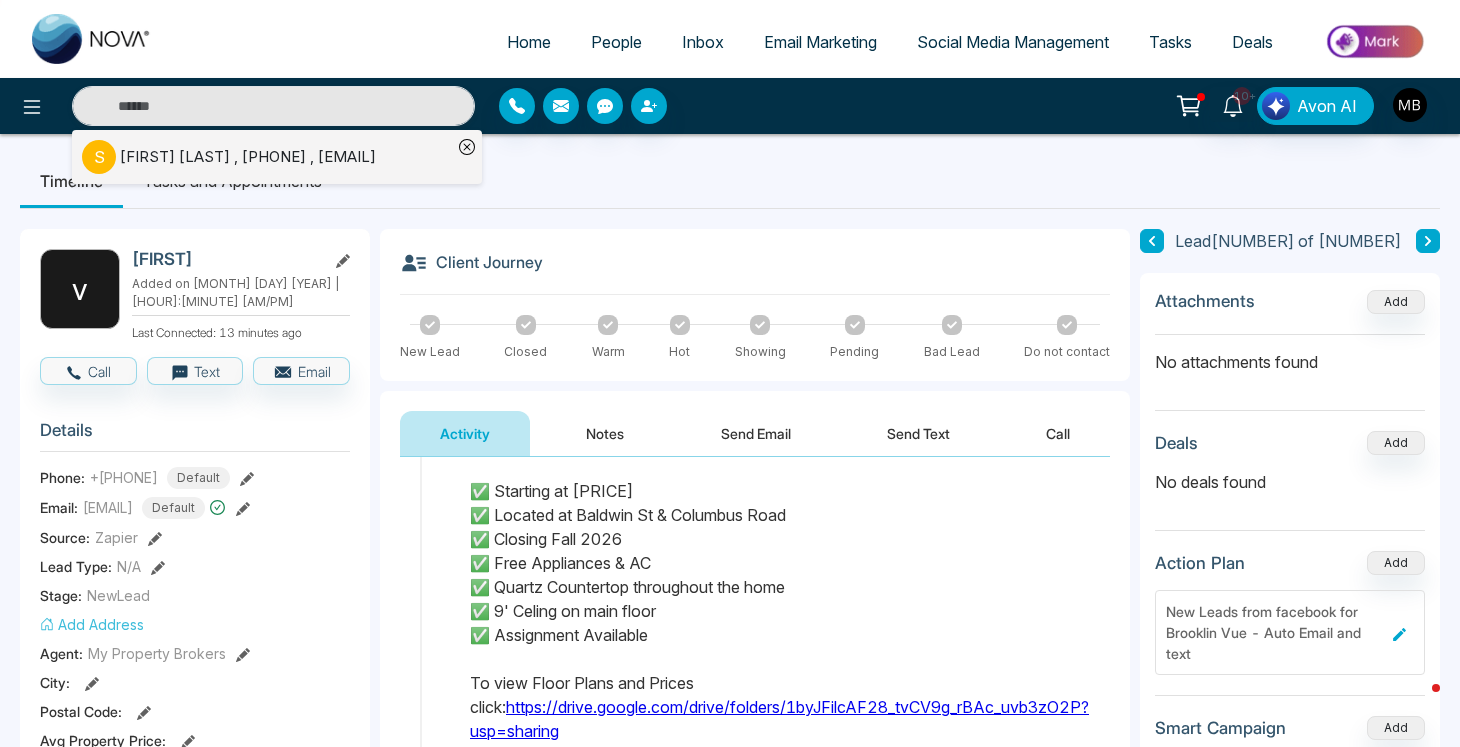 scroll, scrollTop: 0, scrollLeft: 0, axis: both 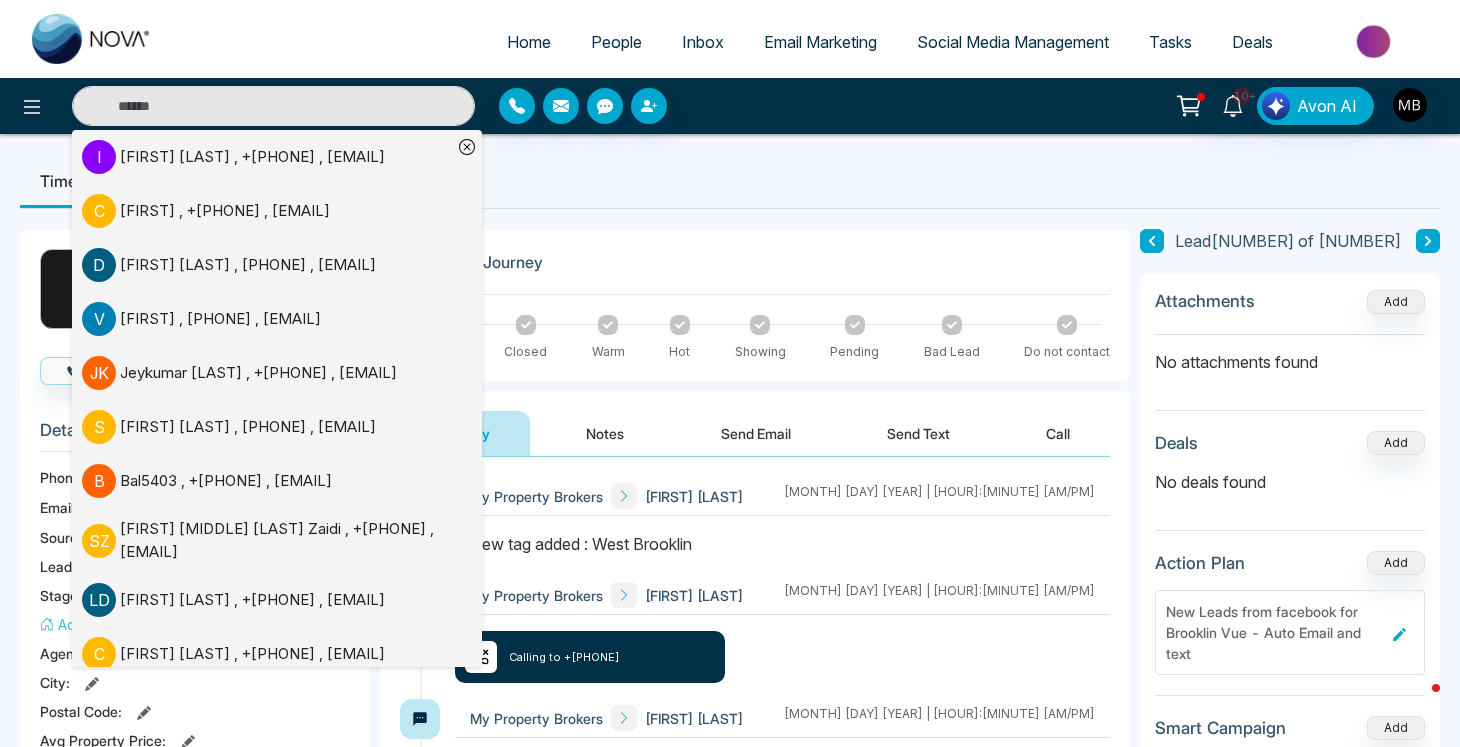 click on "Client Journey New Lead Closed Warm Hot Showing Pending Bad Lead Do not contact" at bounding box center (755, 305) 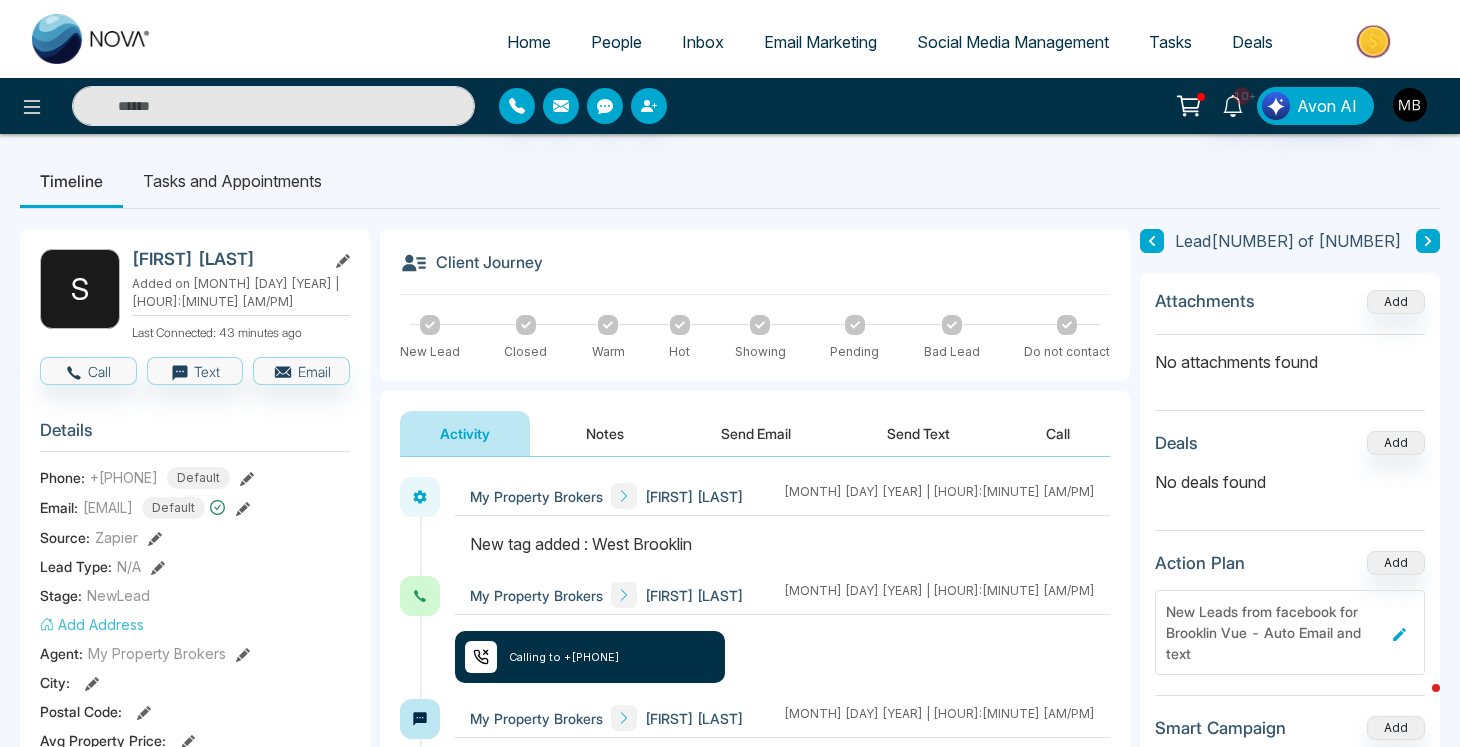 scroll, scrollTop: 0, scrollLeft: 0, axis: both 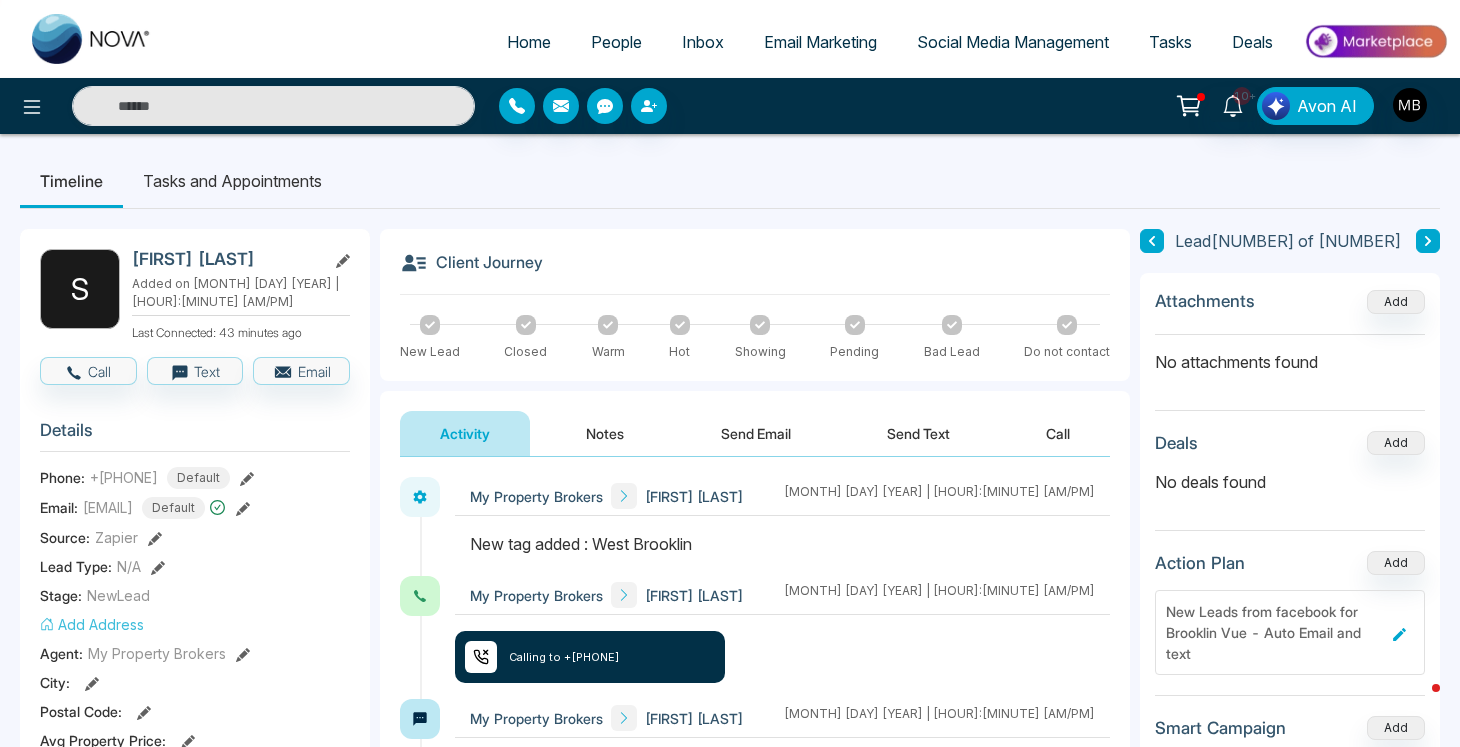 click on "Send Text" at bounding box center (918, 433) 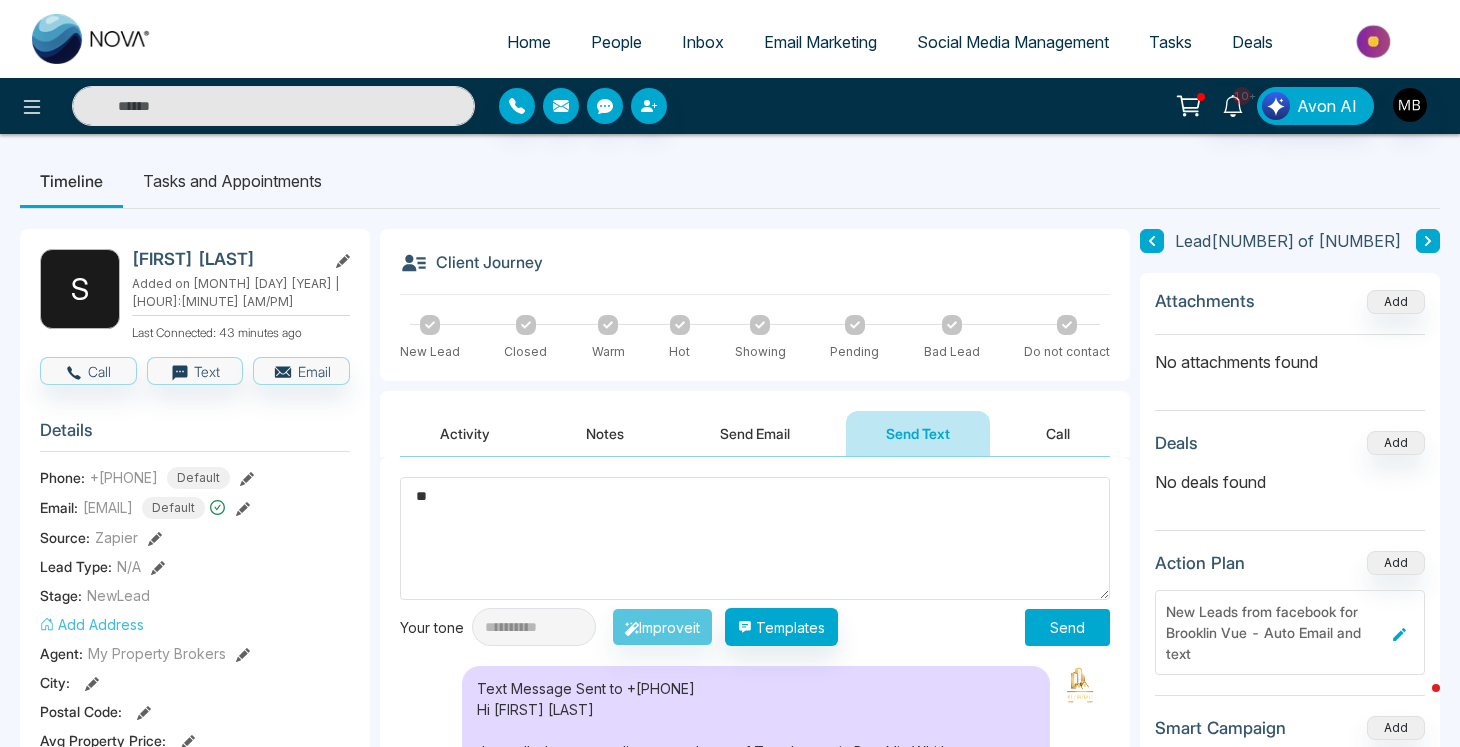 type on "*" 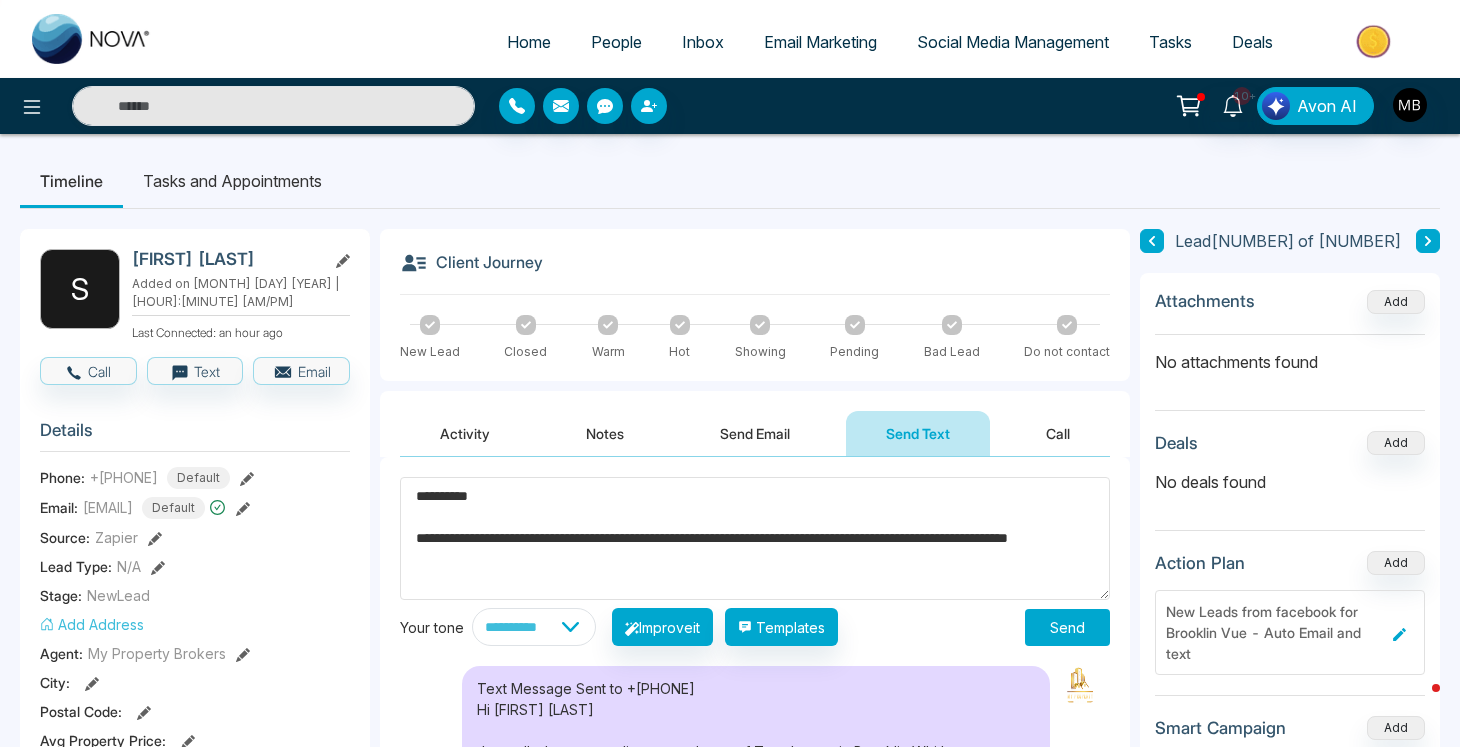 type on "**********" 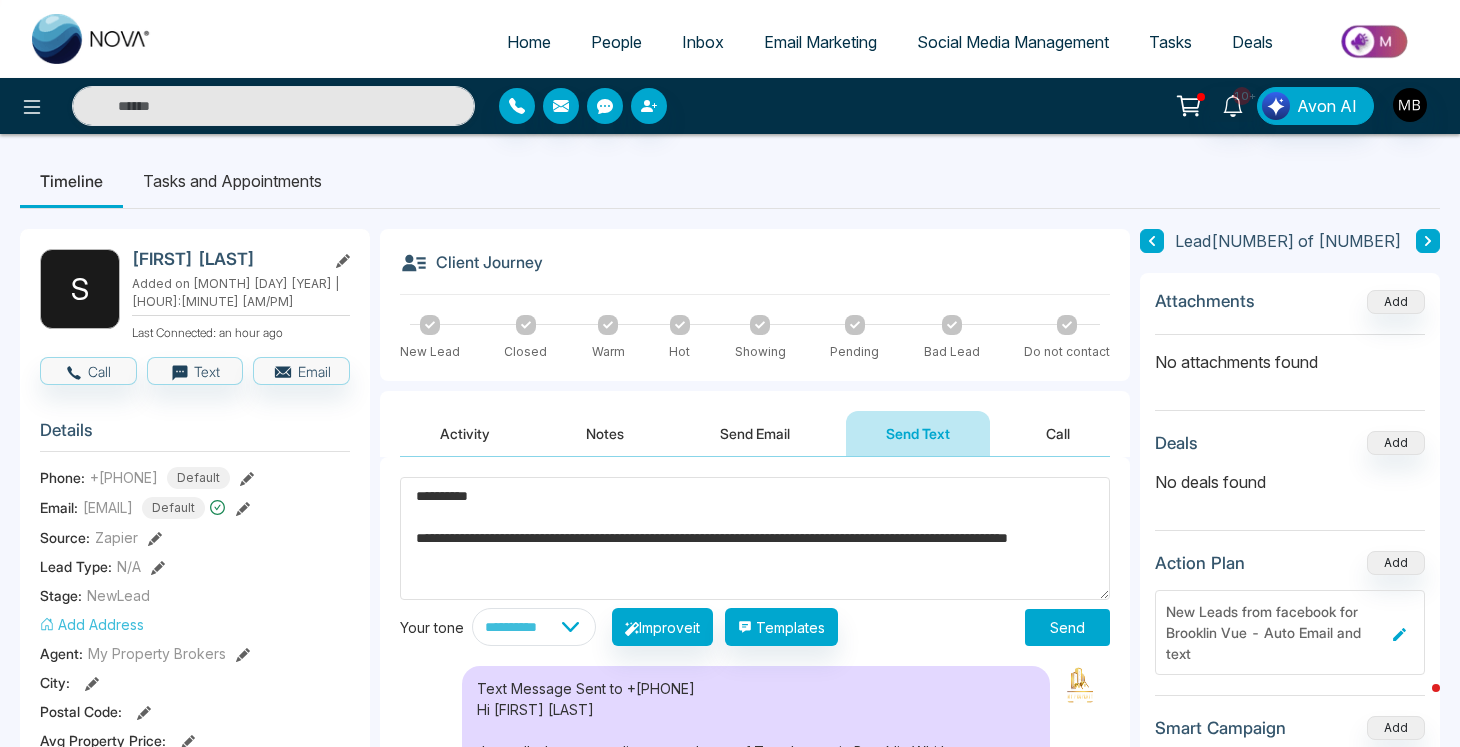 click on "Send" at bounding box center (1067, 627) 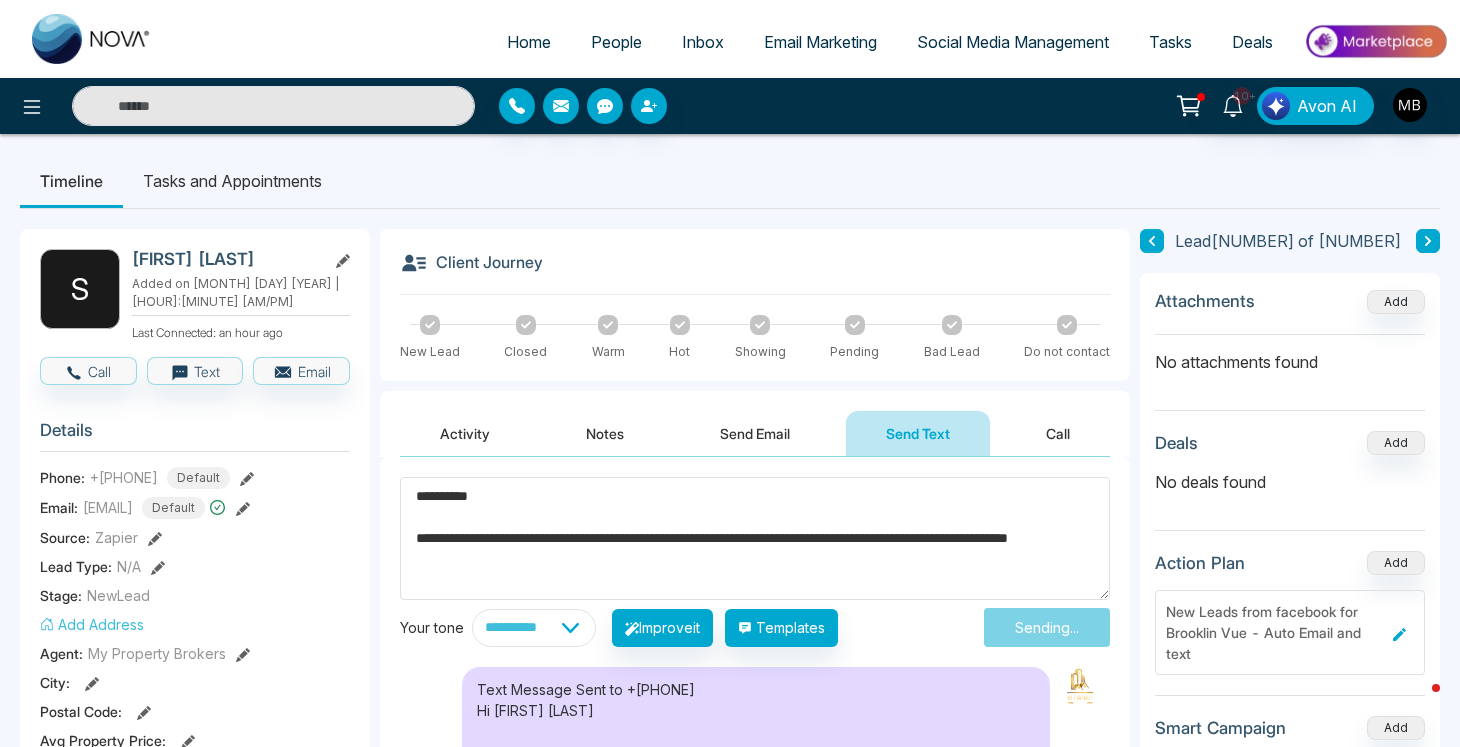 type 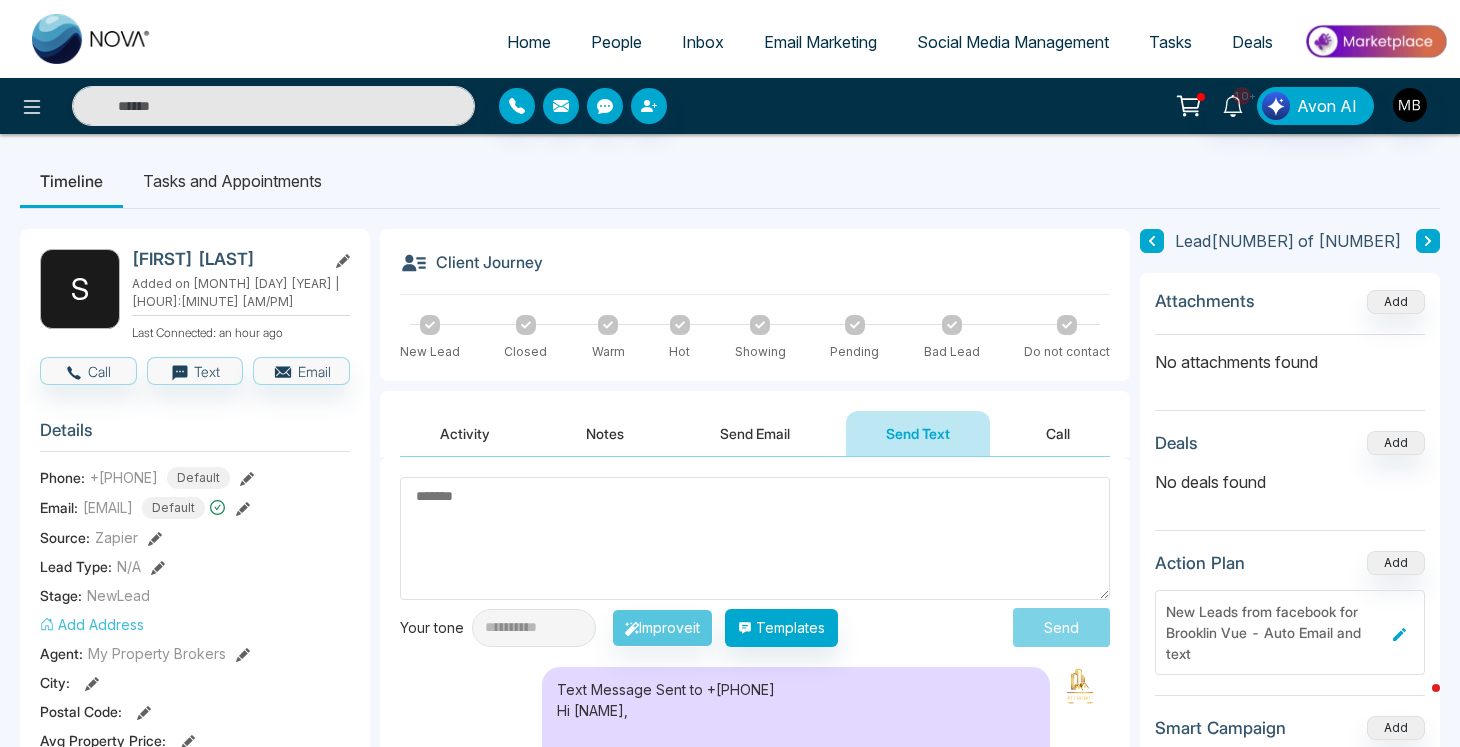 scroll, scrollTop: 0, scrollLeft: 0, axis: both 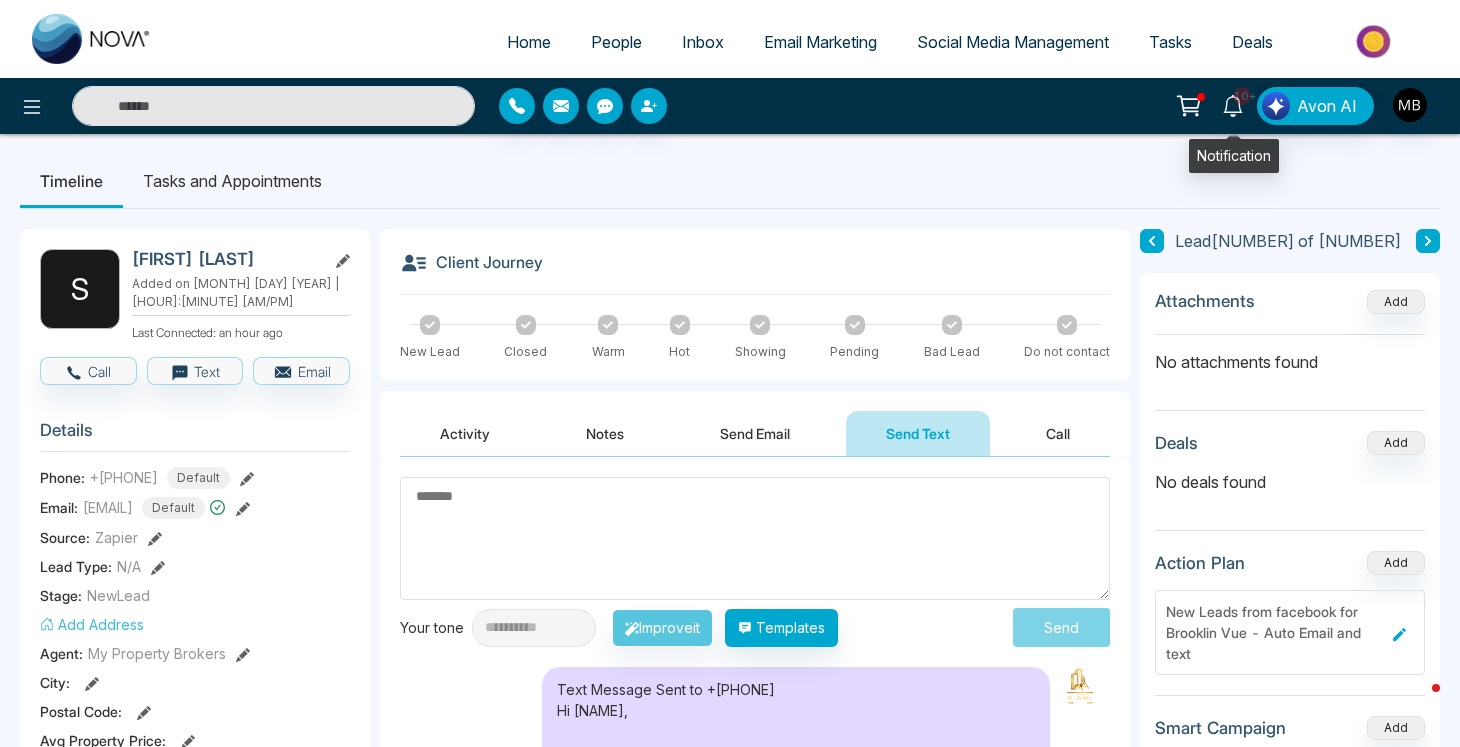 click 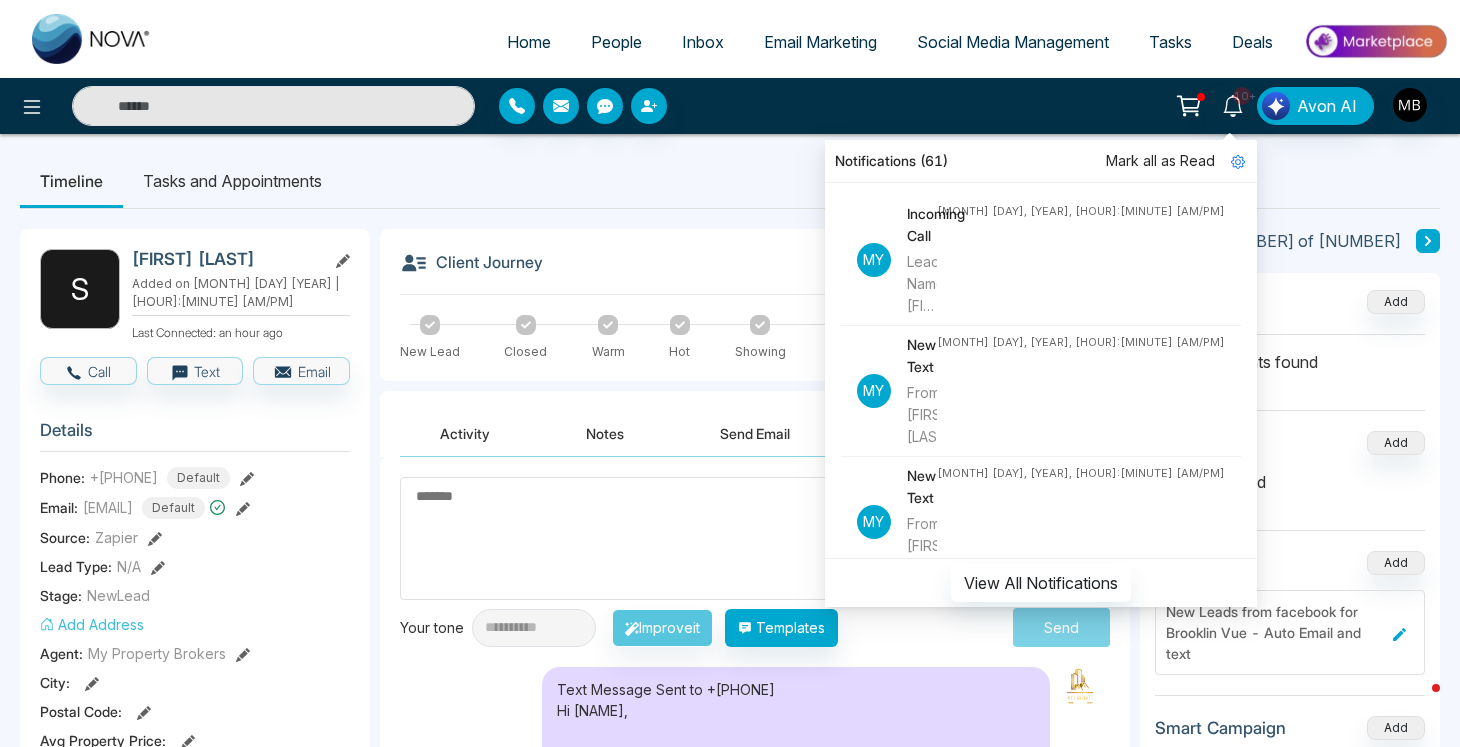 click on "New Text" at bounding box center (922, 356) 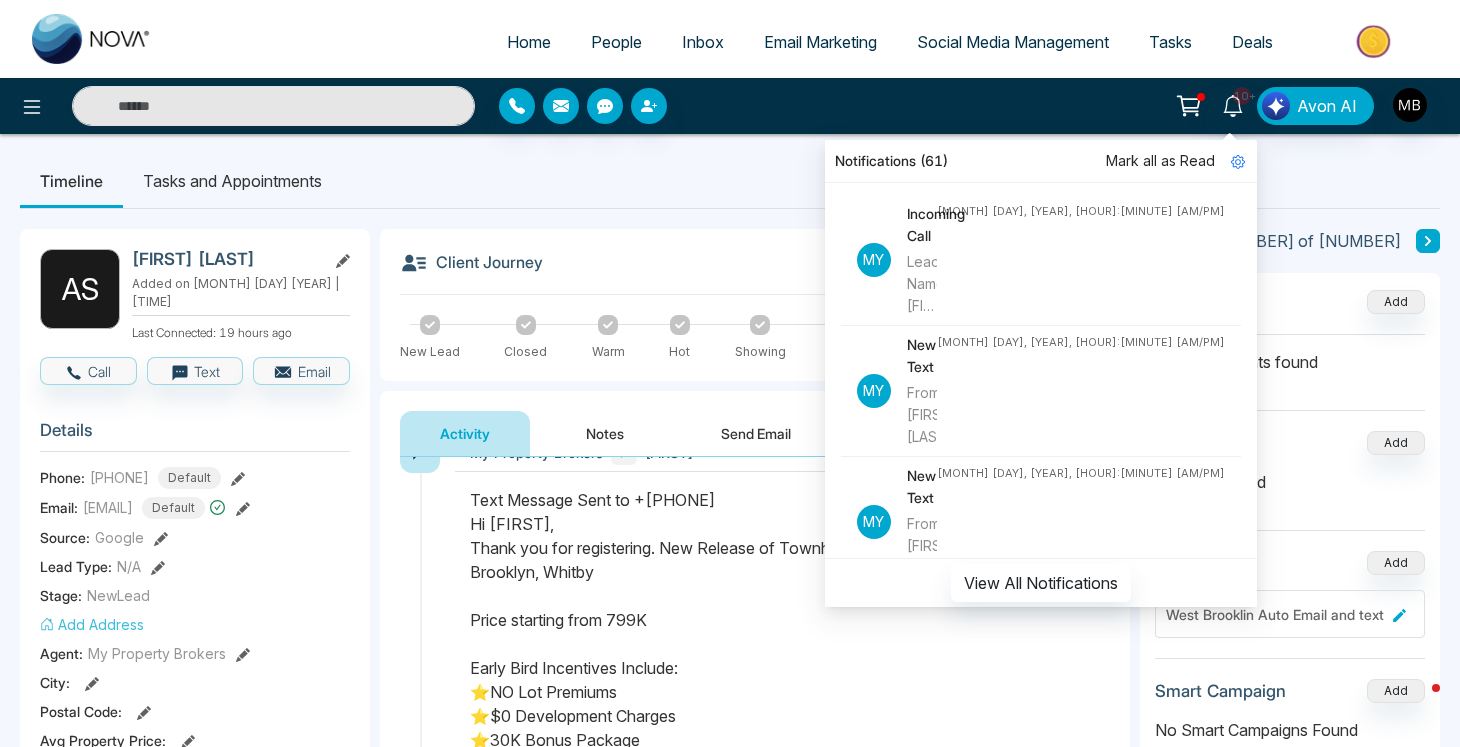scroll, scrollTop: 171, scrollLeft: 0, axis: vertical 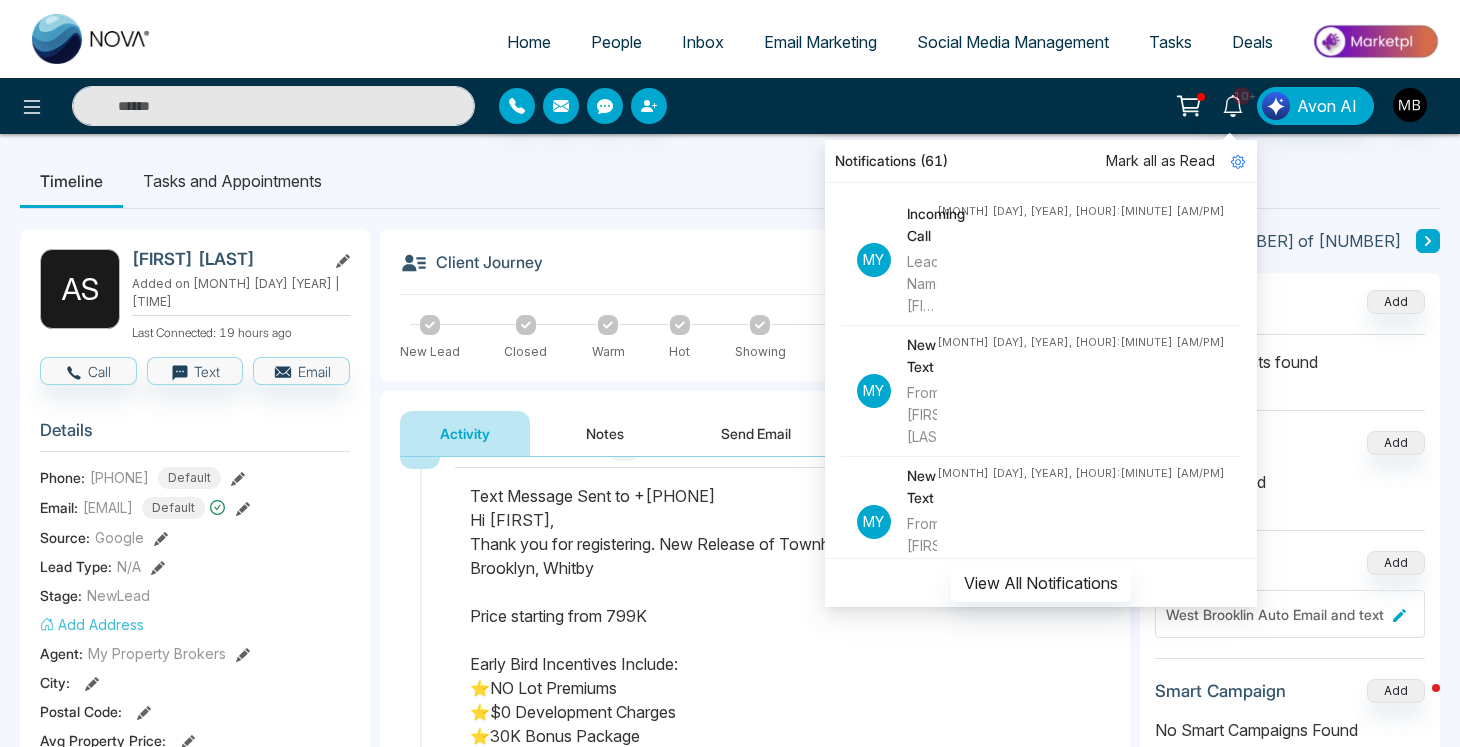 click on "From [FIRST] [LAST]" at bounding box center (922, 546) 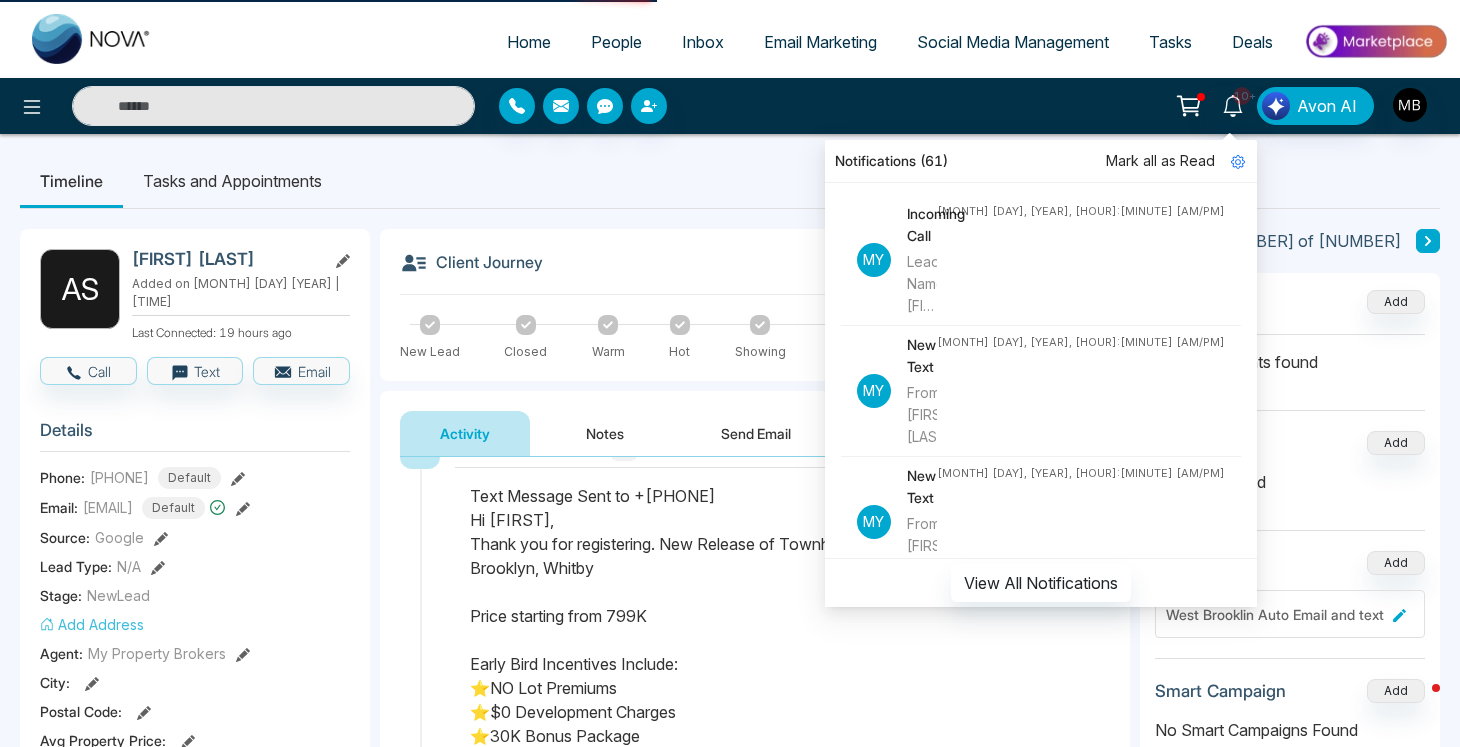 scroll, scrollTop: 0, scrollLeft: 0, axis: both 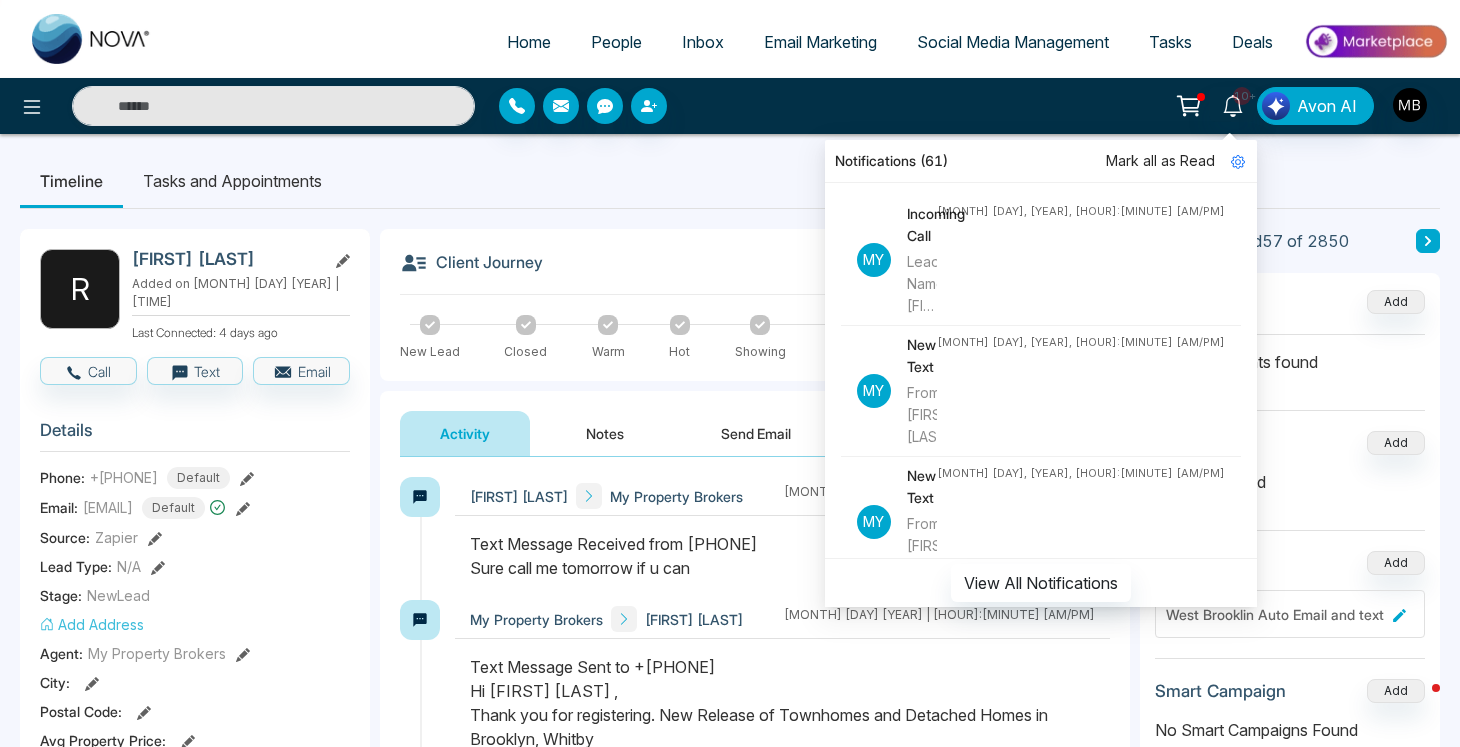 click on "Timeline Tasks and Appointments" at bounding box center (730, 181) 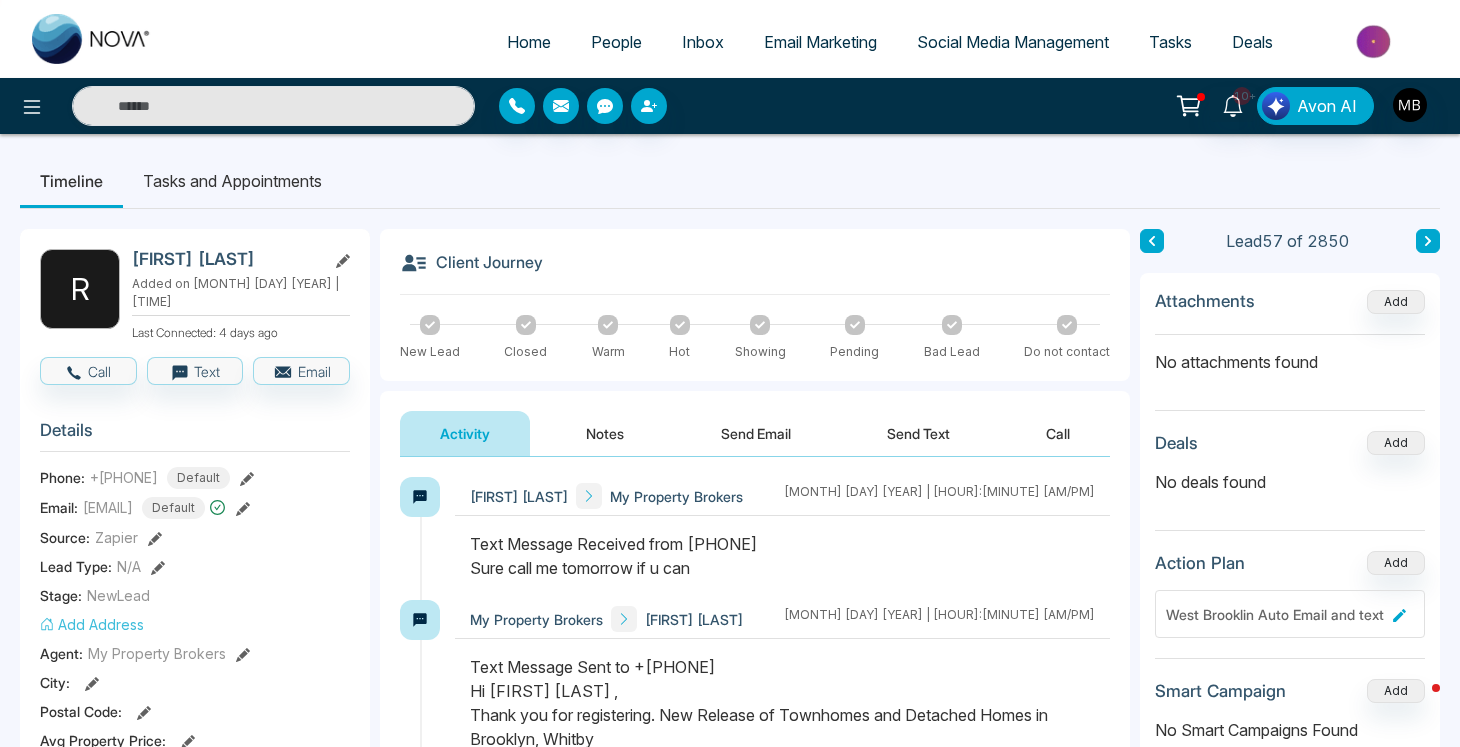click on "People" at bounding box center (616, 42) 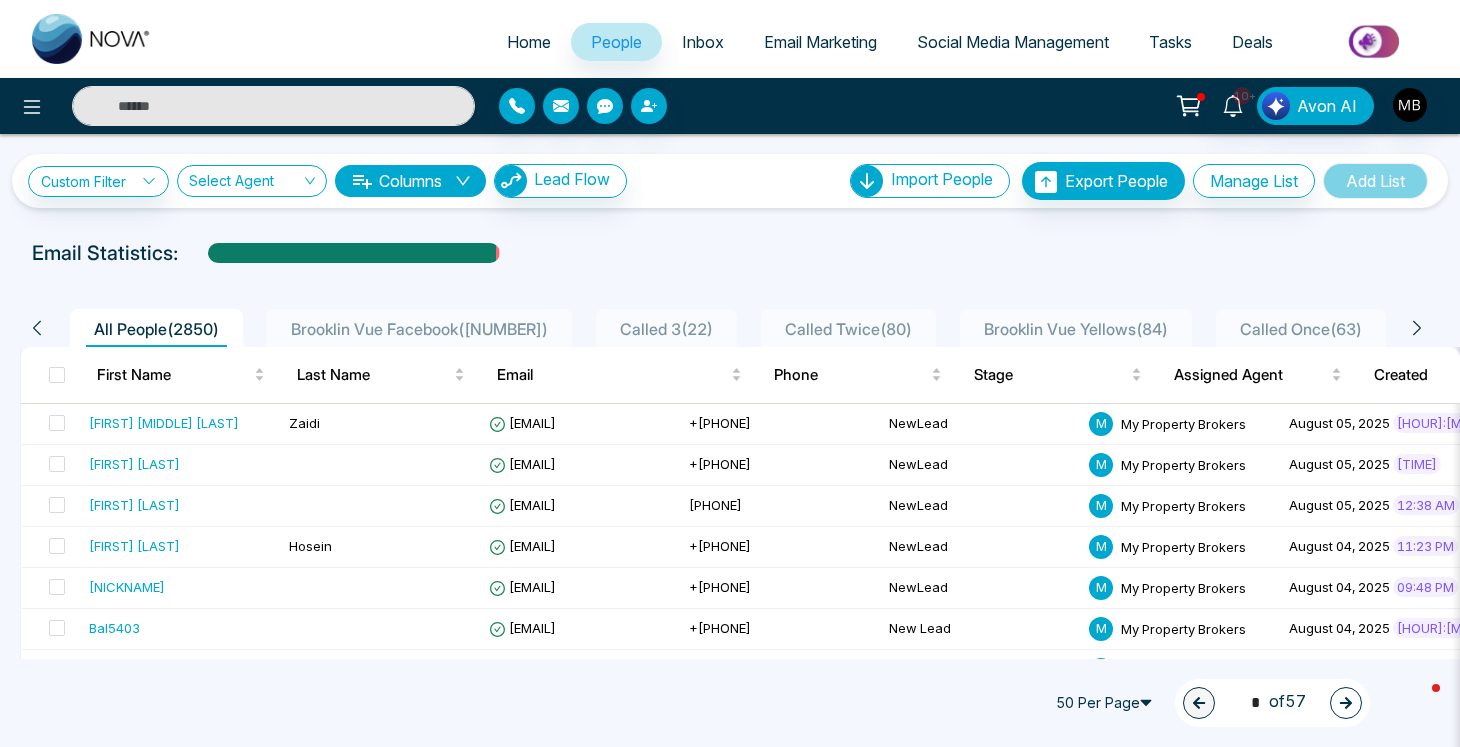 click at bounding box center (273, 106) 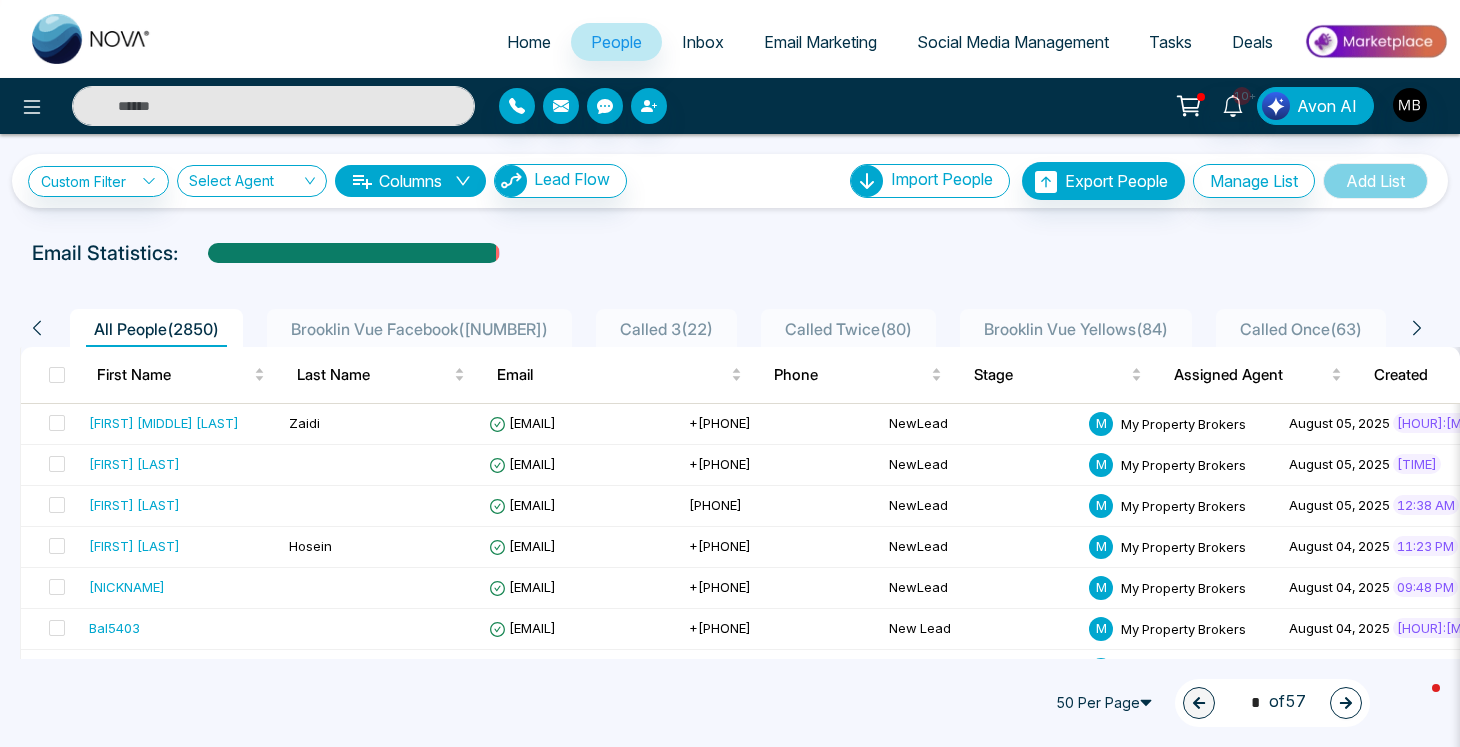 paste on "**********" 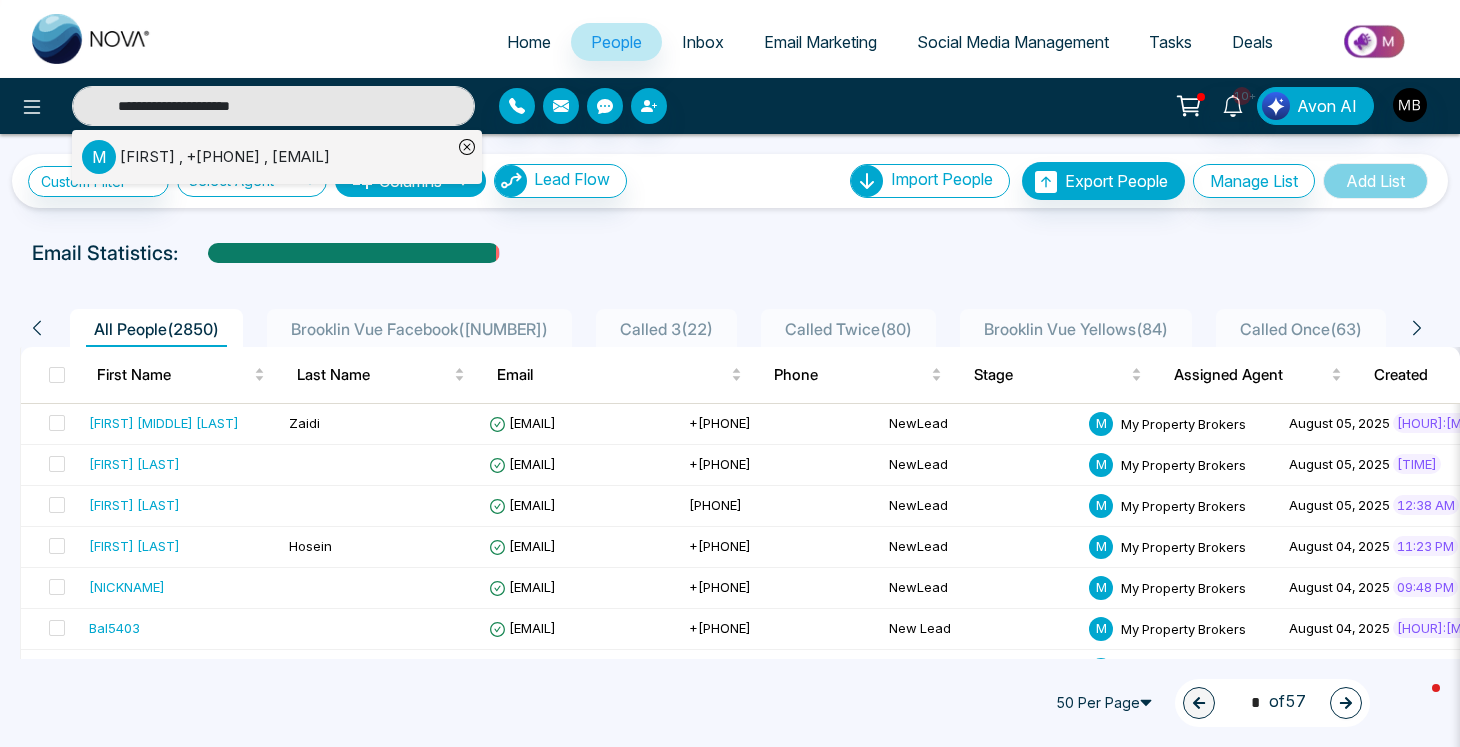 type on "**********" 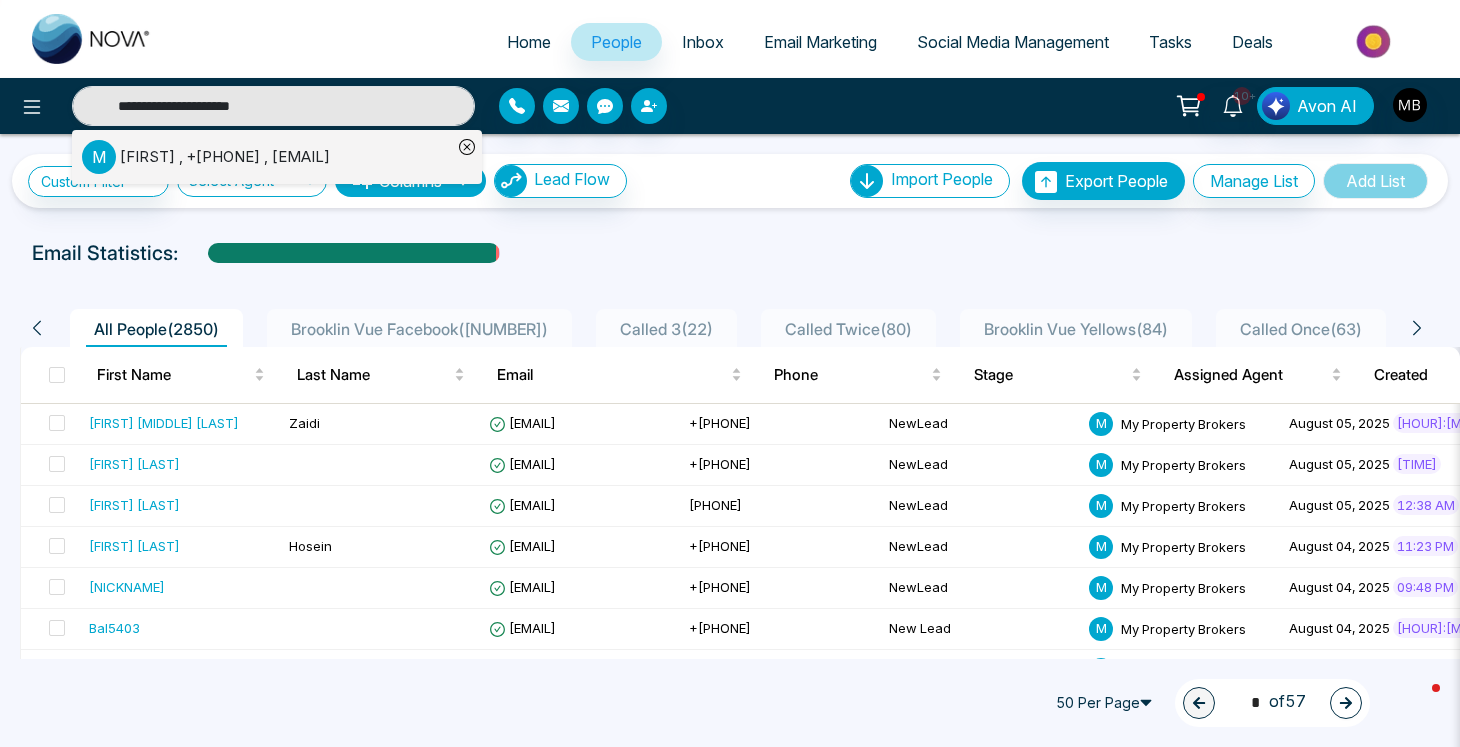 click on "[FIRST]     , +[PHONE]   , [EMAIL]" at bounding box center (225, 157) 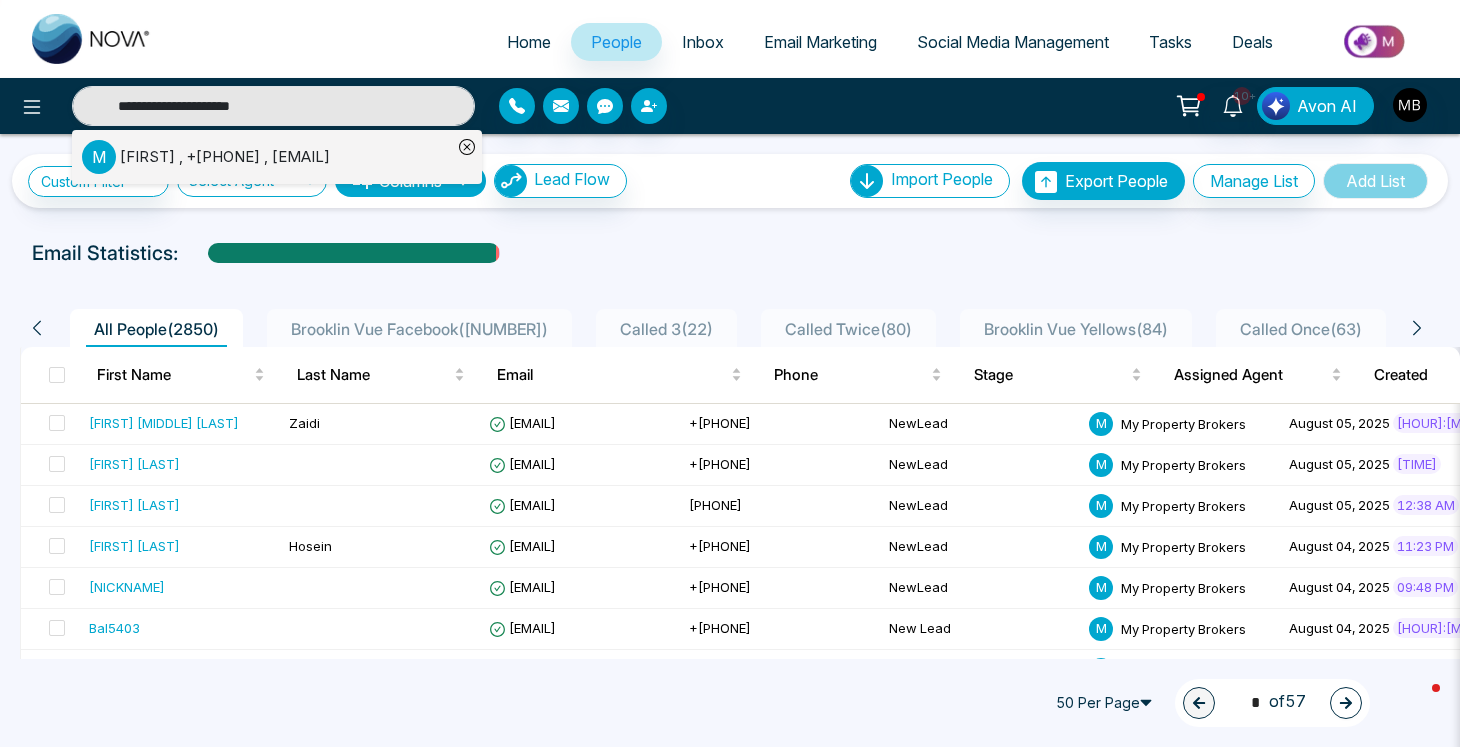 type 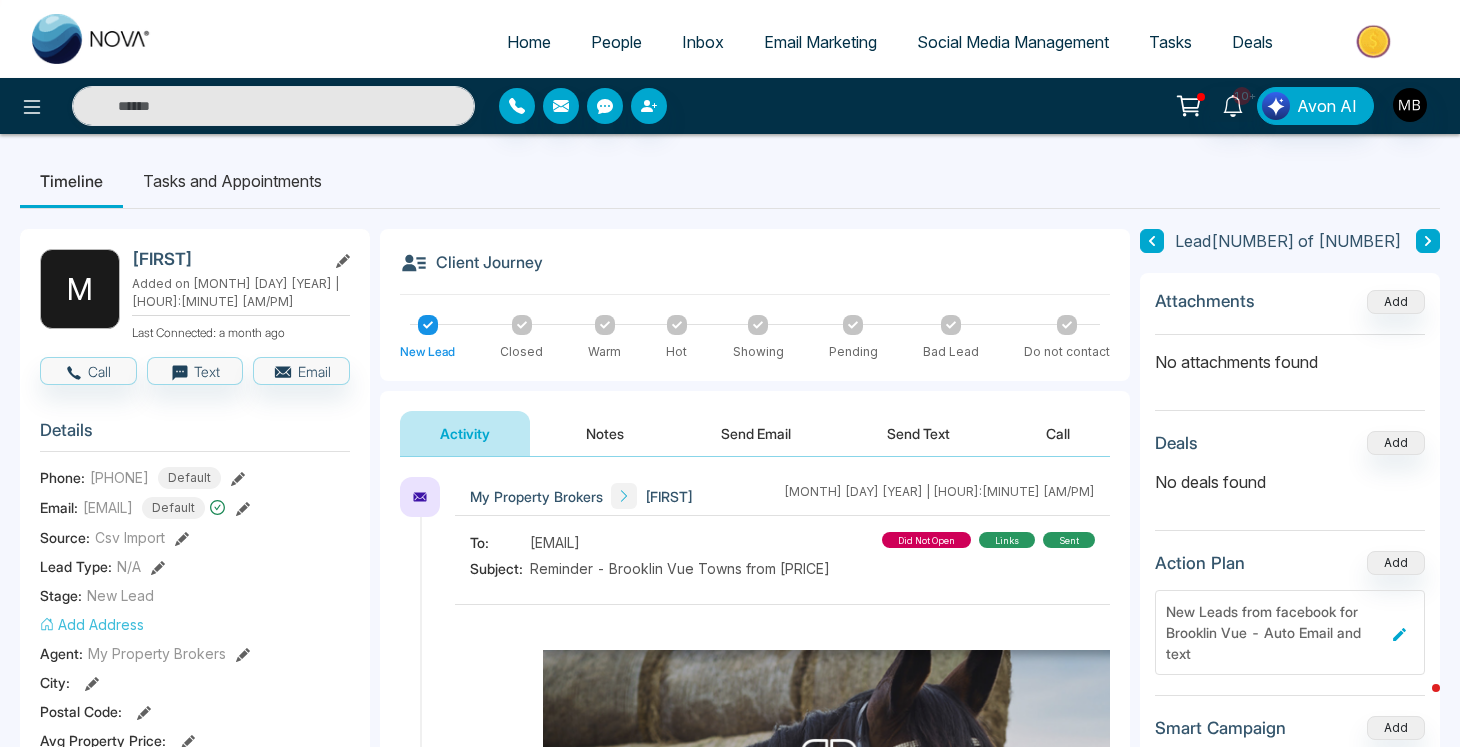 scroll, scrollTop: 33, scrollLeft: 0, axis: vertical 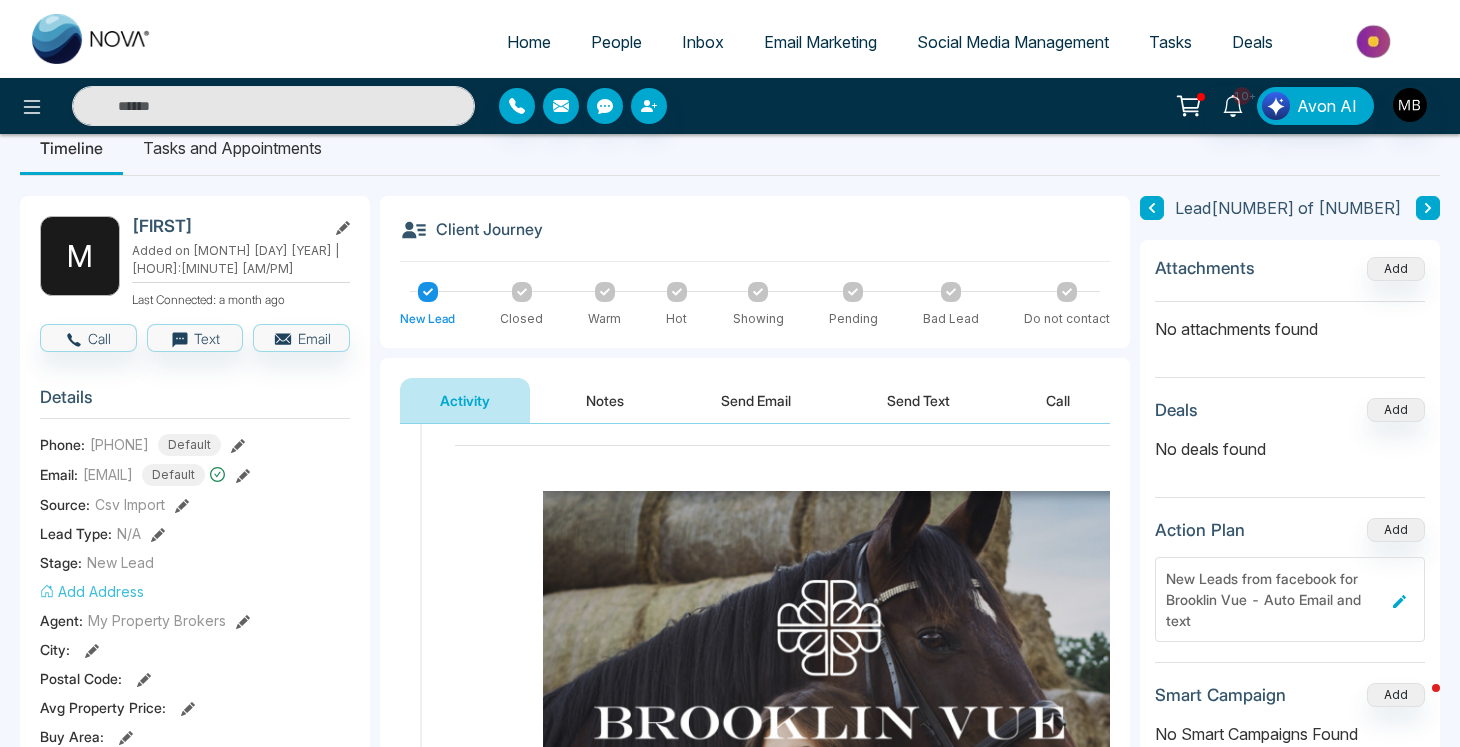 click on "Notes" at bounding box center (605, 400) 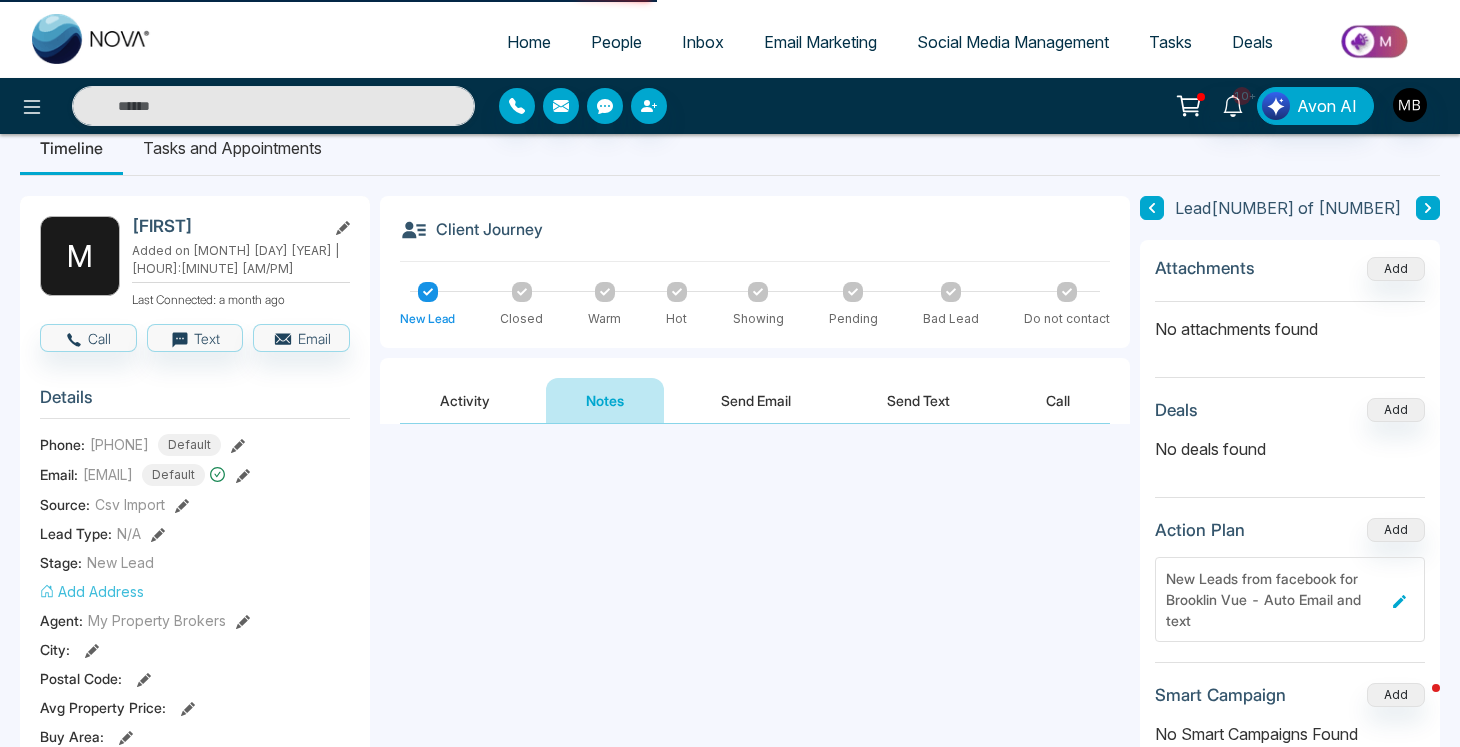 scroll, scrollTop: 0, scrollLeft: 0, axis: both 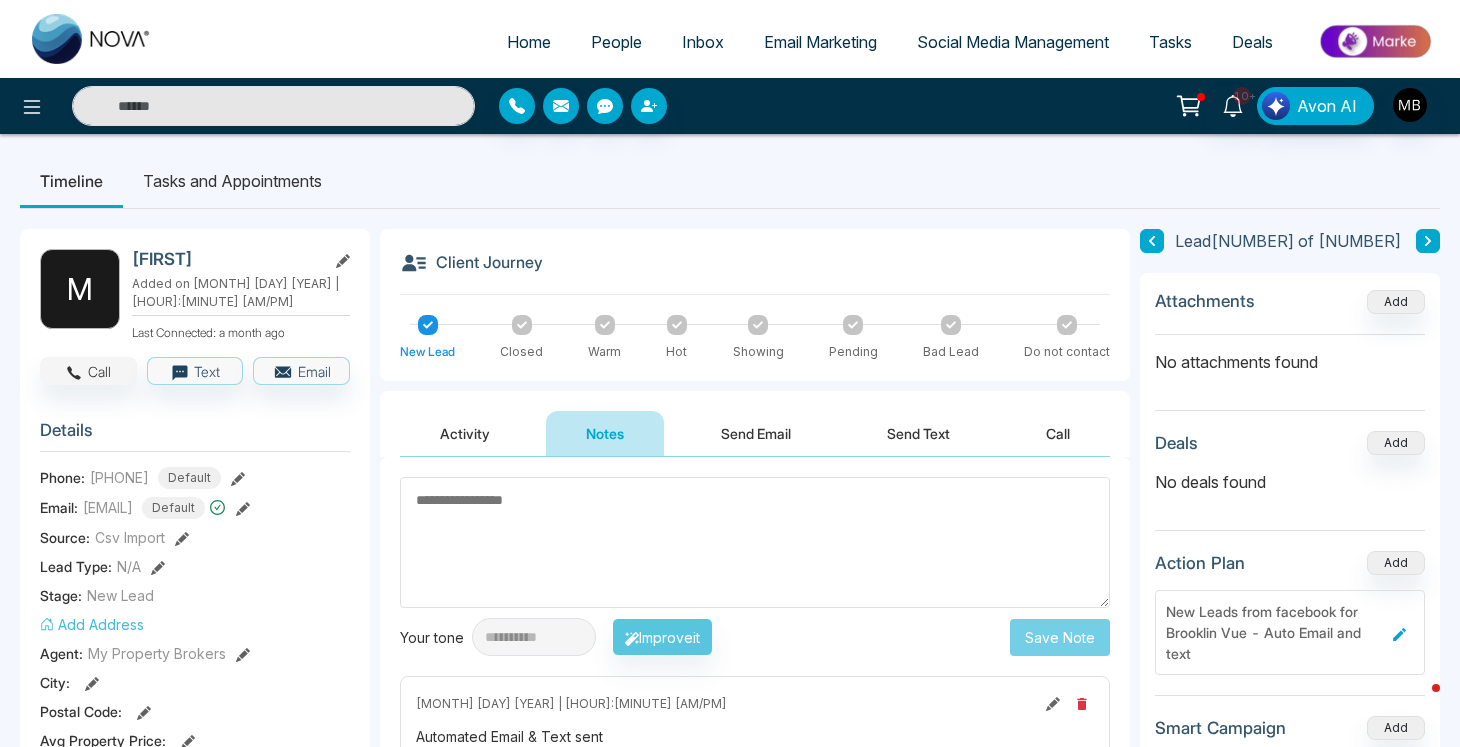 click on "Call" at bounding box center (88, 371) 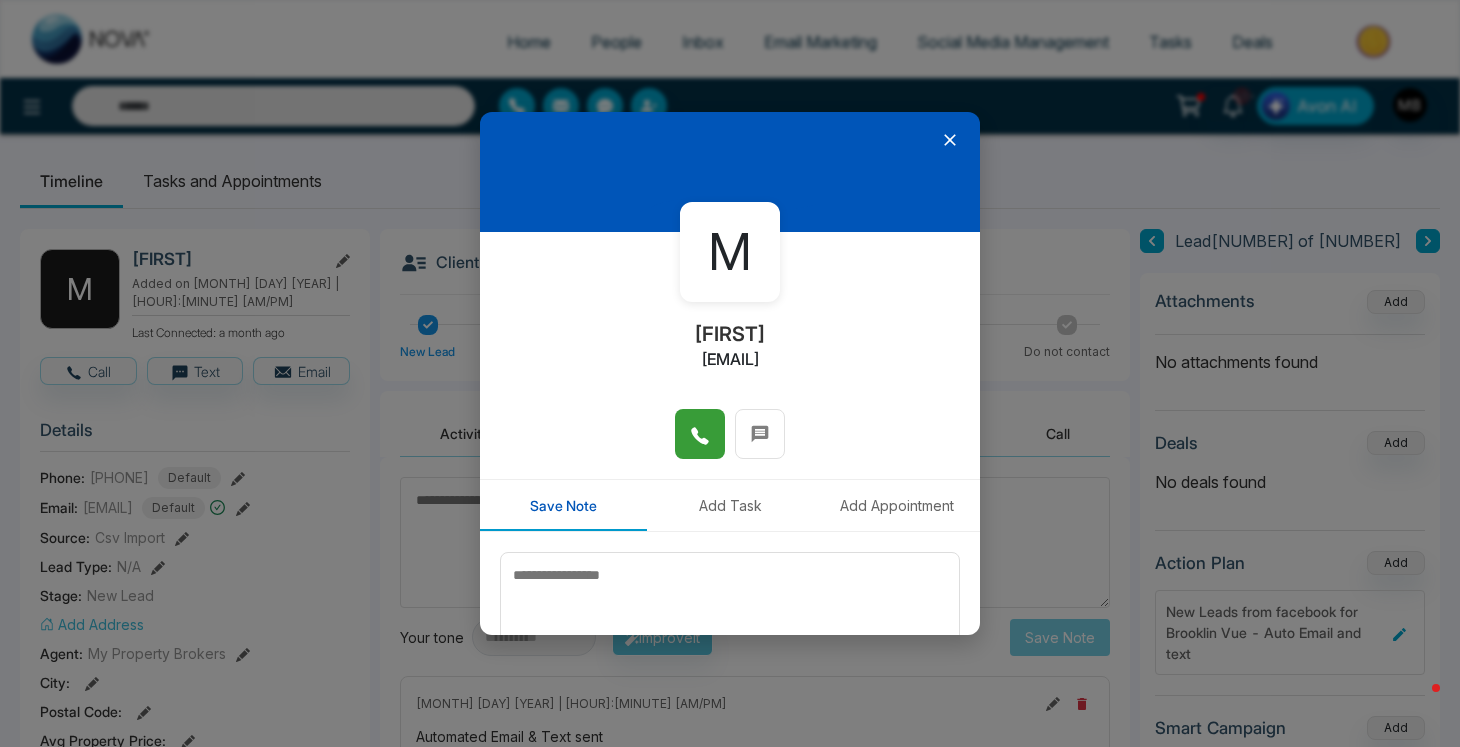 click at bounding box center [700, 434] 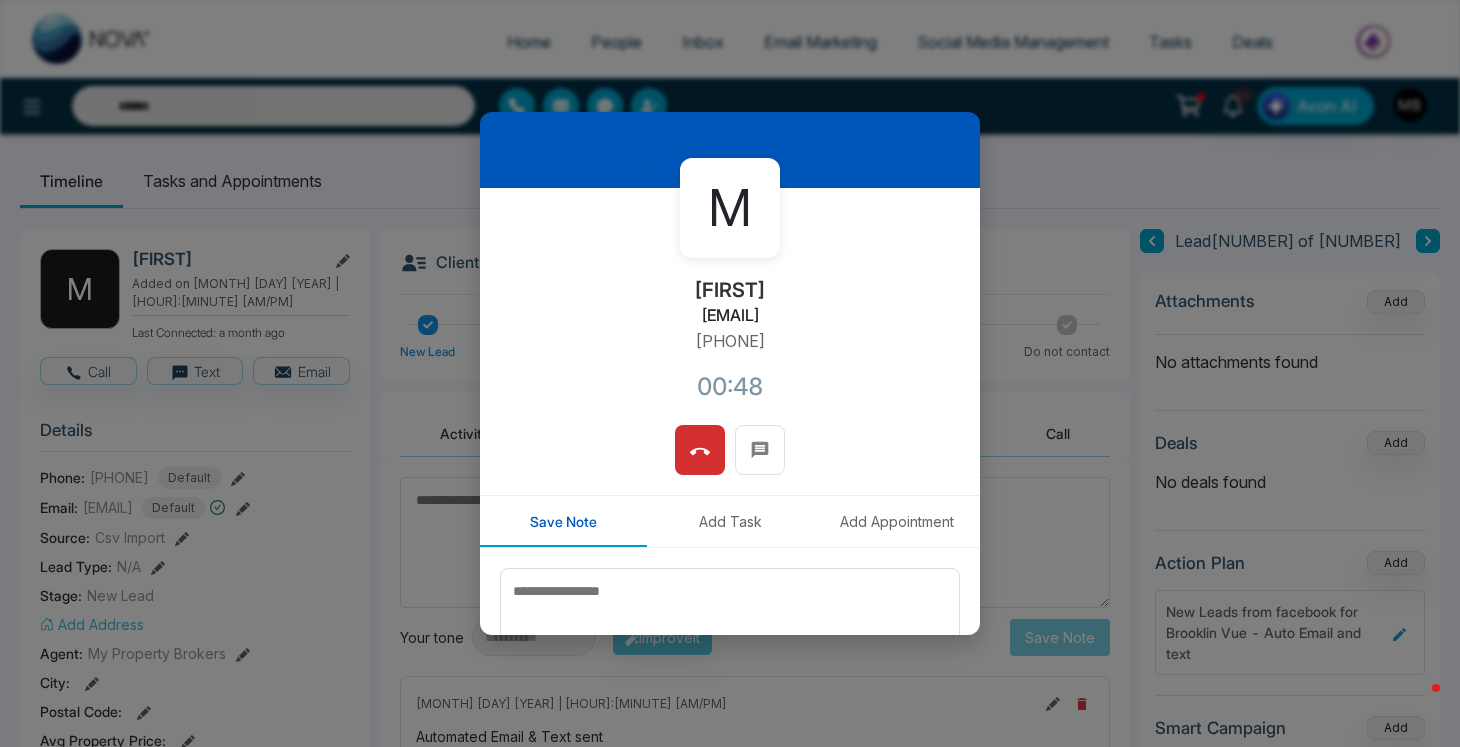 scroll, scrollTop: 158, scrollLeft: 0, axis: vertical 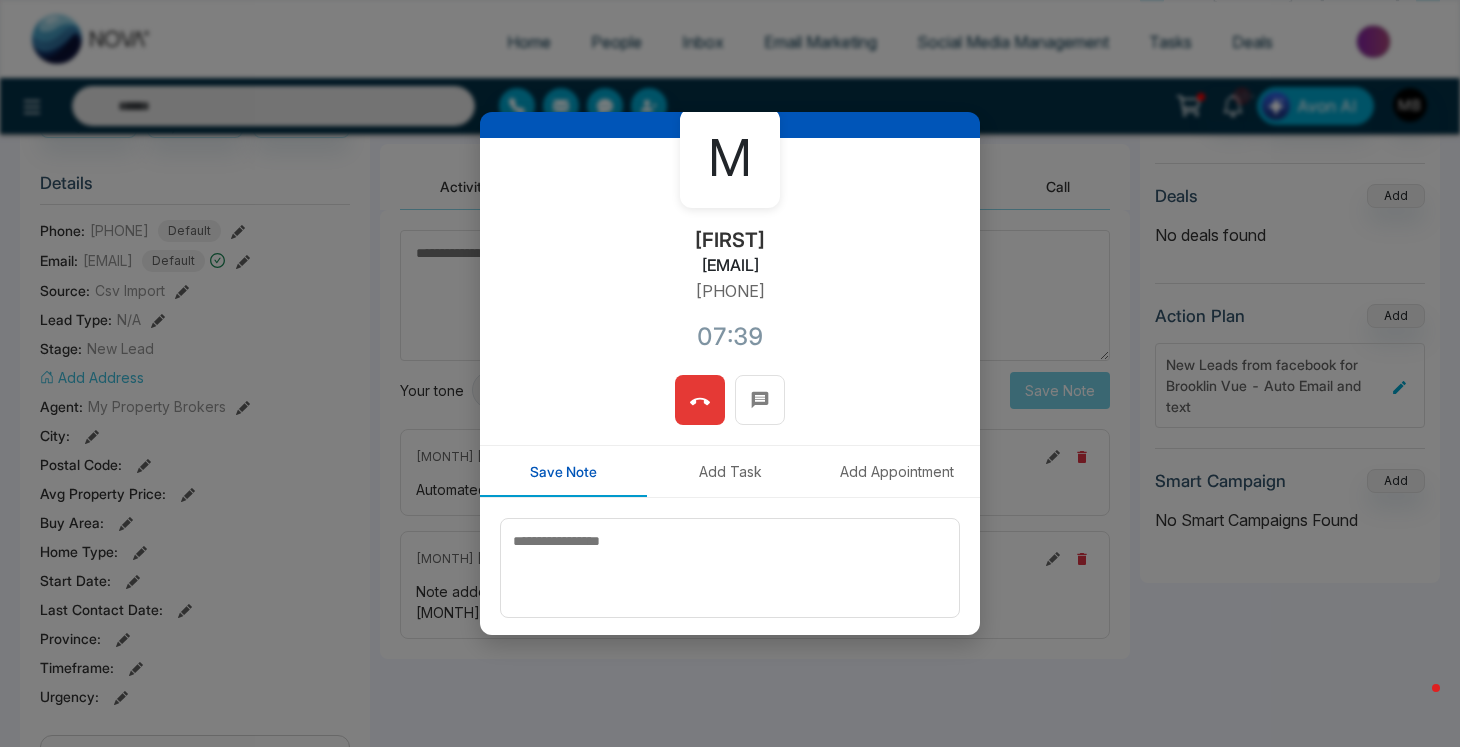 click 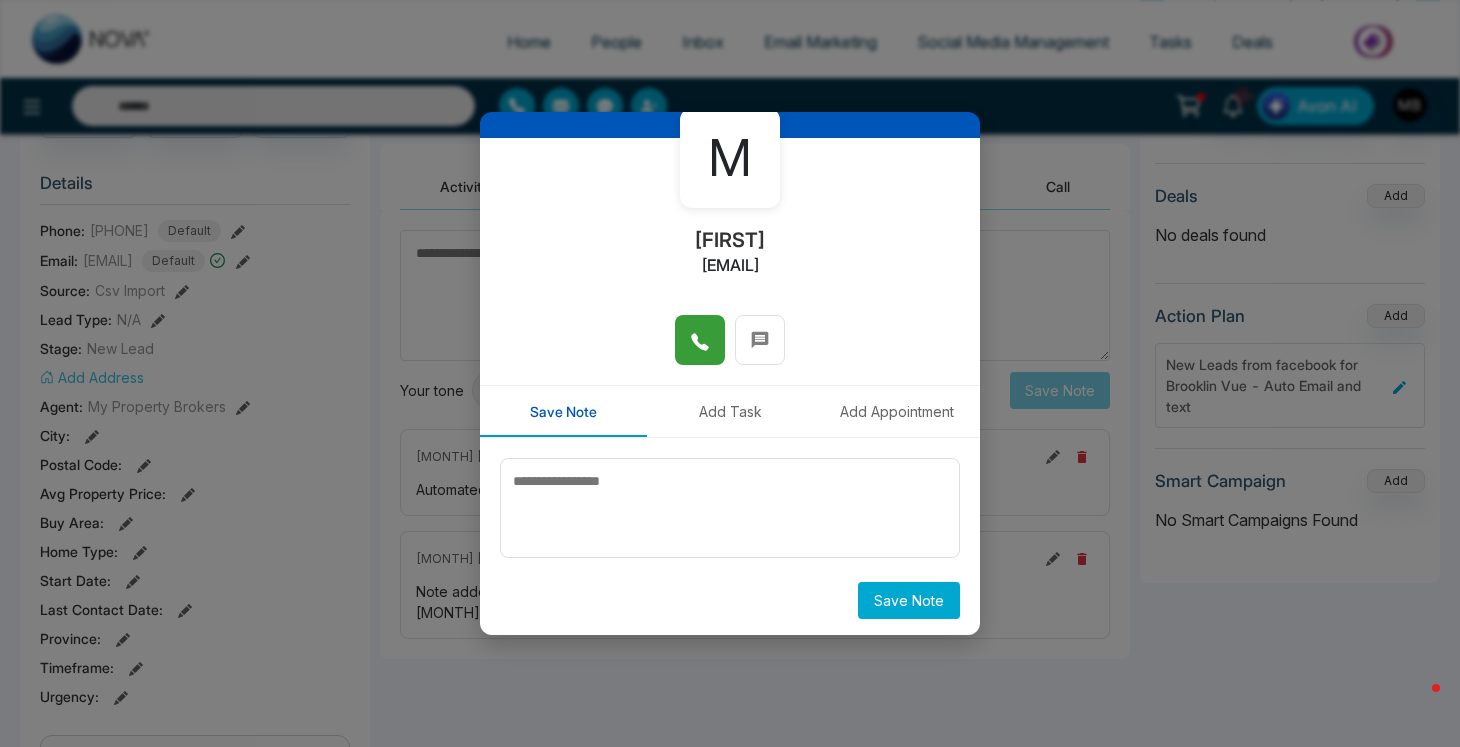 click on "[EMAIL]" at bounding box center [730, 265] 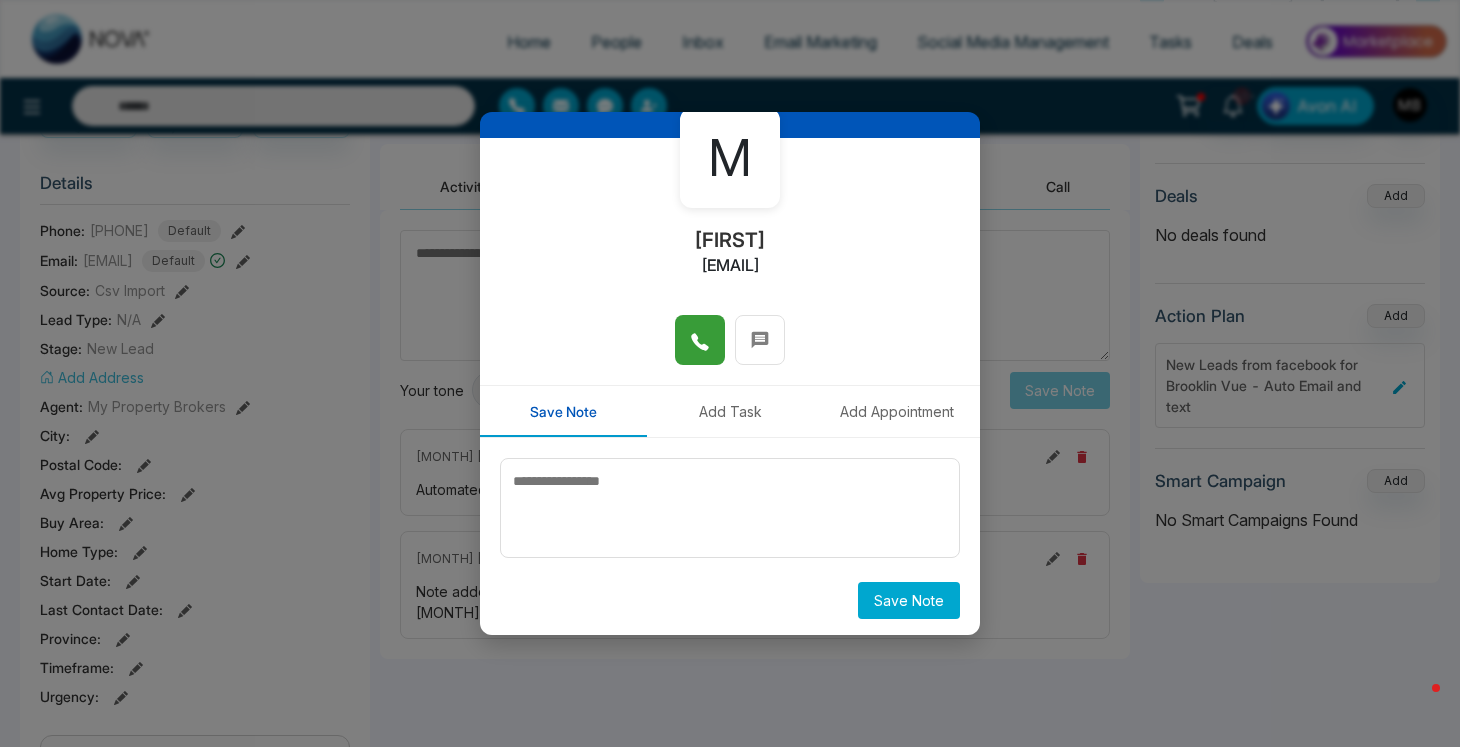 click on "Save Note" at bounding box center [909, 600] 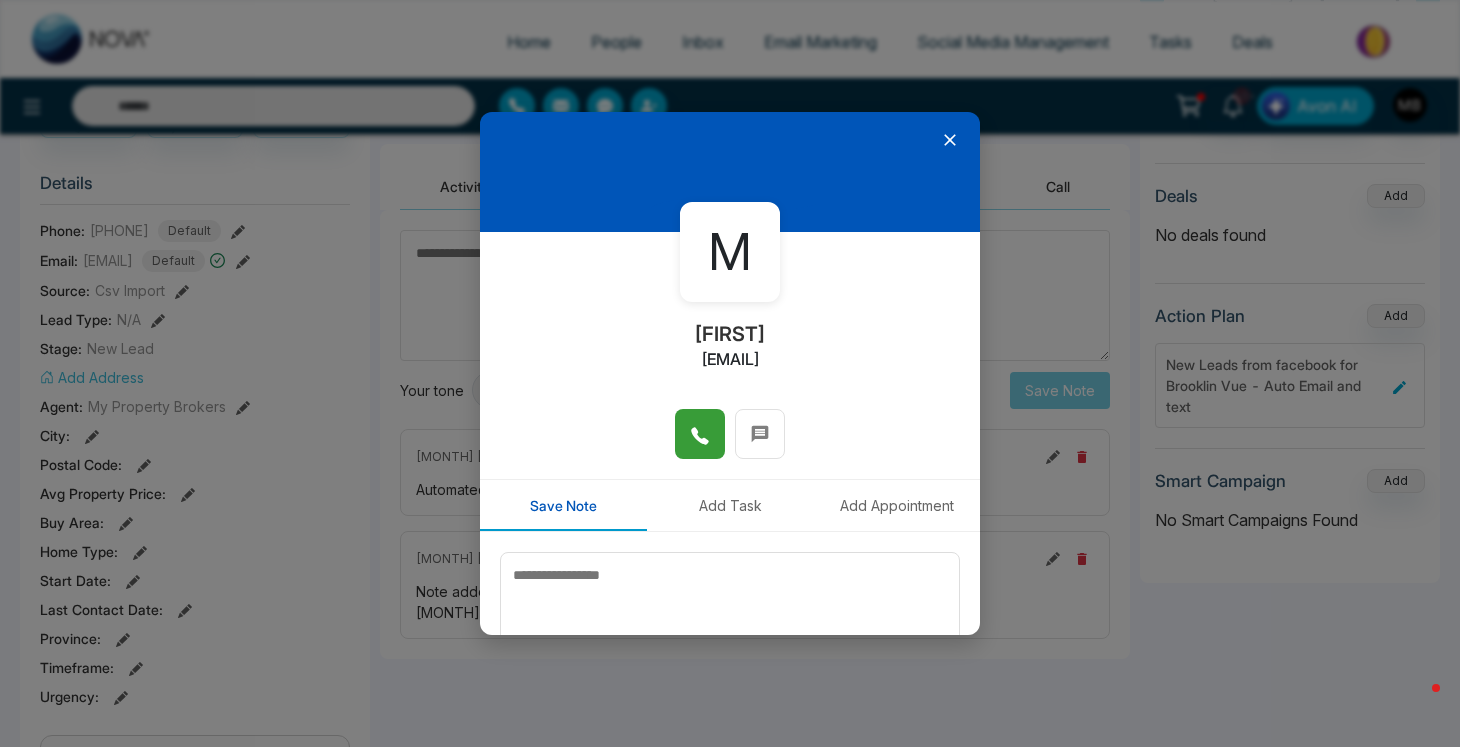scroll, scrollTop: 0, scrollLeft: 0, axis: both 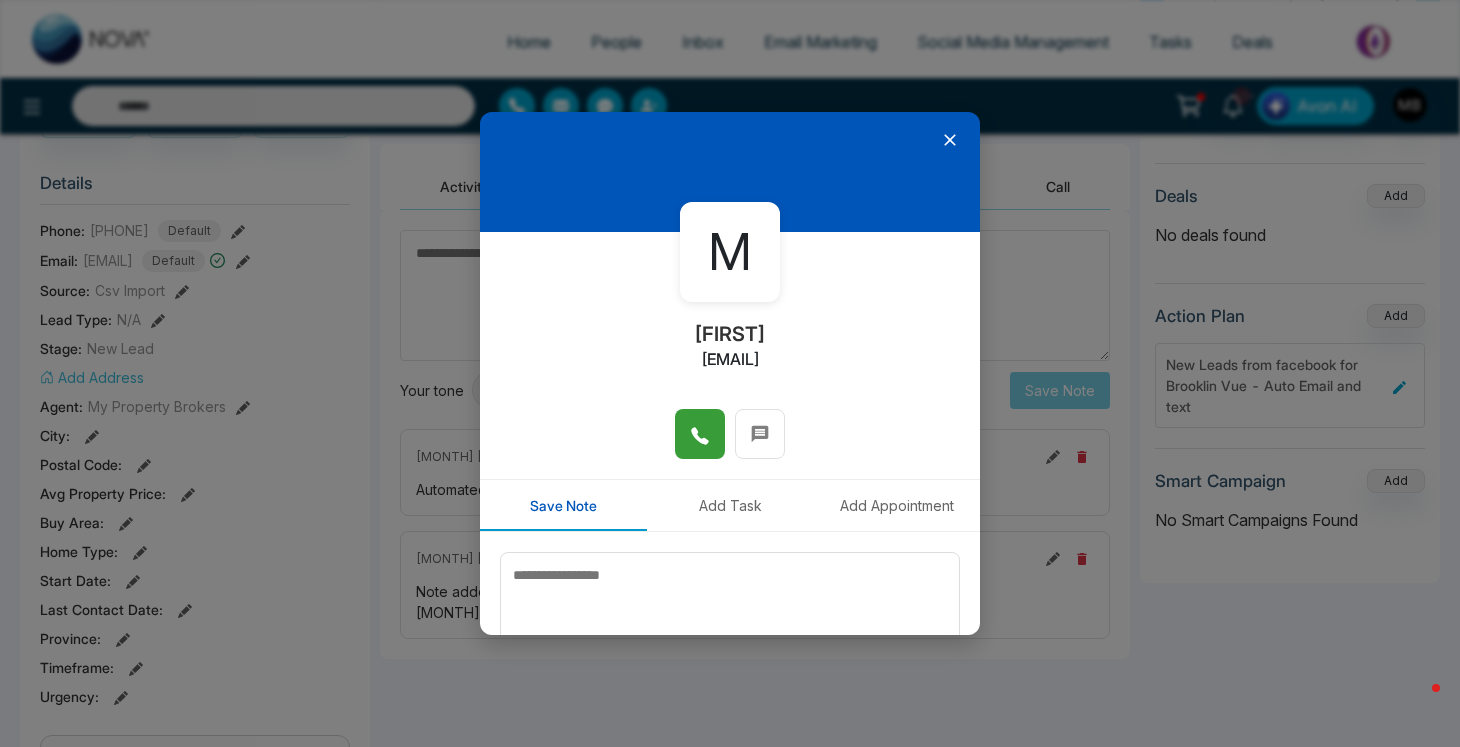 click 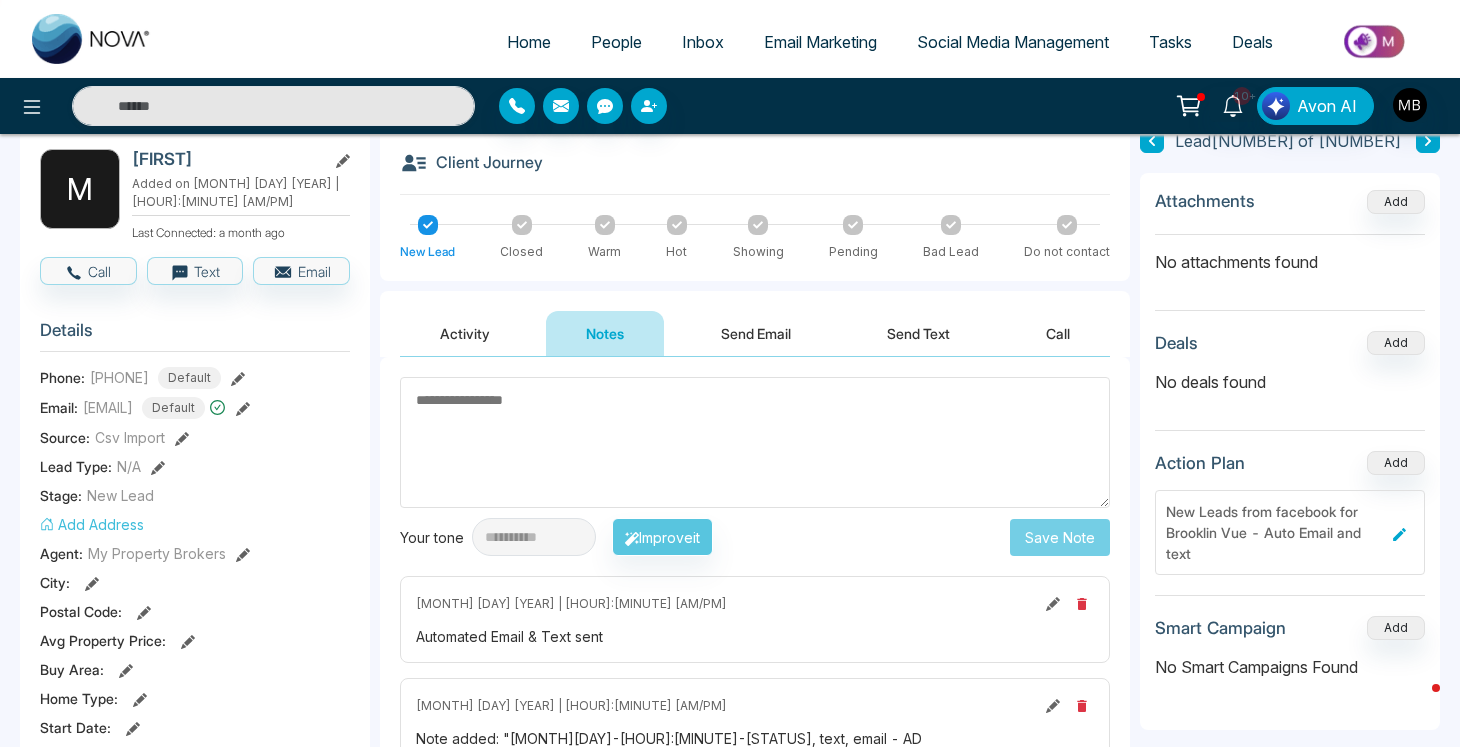 scroll, scrollTop: 98, scrollLeft: 0, axis: vertical 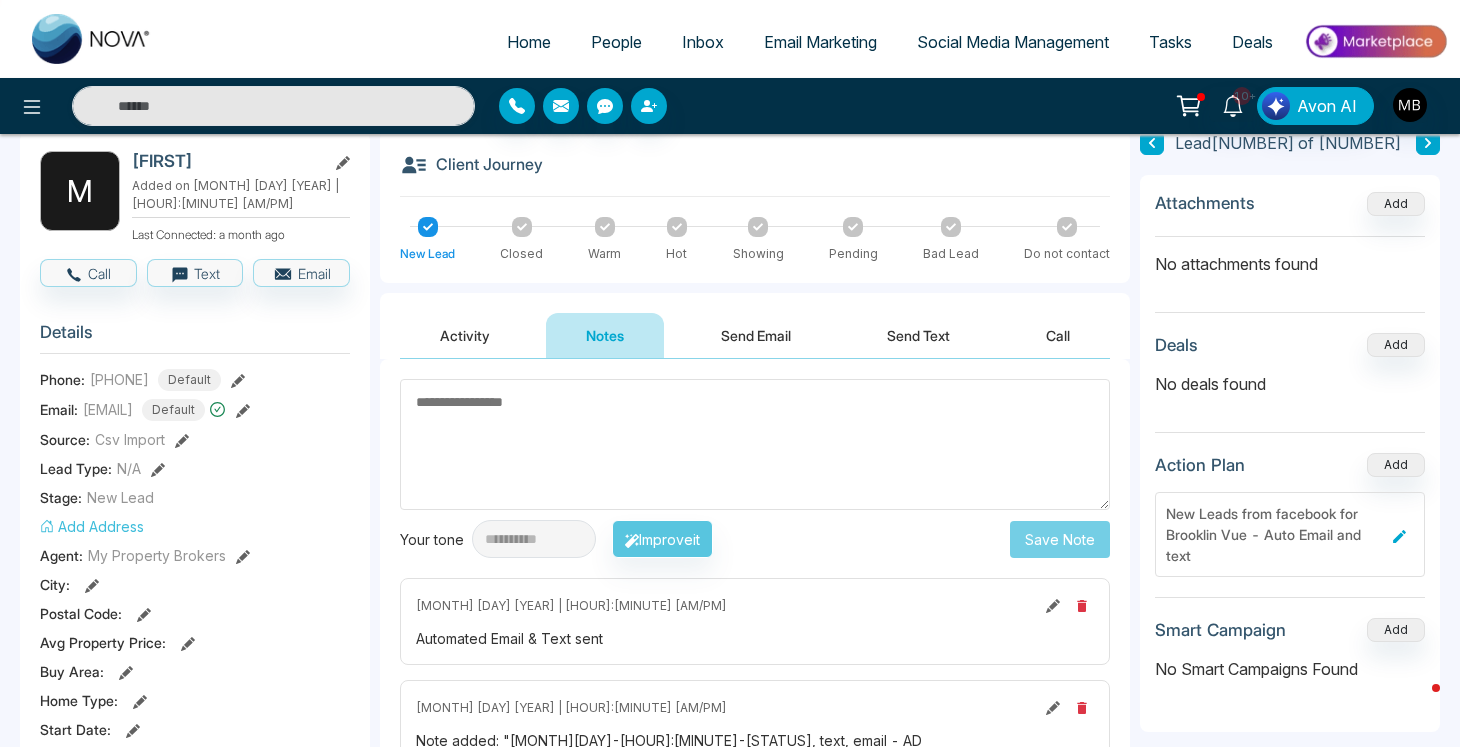 click on "Activity" at bounding box center [465, 335] 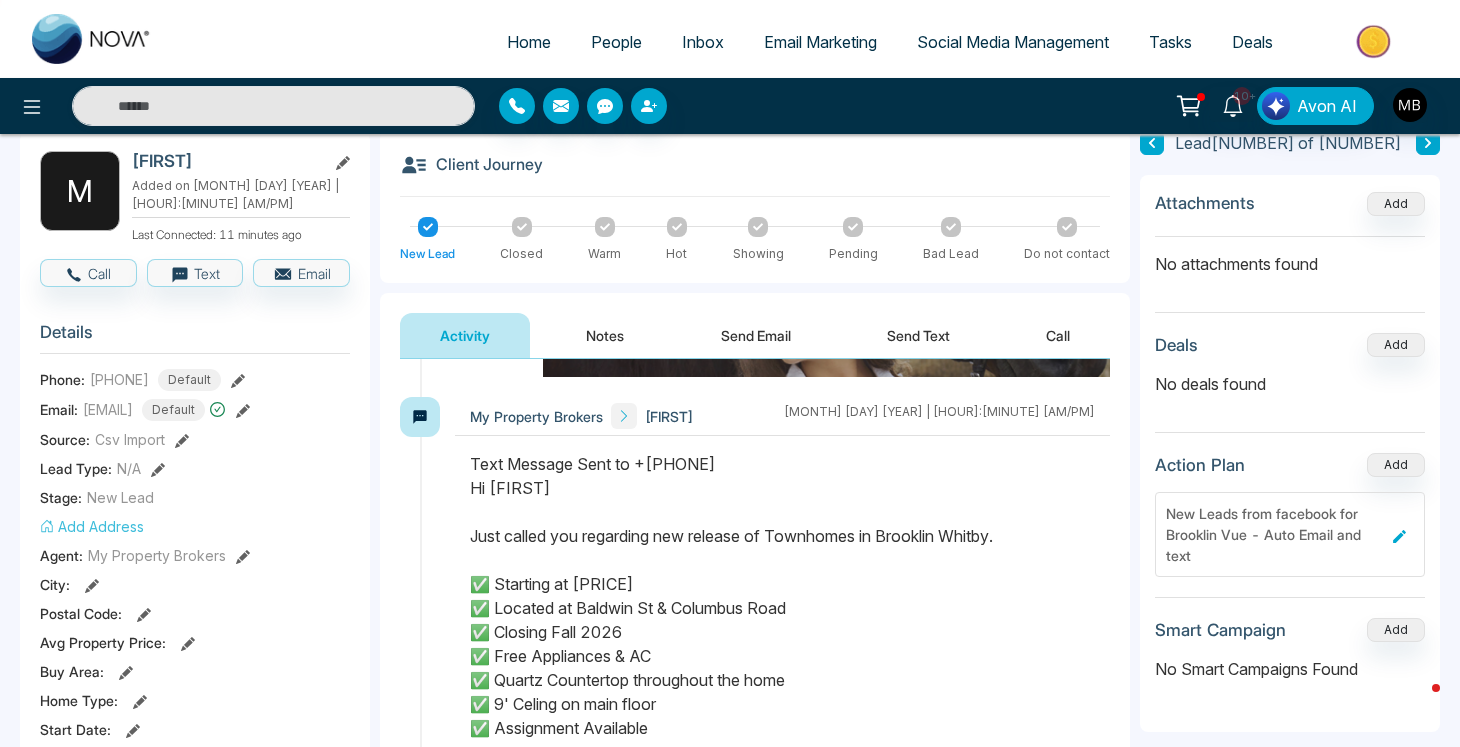 scroll, scrollTop: 663, scrollLeft: 0, axis: vertical 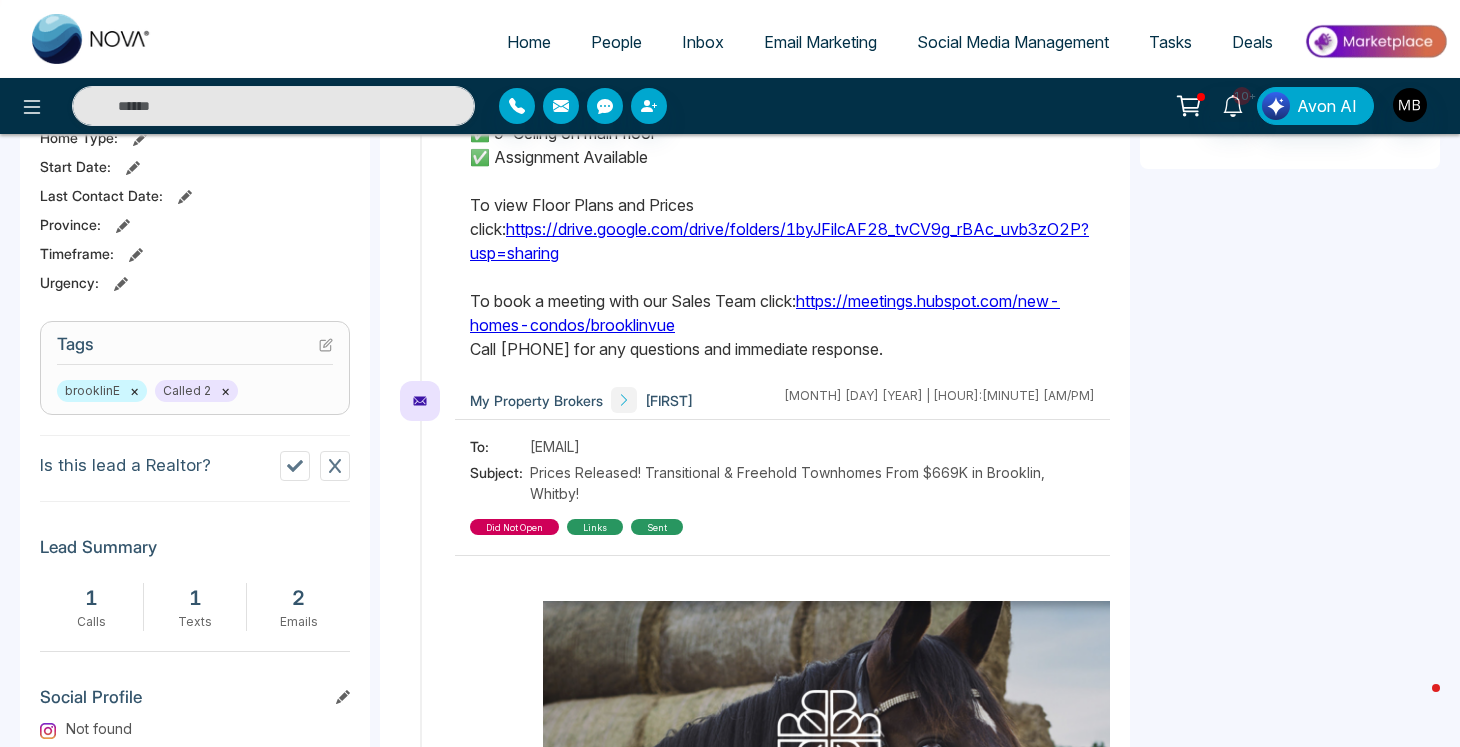 click at bounding box center (326, 344) 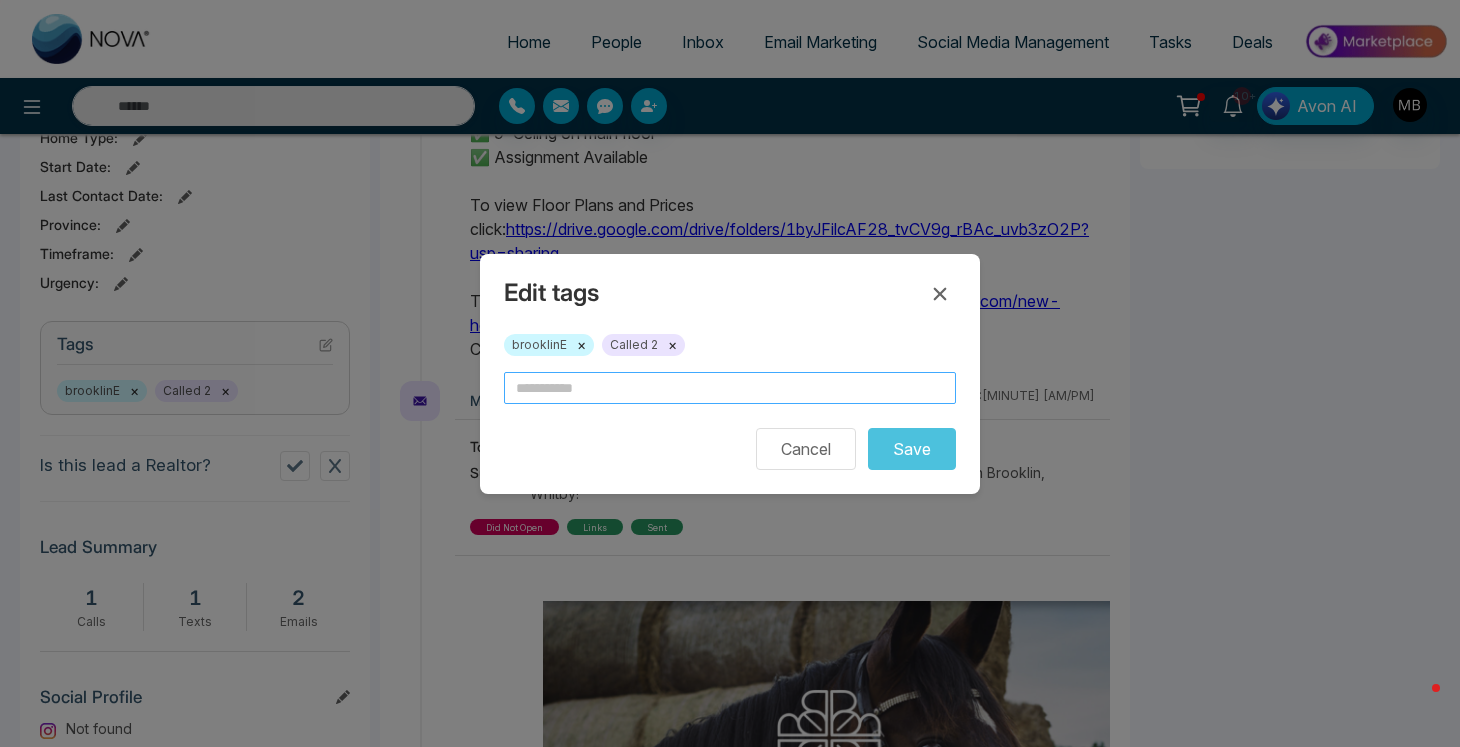 click at bounding box center [730, 388] 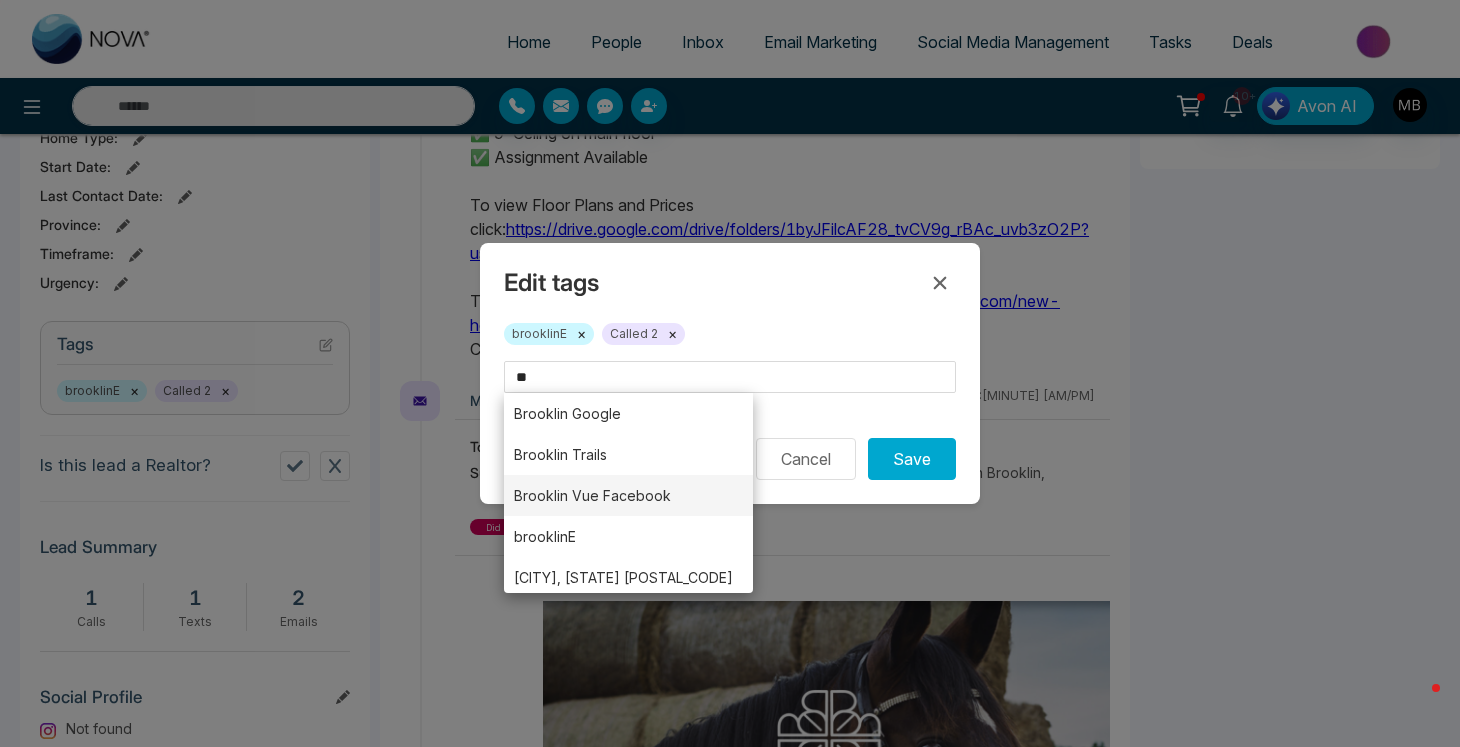 click on "Brooklin Vue Facebook" at bounding box center [628, 495] 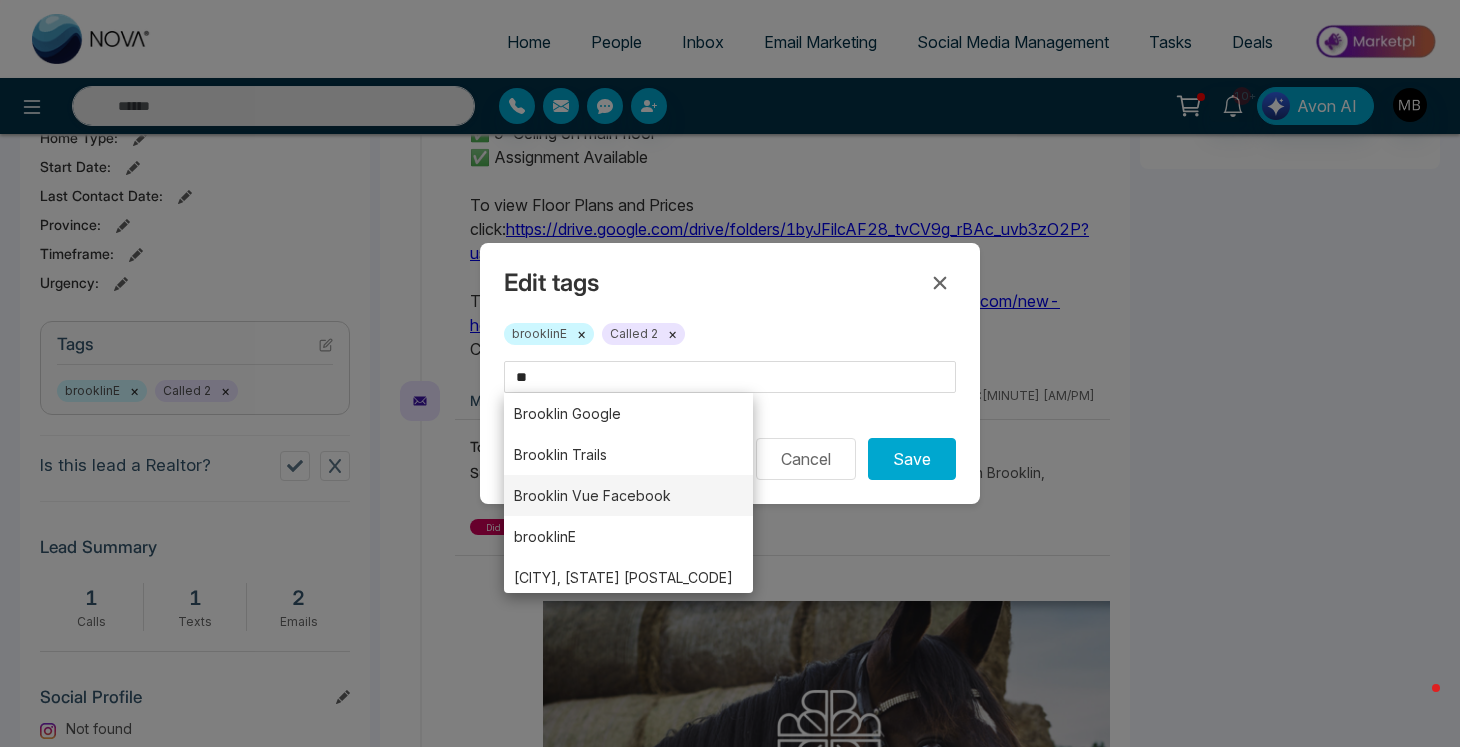 type on "**********" 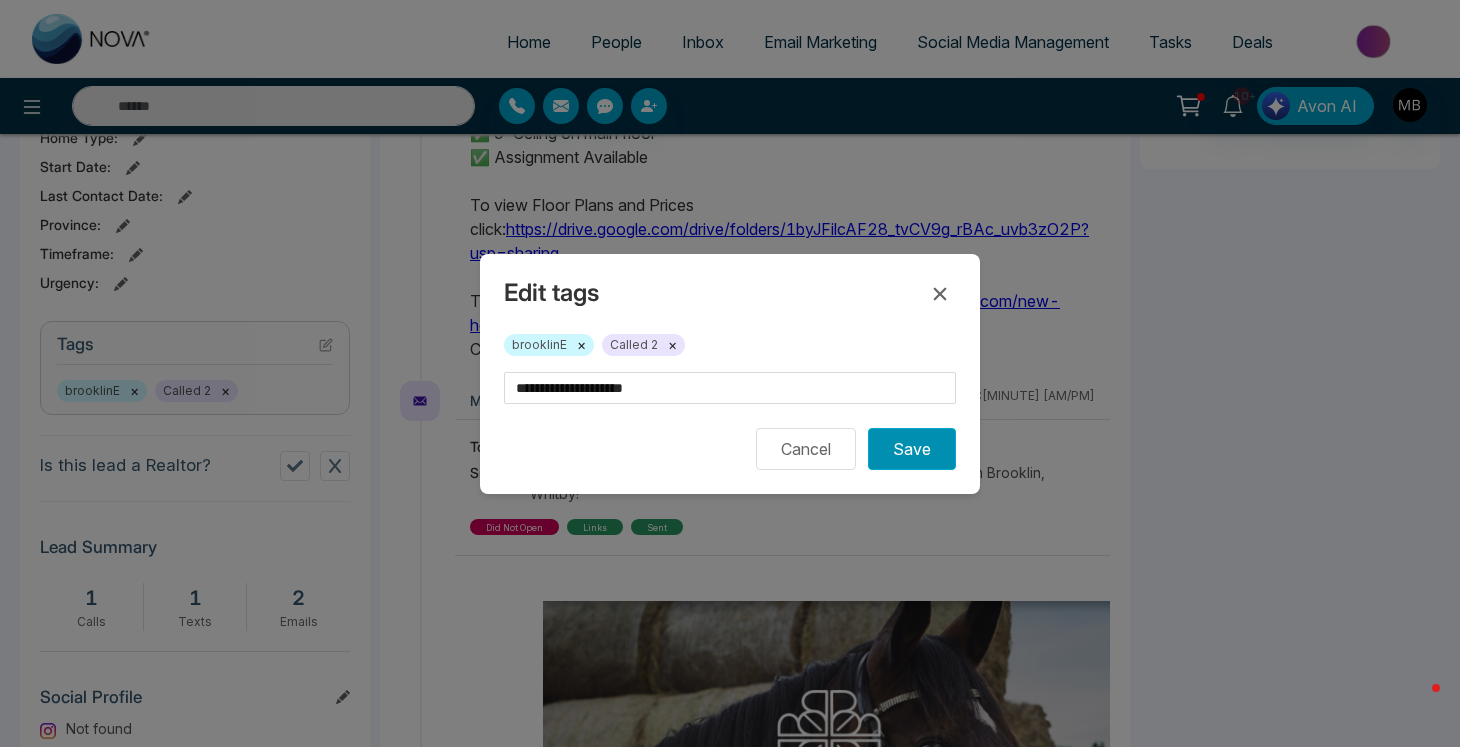 click on "Save" at bounding box center [912, 449] 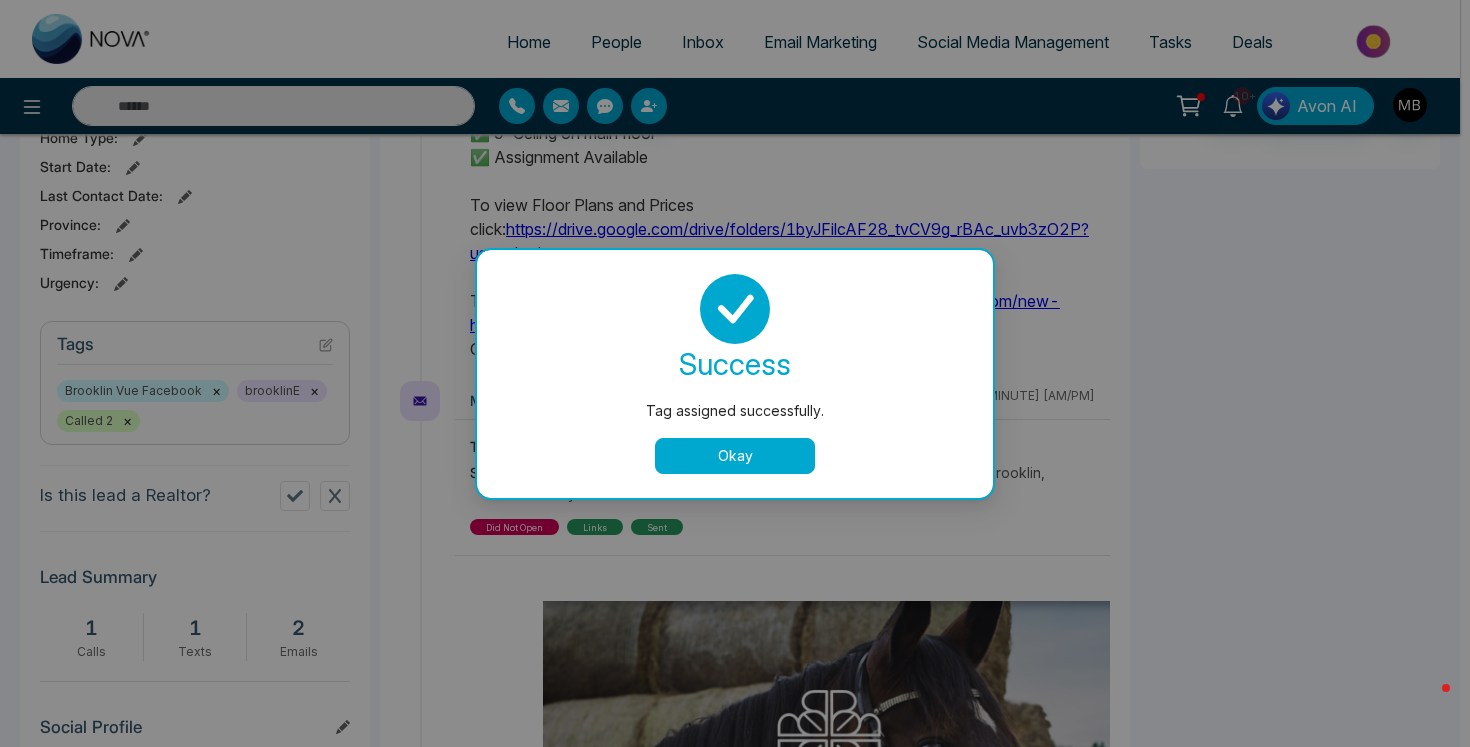 click on "Okay" at bounding box center (735, 456) 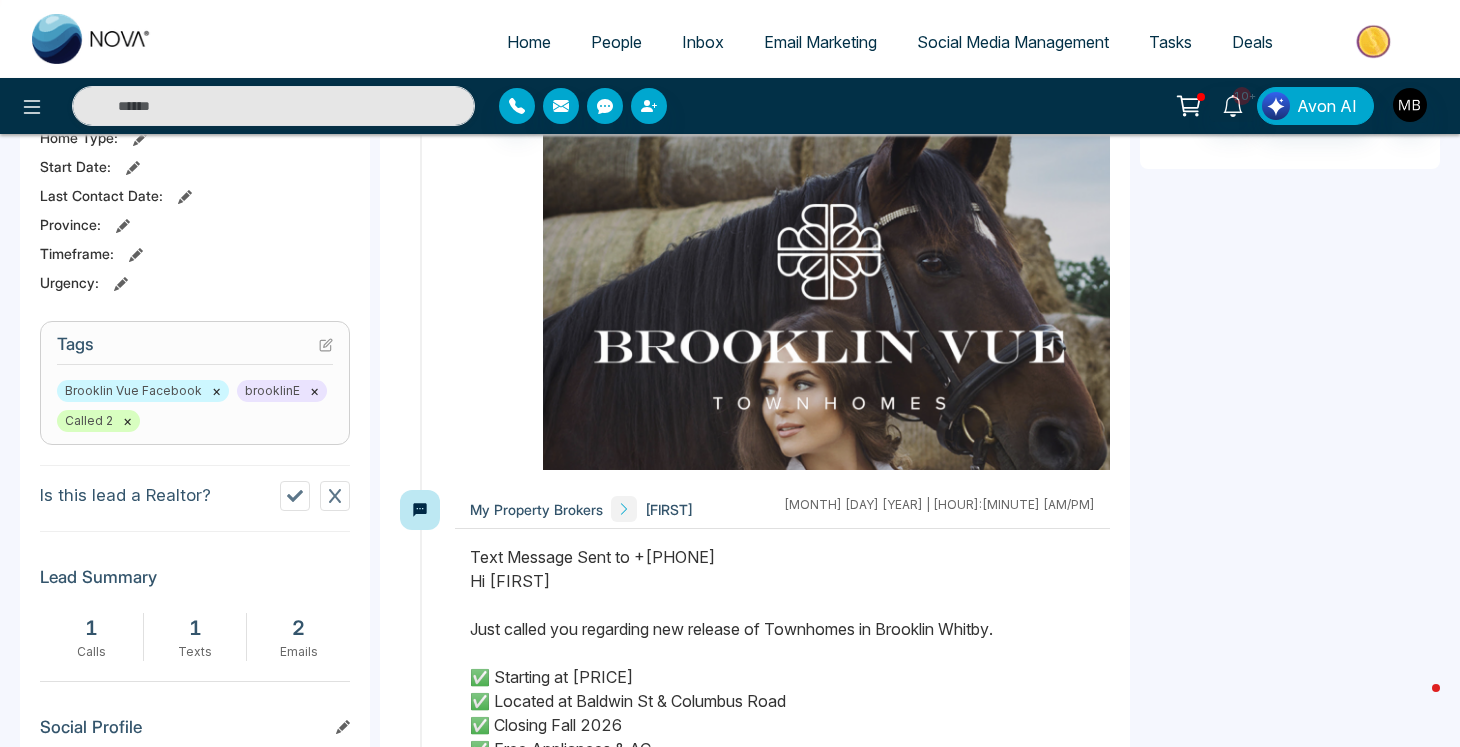 scroll, scrollTop: 96, scrollLeft: 0, axis: vertical 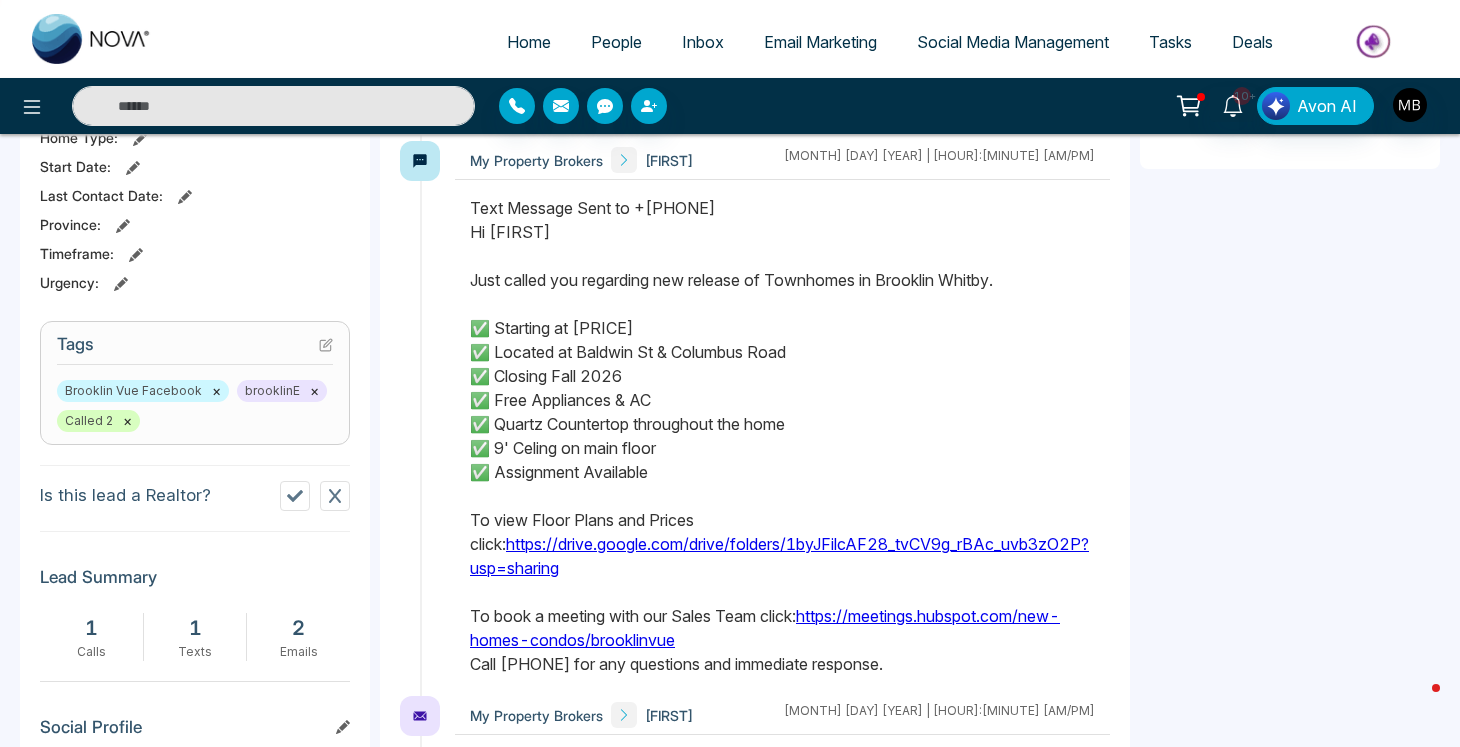 click at bounding box center (273, 106) 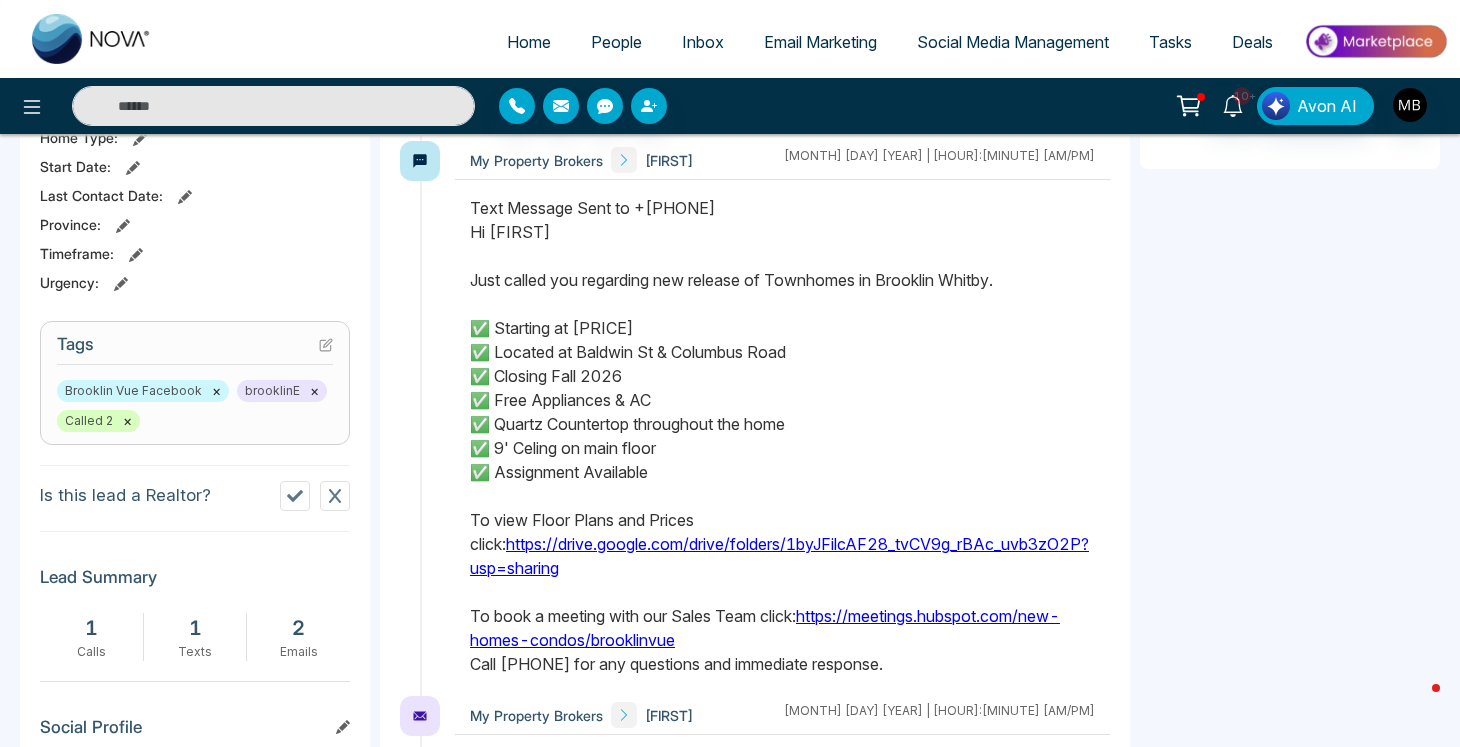 paste on "**********" 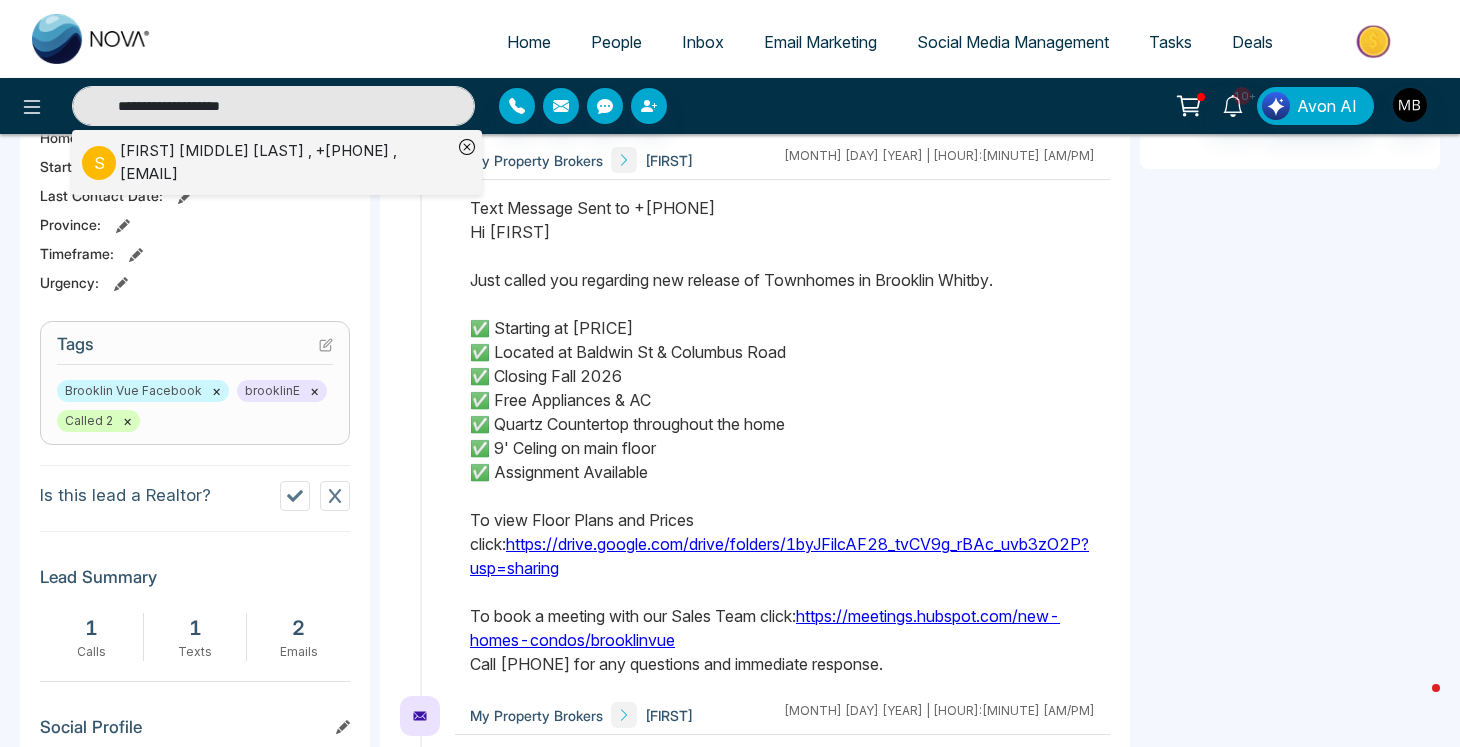type on "**********" 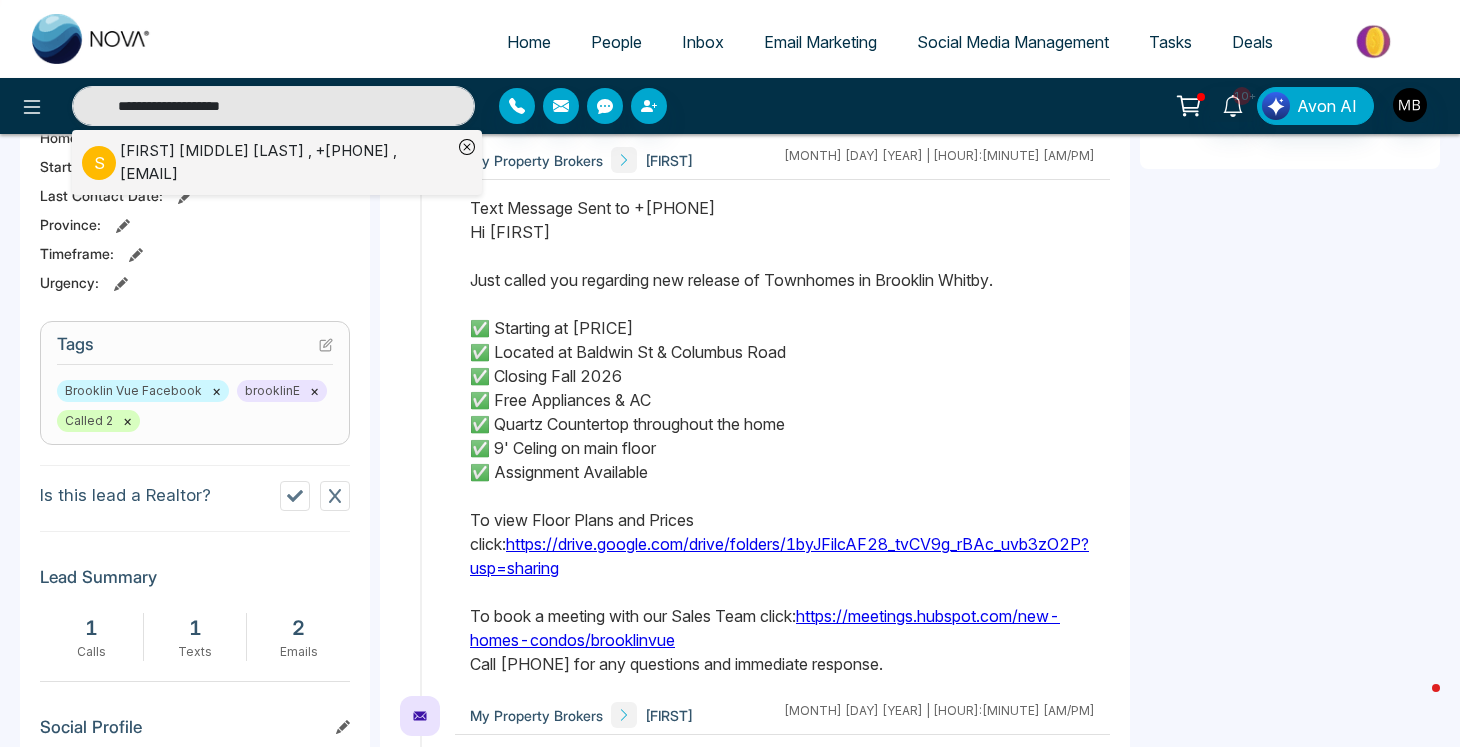 click on "[FIRST] [MIDDLE] [LAST] , [PHONE] , [EMAIL]" at bounding box center (286, 162) 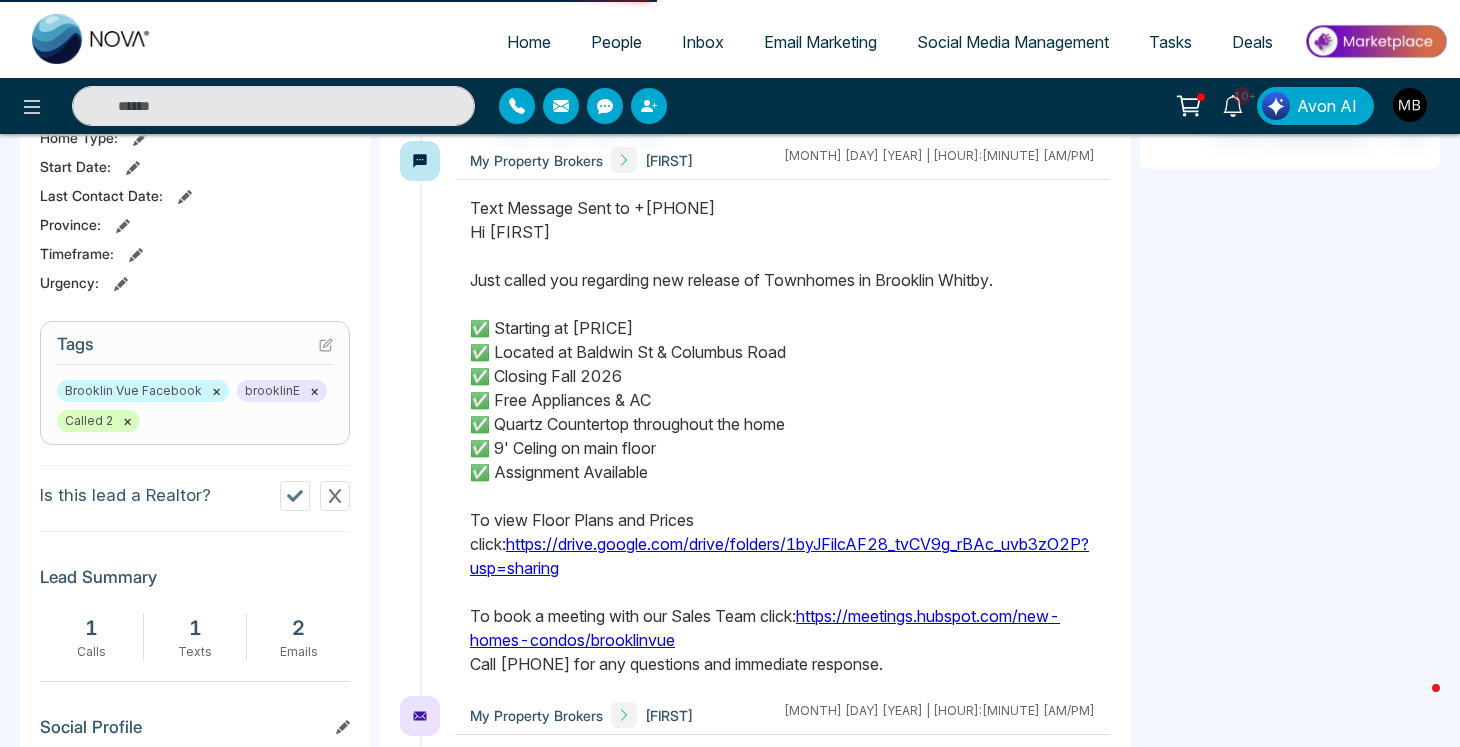 scroll, scrollTop: 0, scrollLeft: 0, axis: both 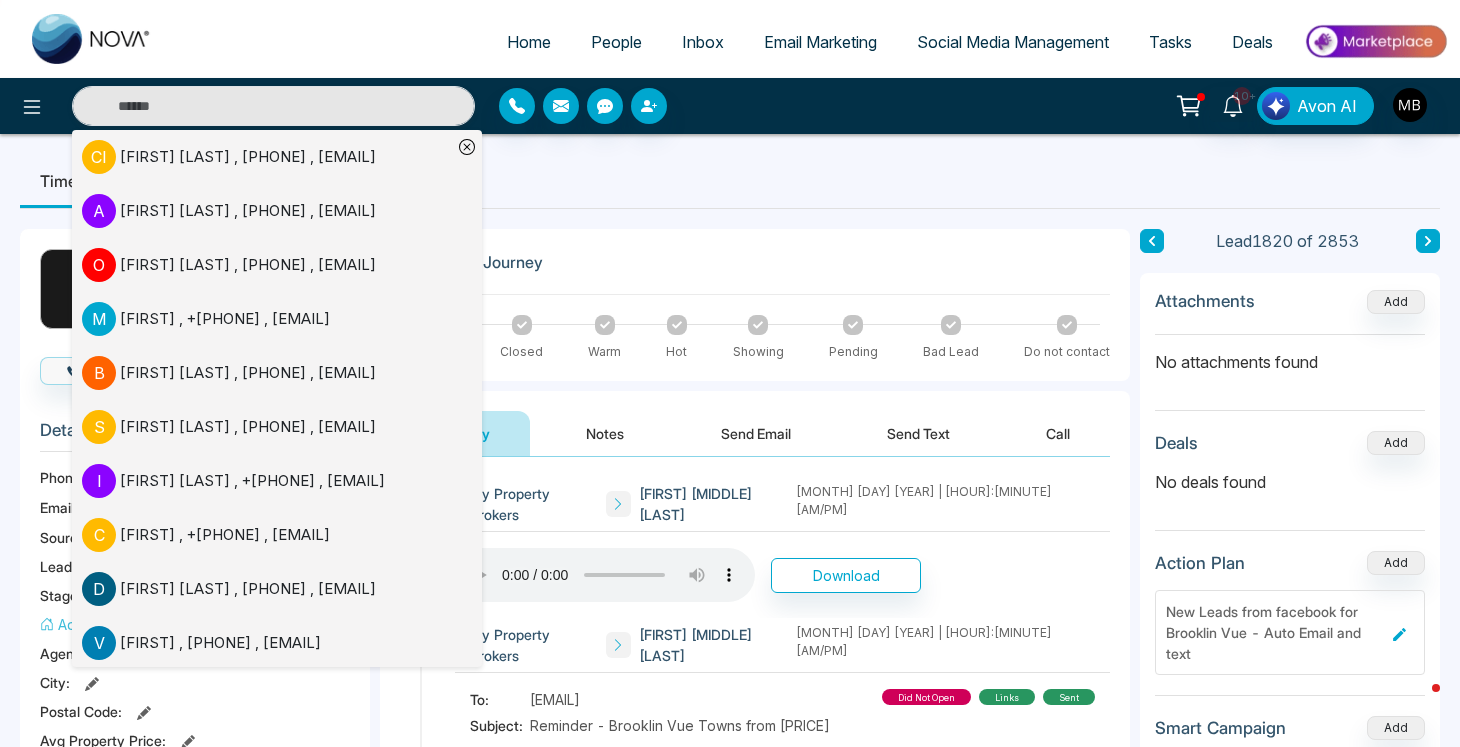 click on "**********" at bounding box center [755, 947] 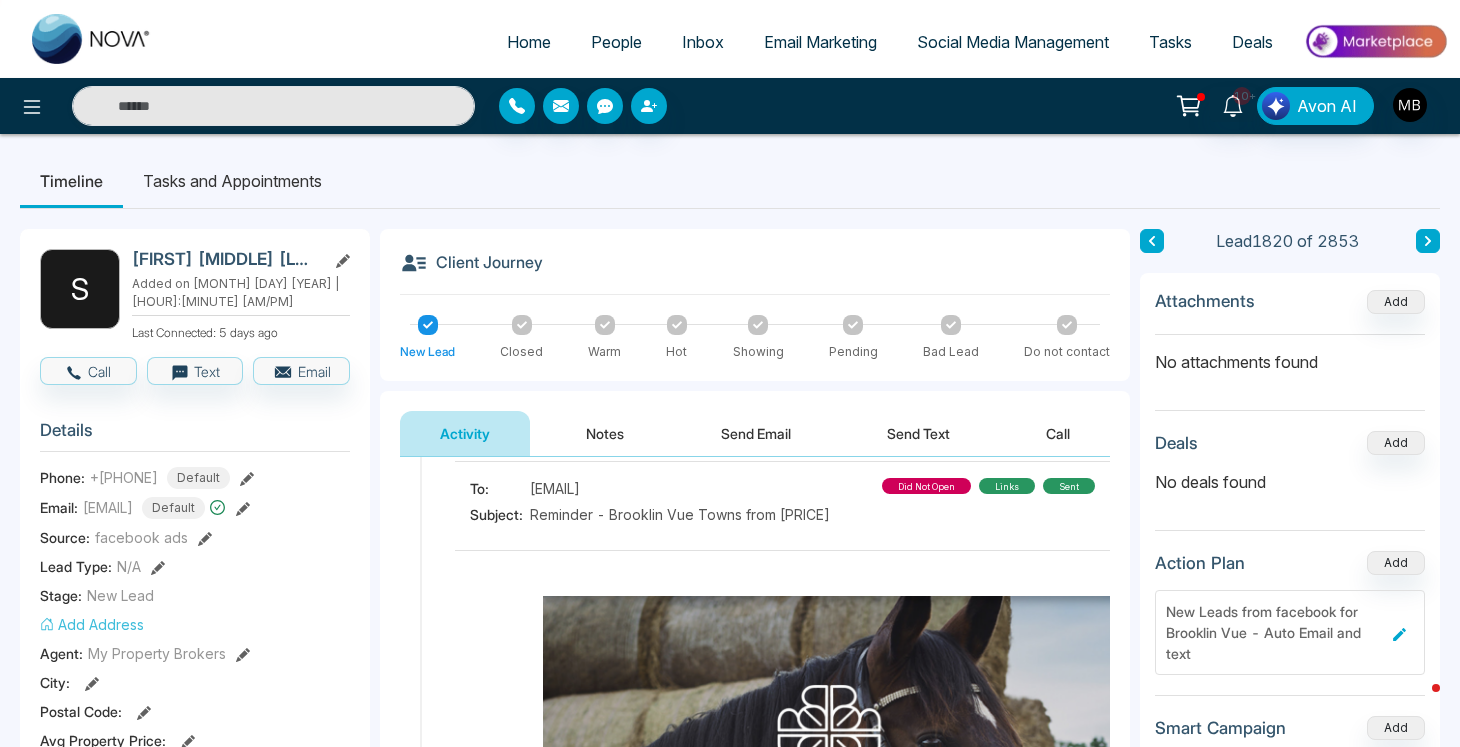 scroll, scrollTop: 237, scrollLeft: 0, axis: vertical 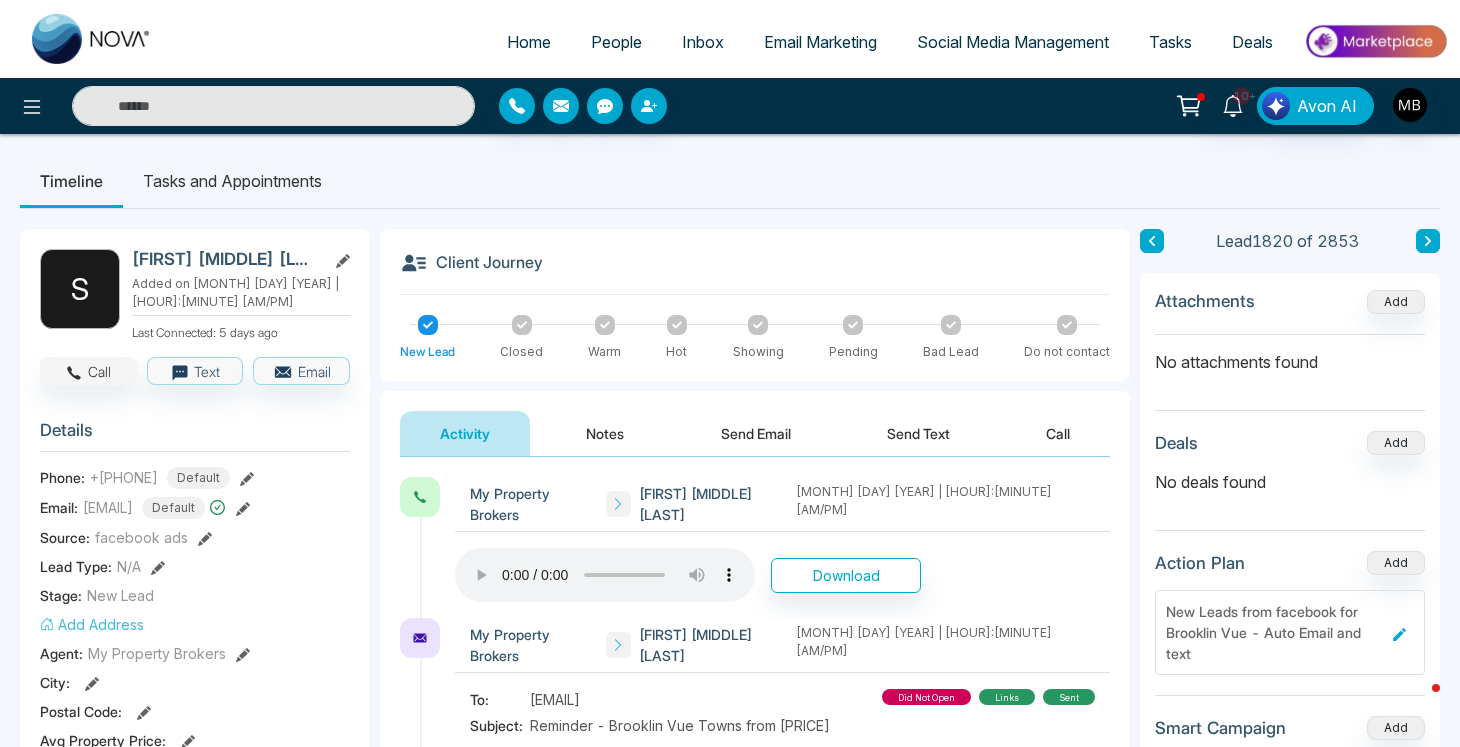 click 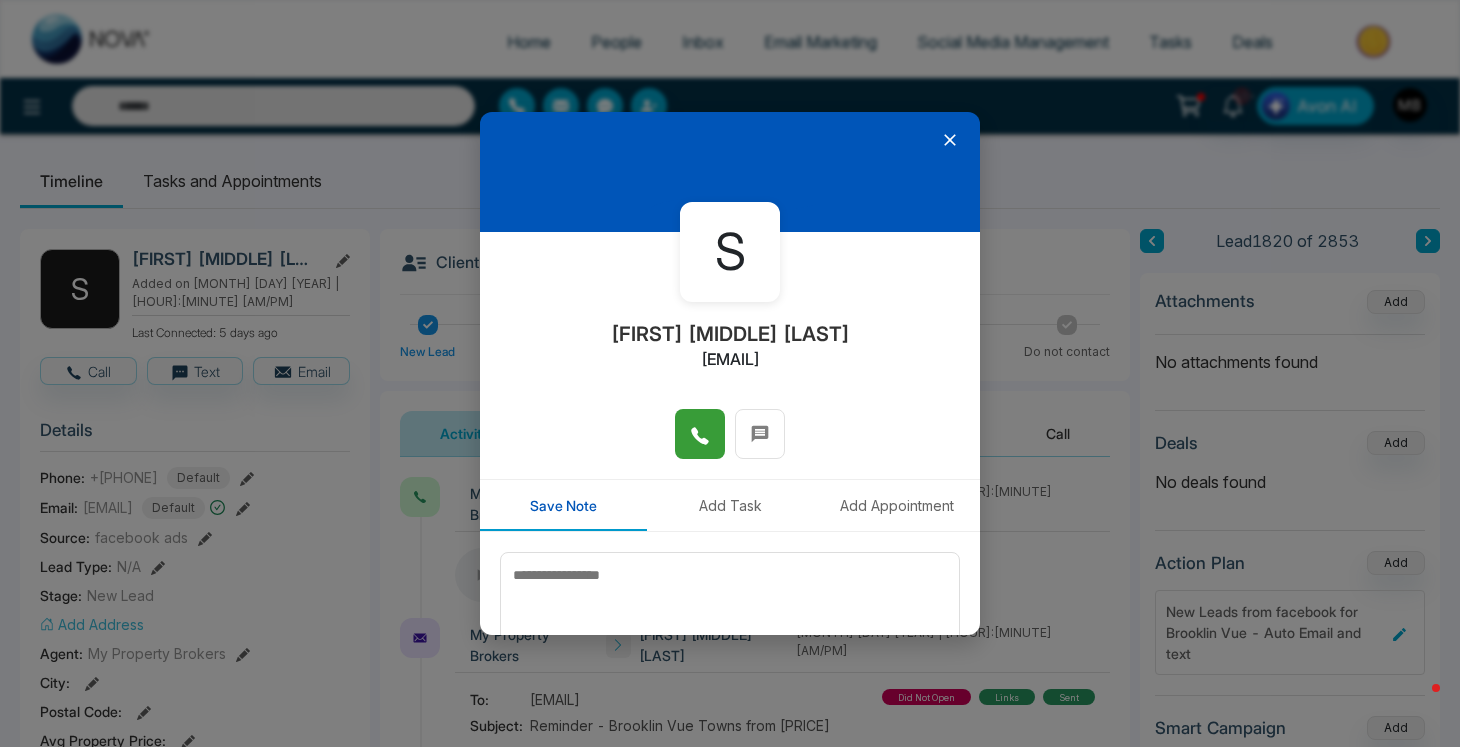 click at bounding box center (700, 434) 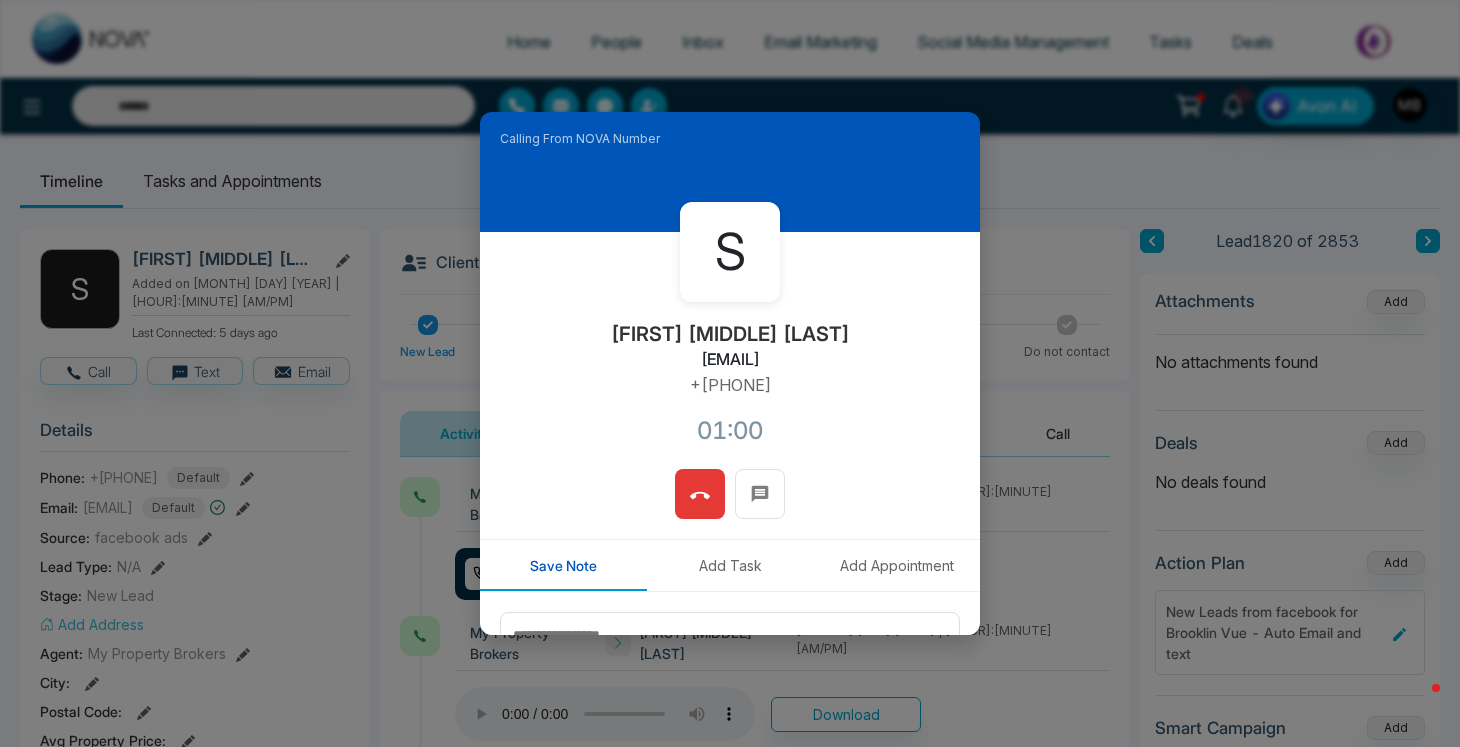 click 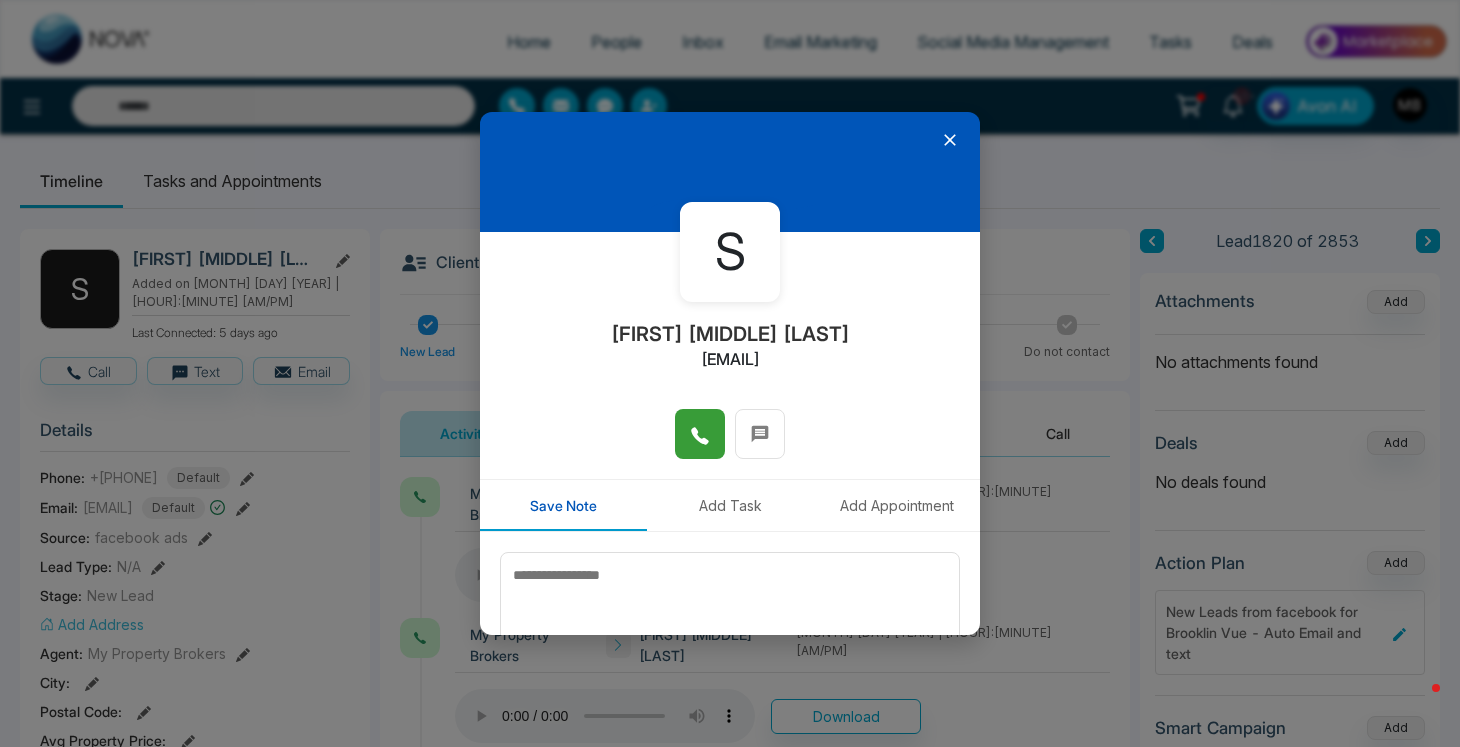 click 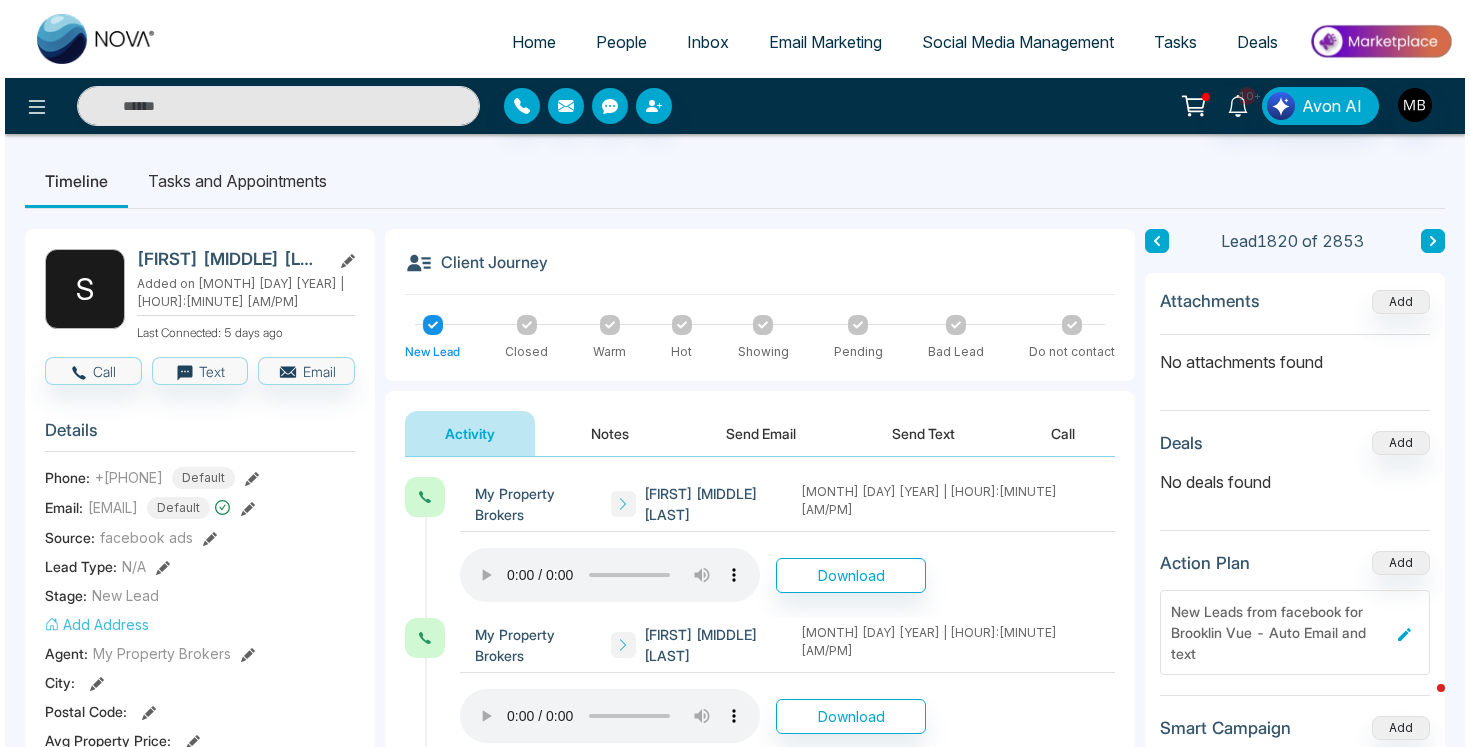 scroll, scrollTop: 0, scrollLeft: 0, axis: both 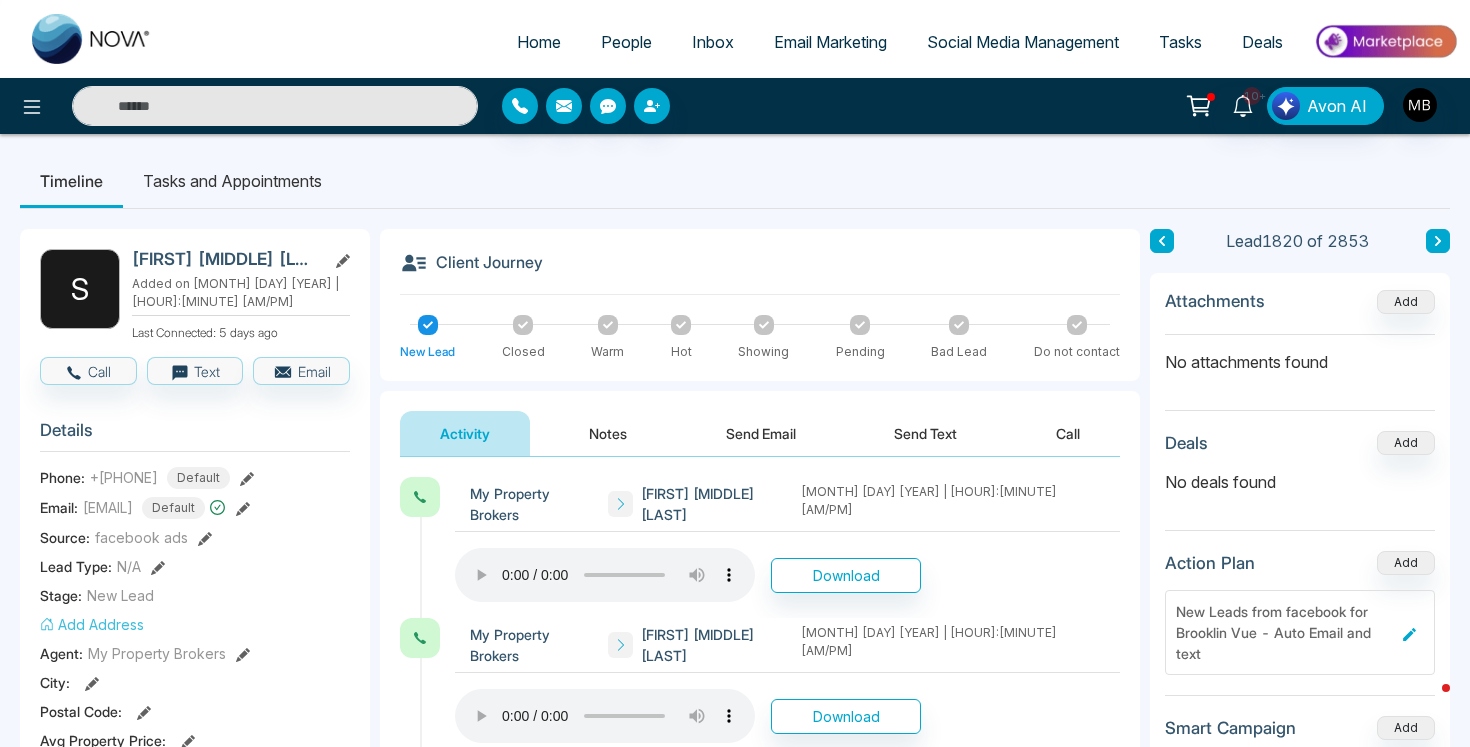 click at bounding box center (275, 106) 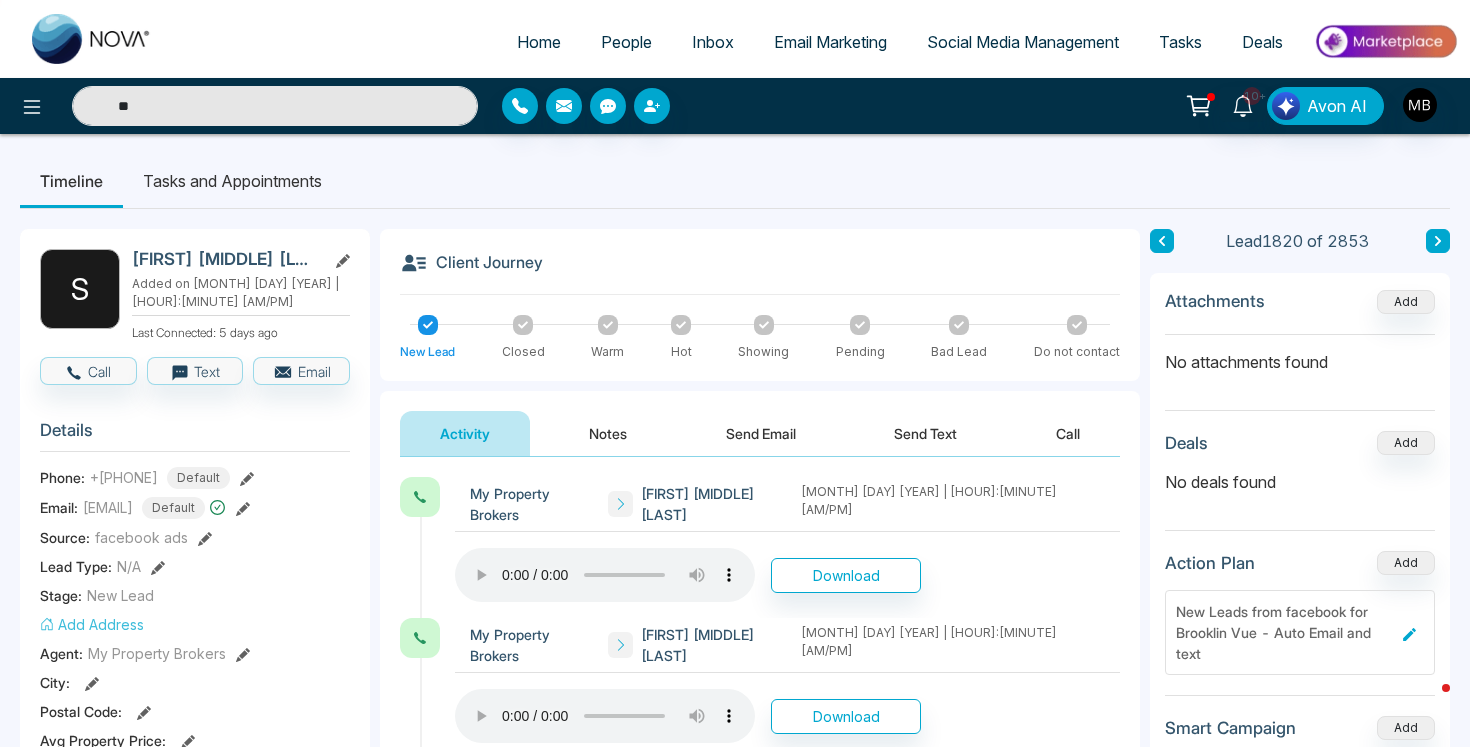 type on "*" 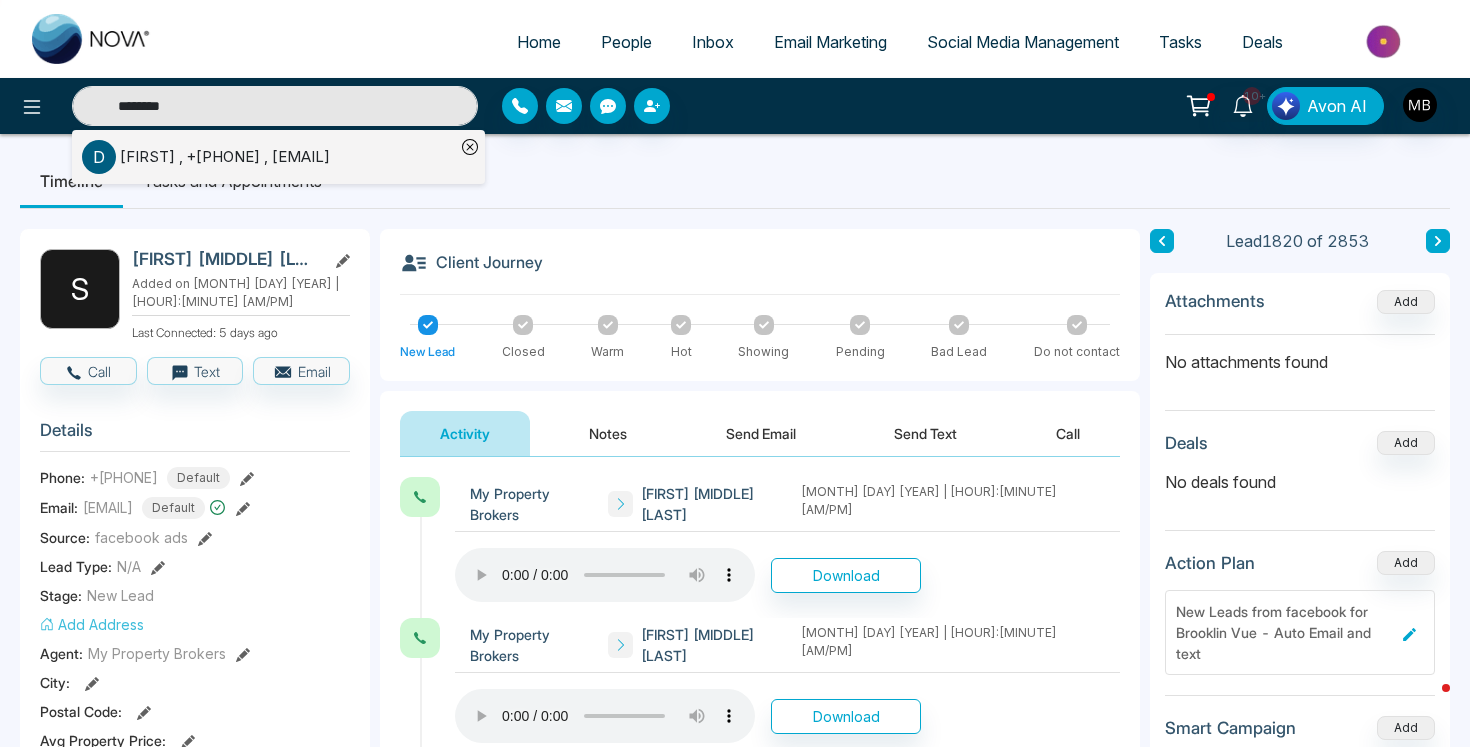 type on "********" 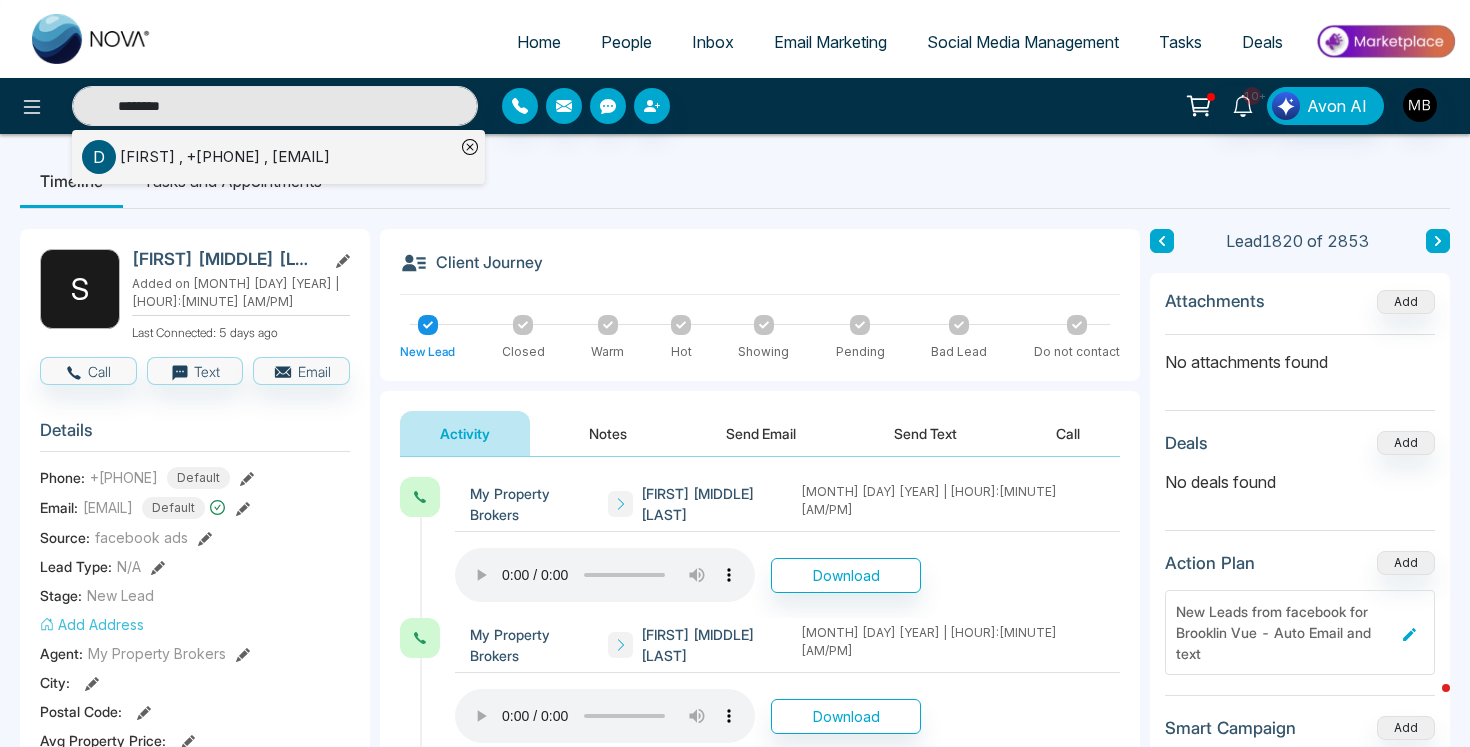 click on "[FIRST]     , +[PHONE]   , [EMAIL]" at bounding box center (225, 157) 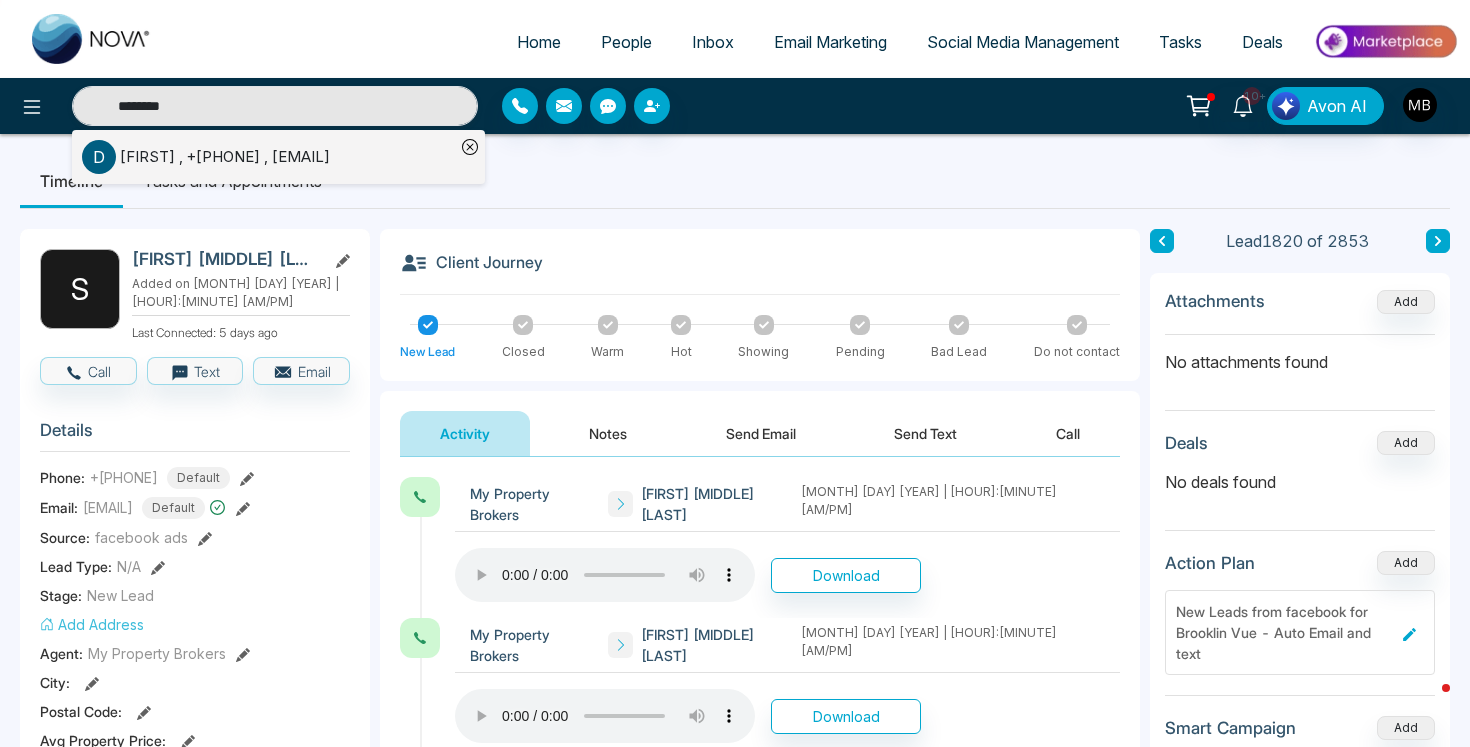 type 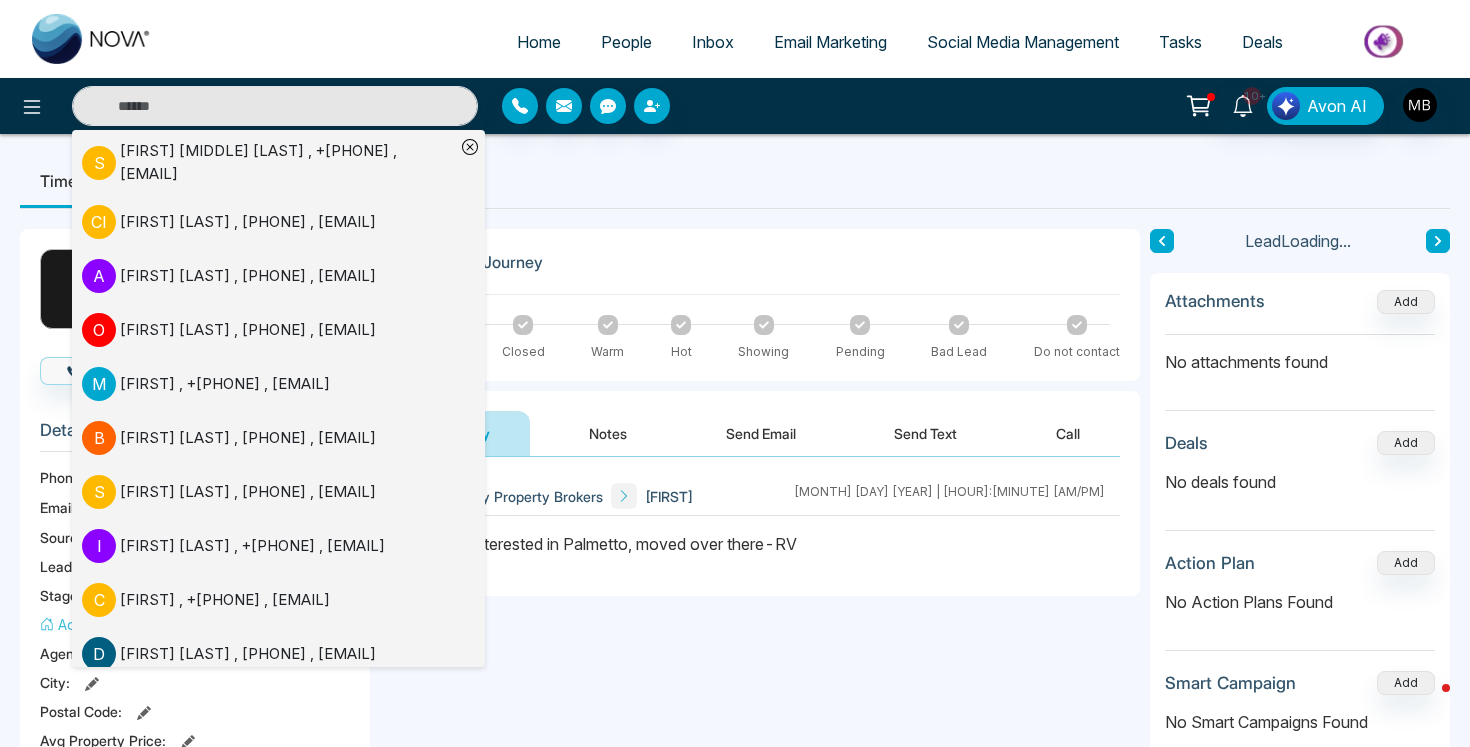 click on "**********" at bounding box center (760, 657) 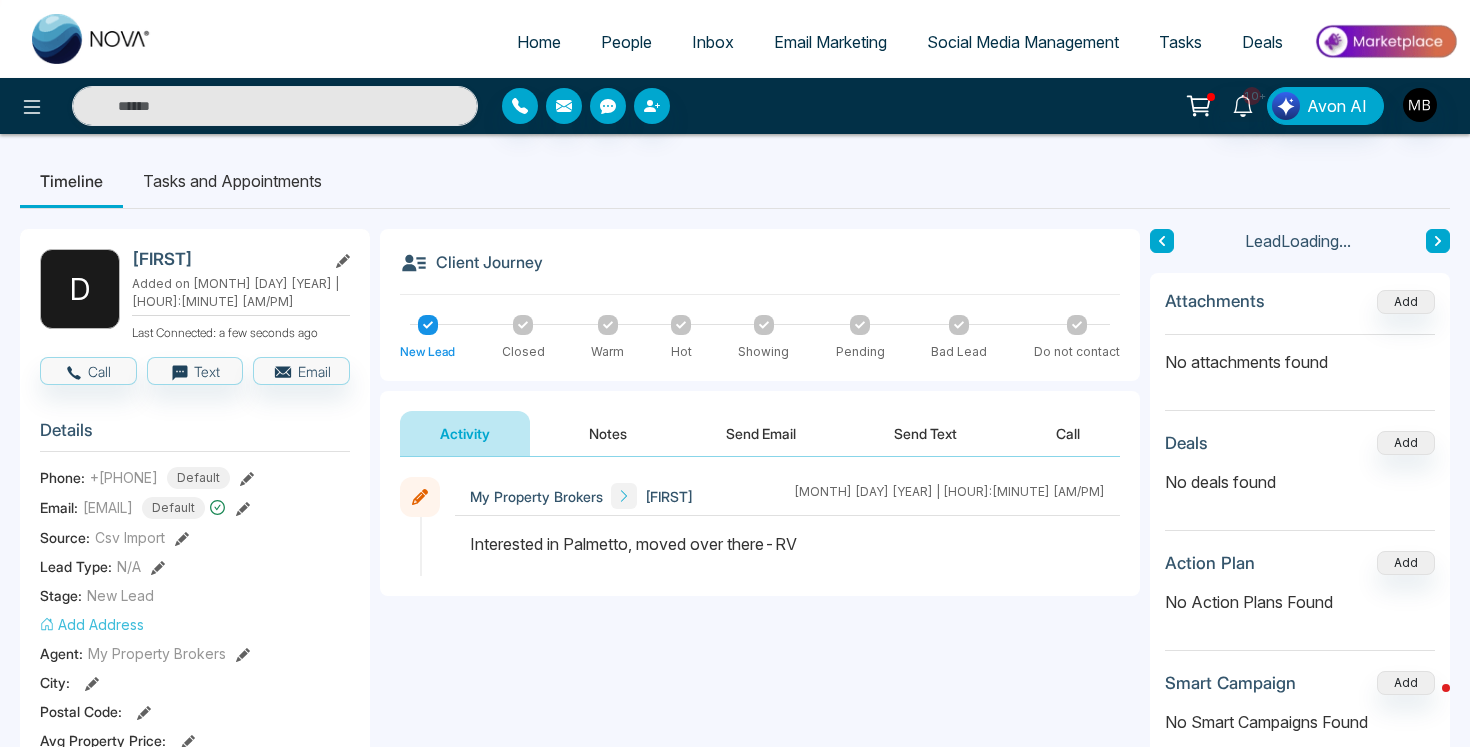 click on "Send Text" at bounding box center (925, 433) 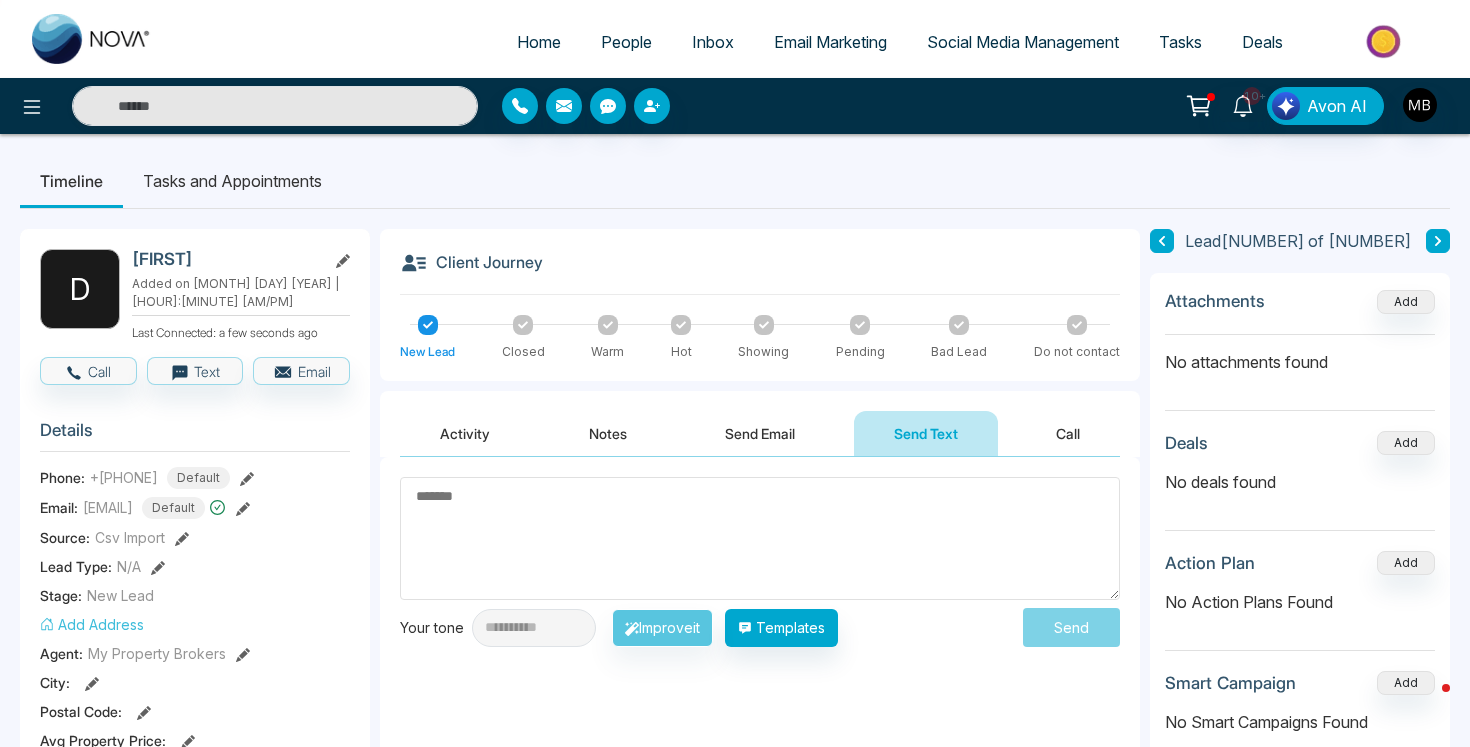 click on "Activity" at bounding box center [465, 433] 